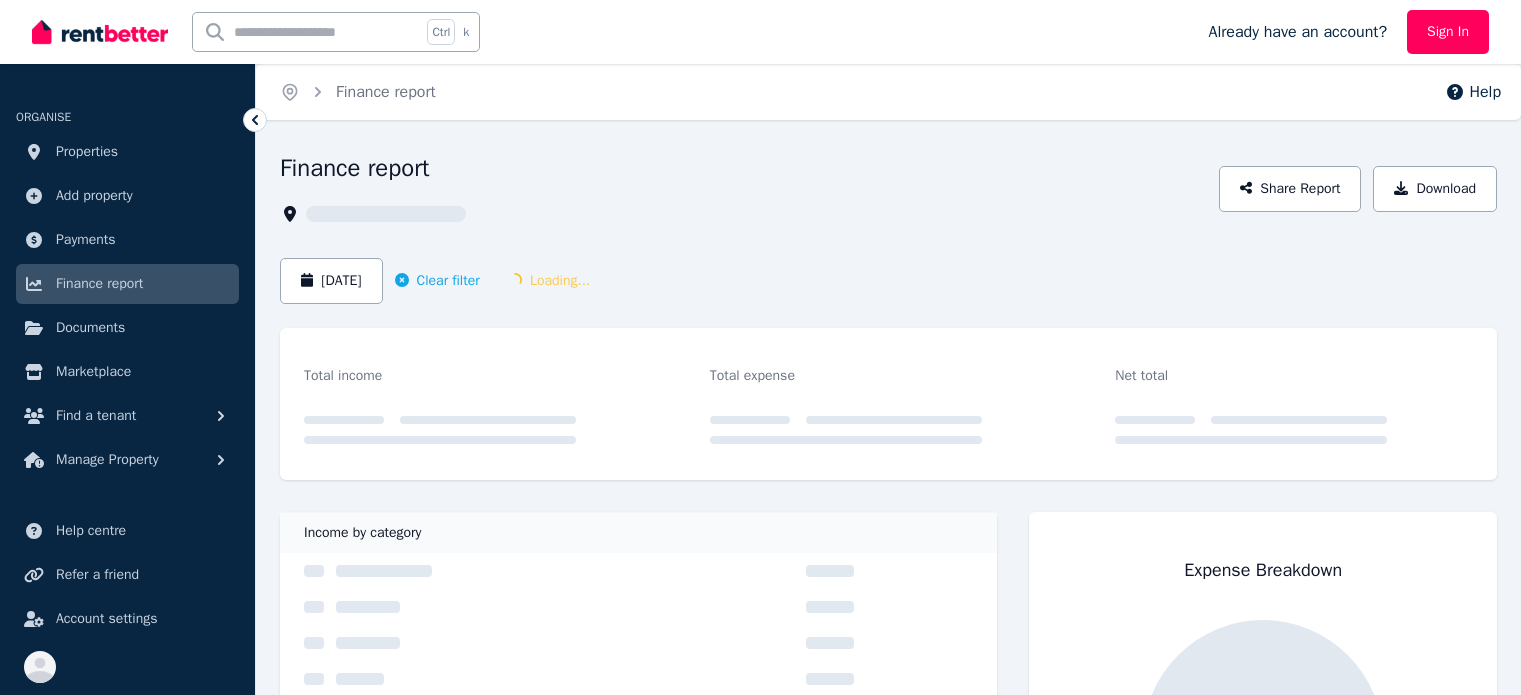 scroll, scrollTop: 0, scrollLeft: 0, axis: both 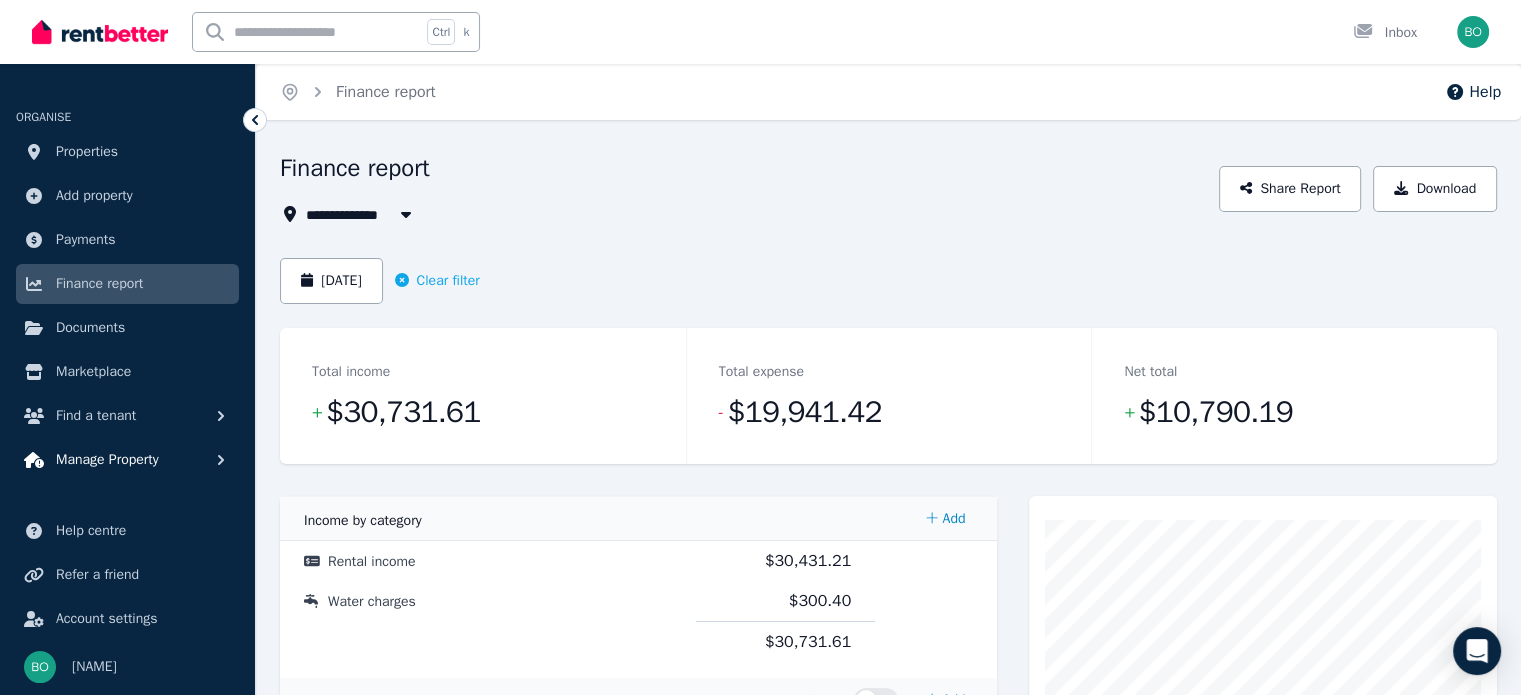 click on "Manage Property" at bounding box center (127, 460) 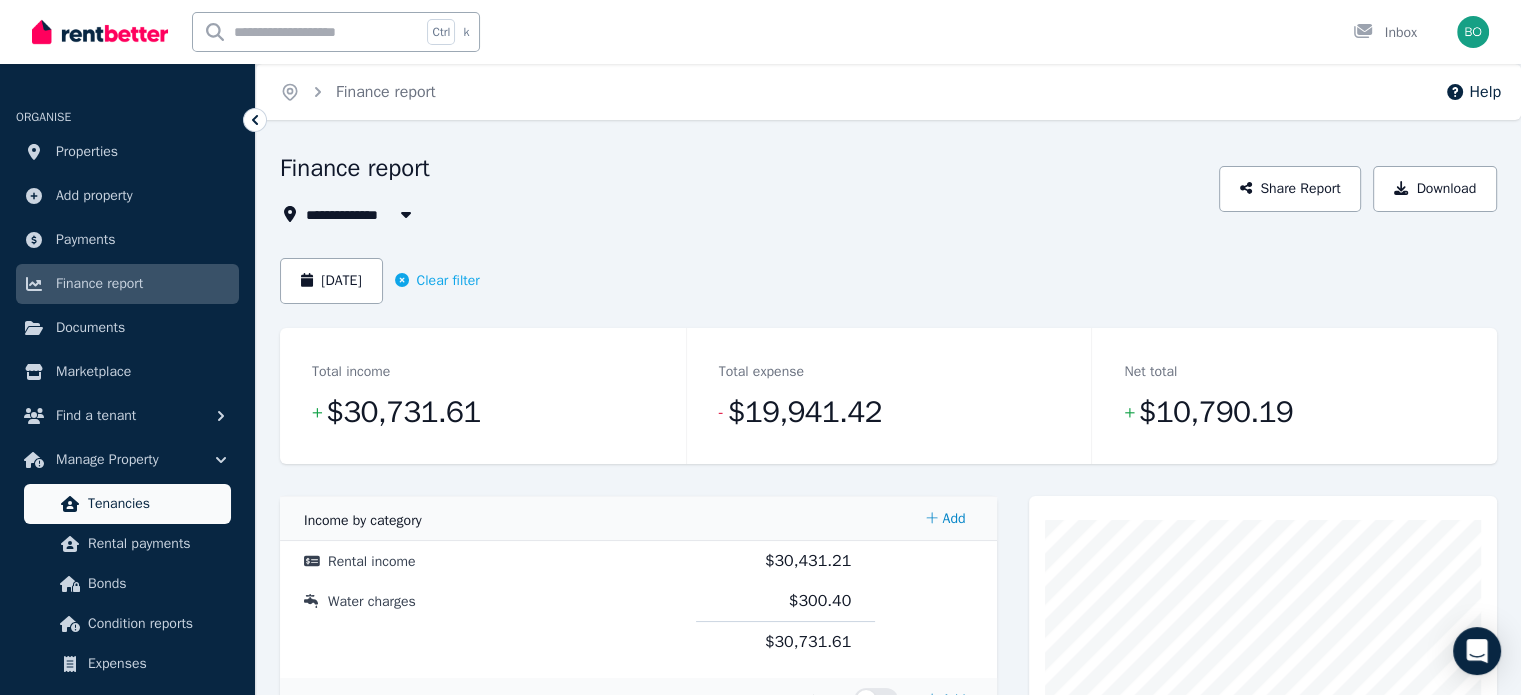 click on "Tenancies" at bounding box center [155, 504] 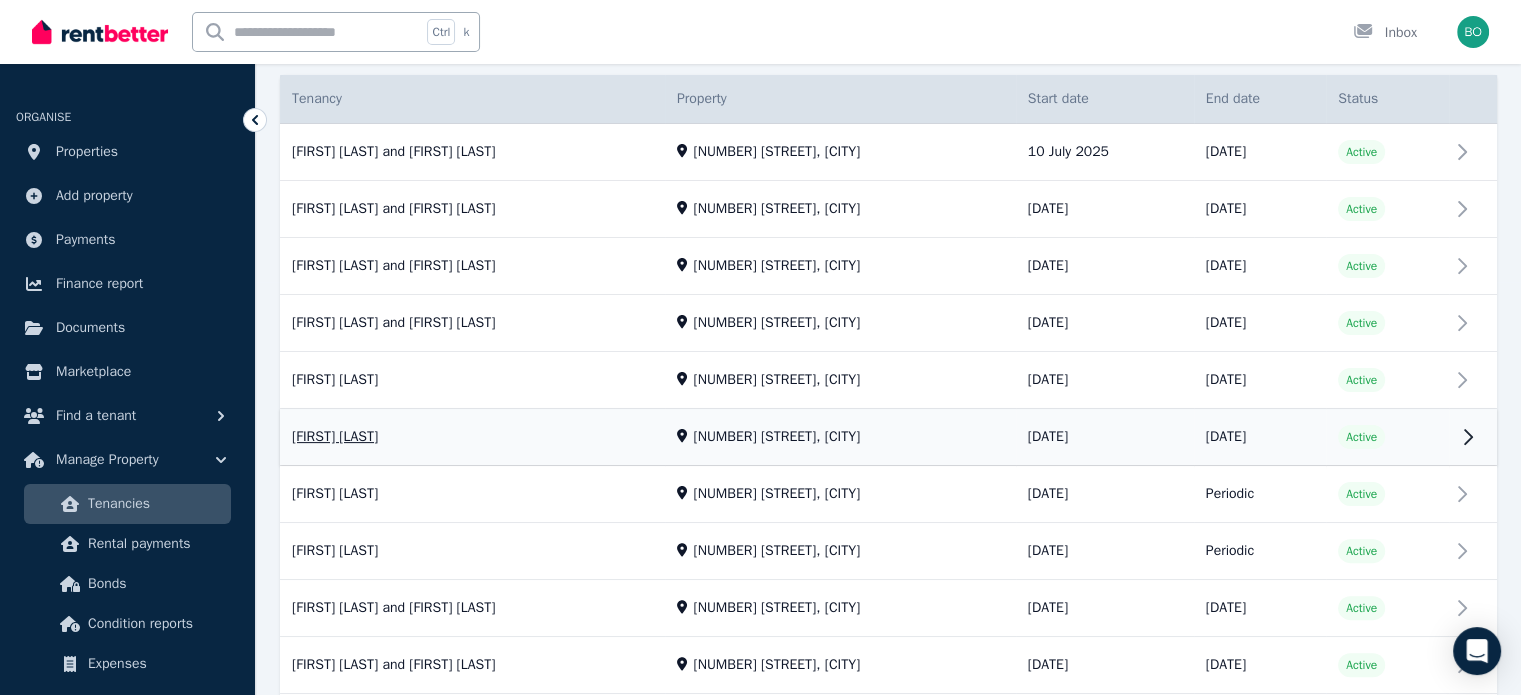 scroll, scrollTop: 337, scrollLeft: 0, axis: vertical 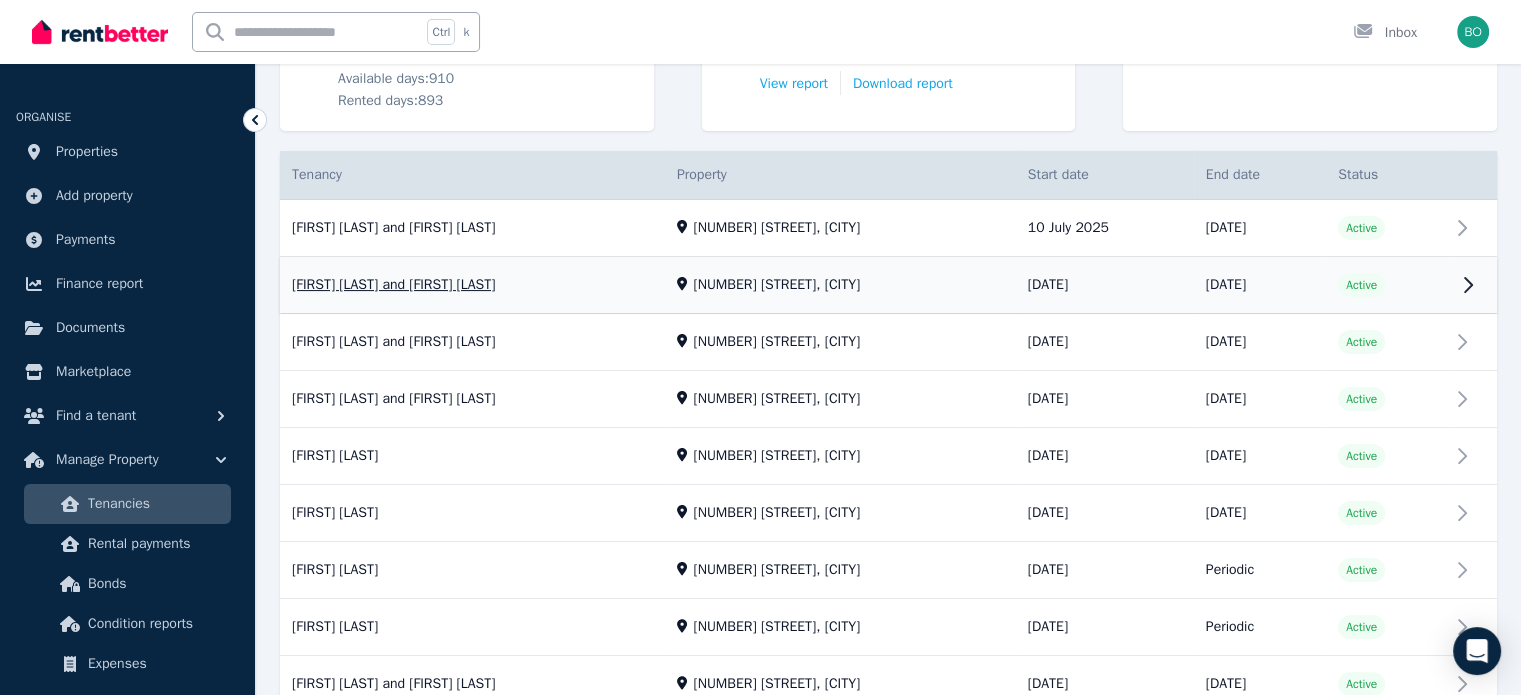 click on "View property details" at bounding box center (888, 286) 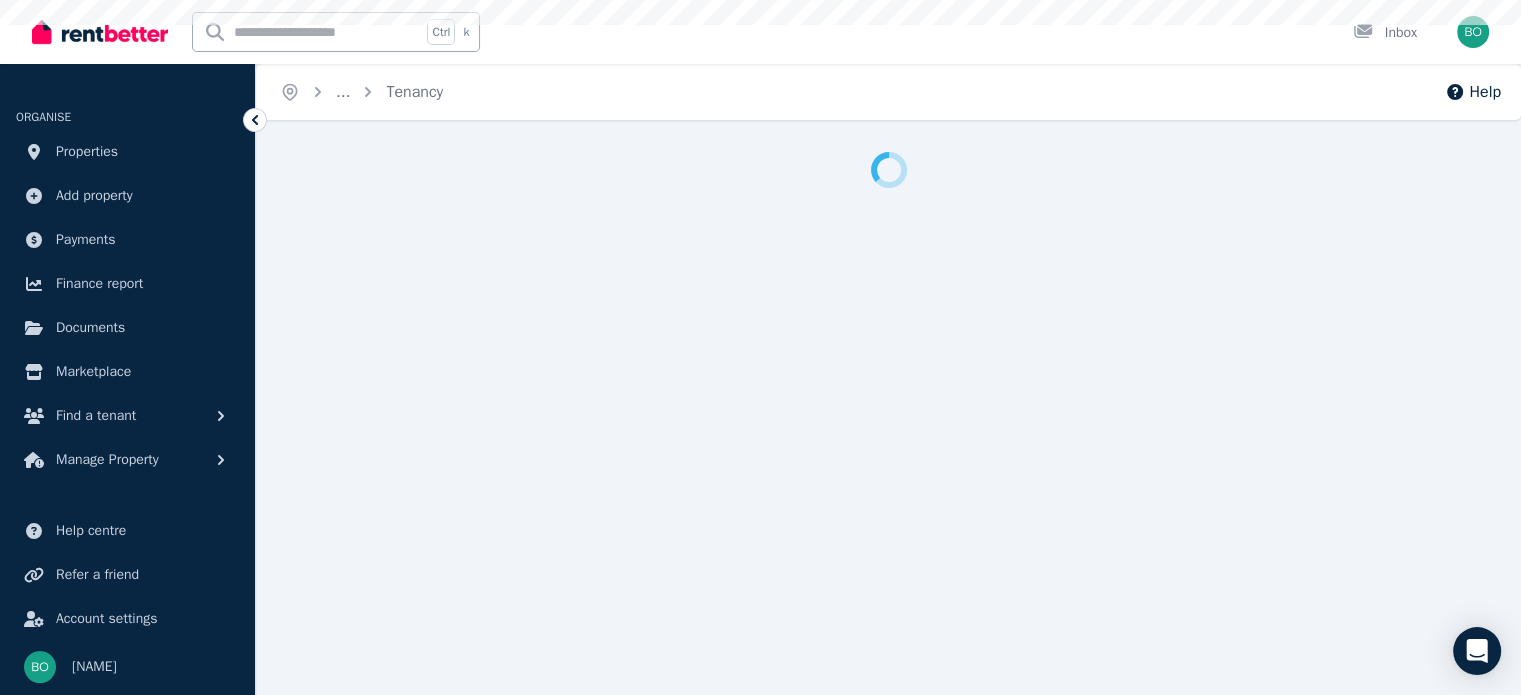 scroll, scrollTop: 0, scrollLeft: 0, axis: both 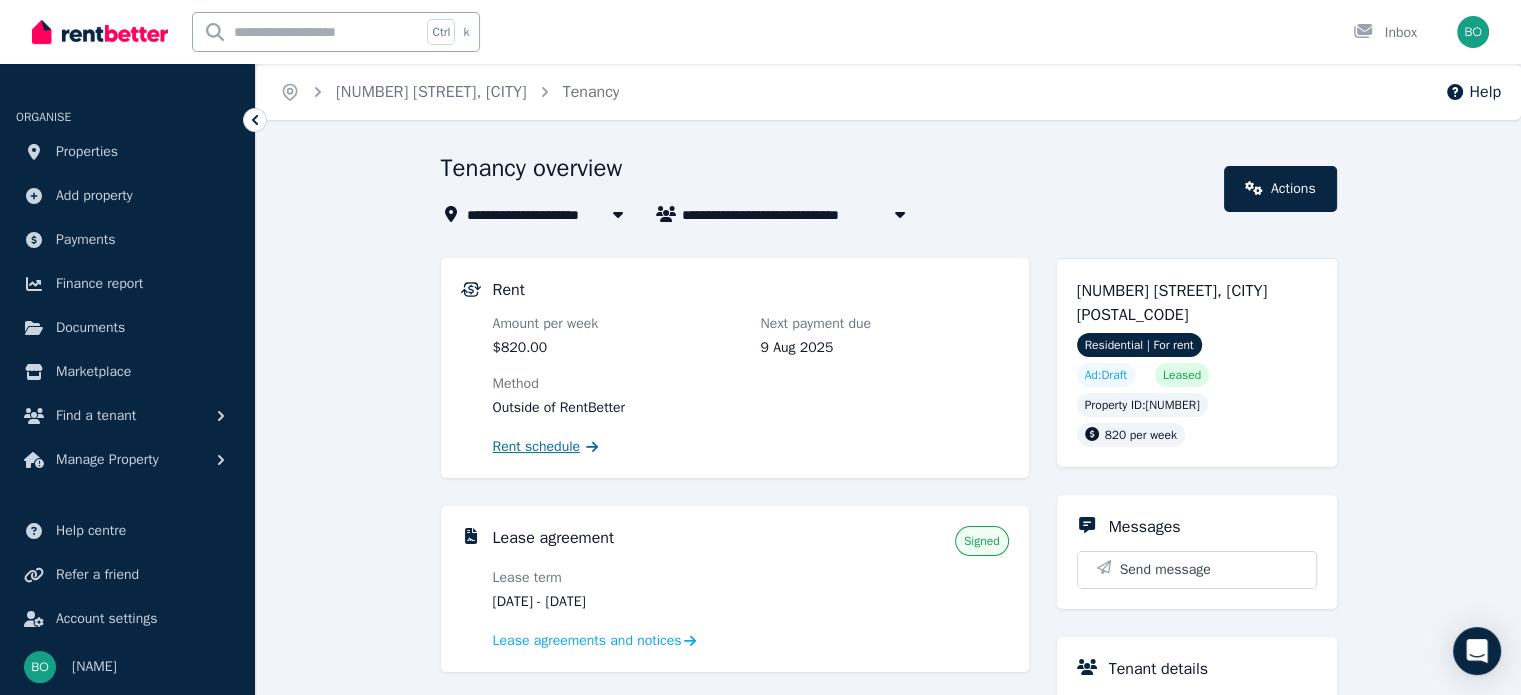 click on "Rent schedule" at bounding box center [537, 447] 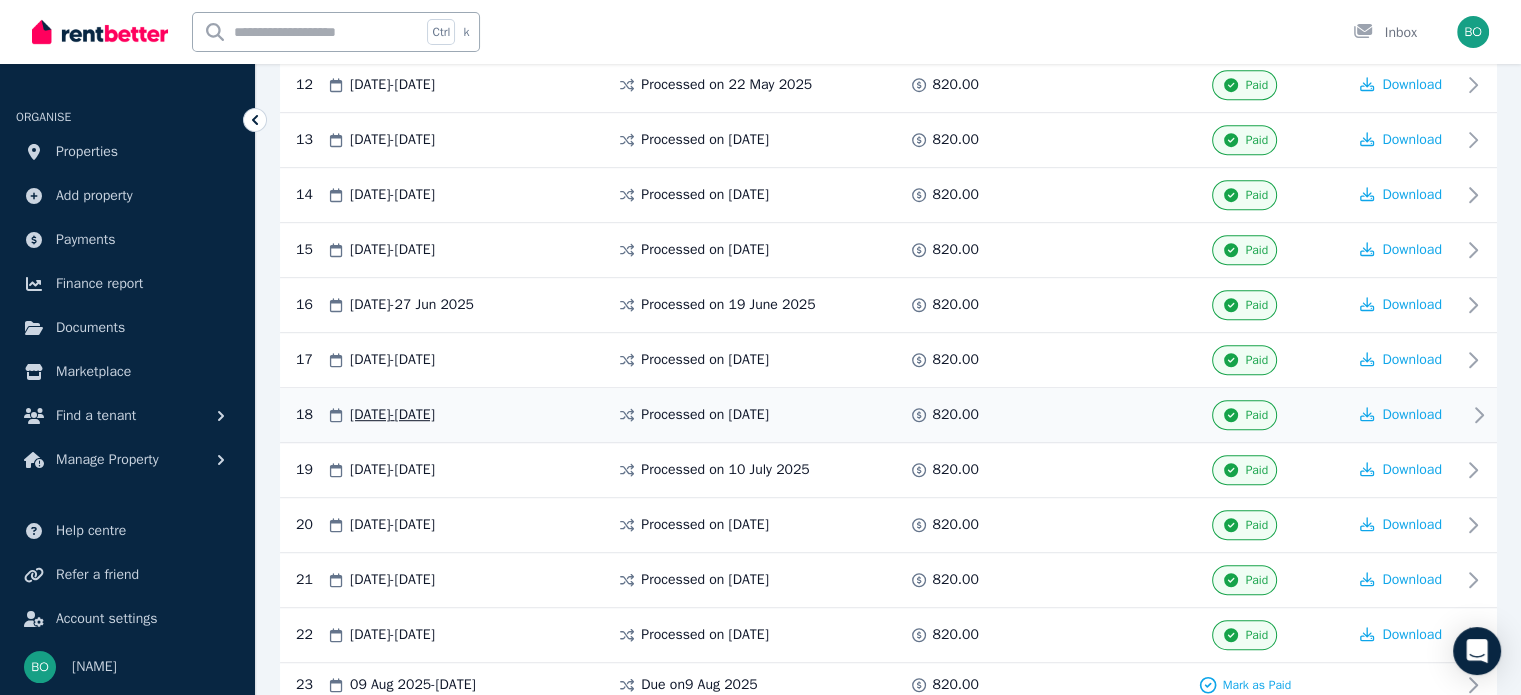 scroll, scrollTop: 1500, scrollLeft: 0, axis: vertical 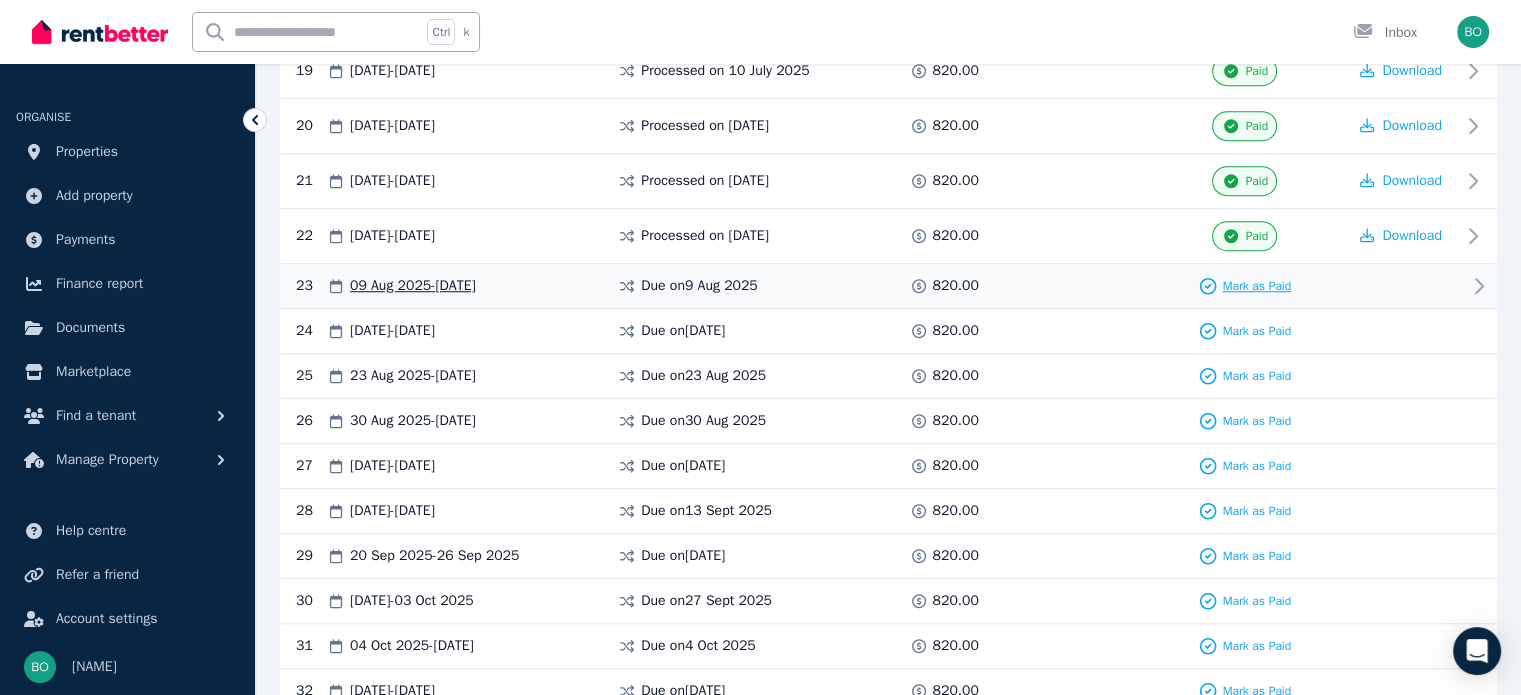 click on "Mark as Paid" at bounding box center (1256, 286) 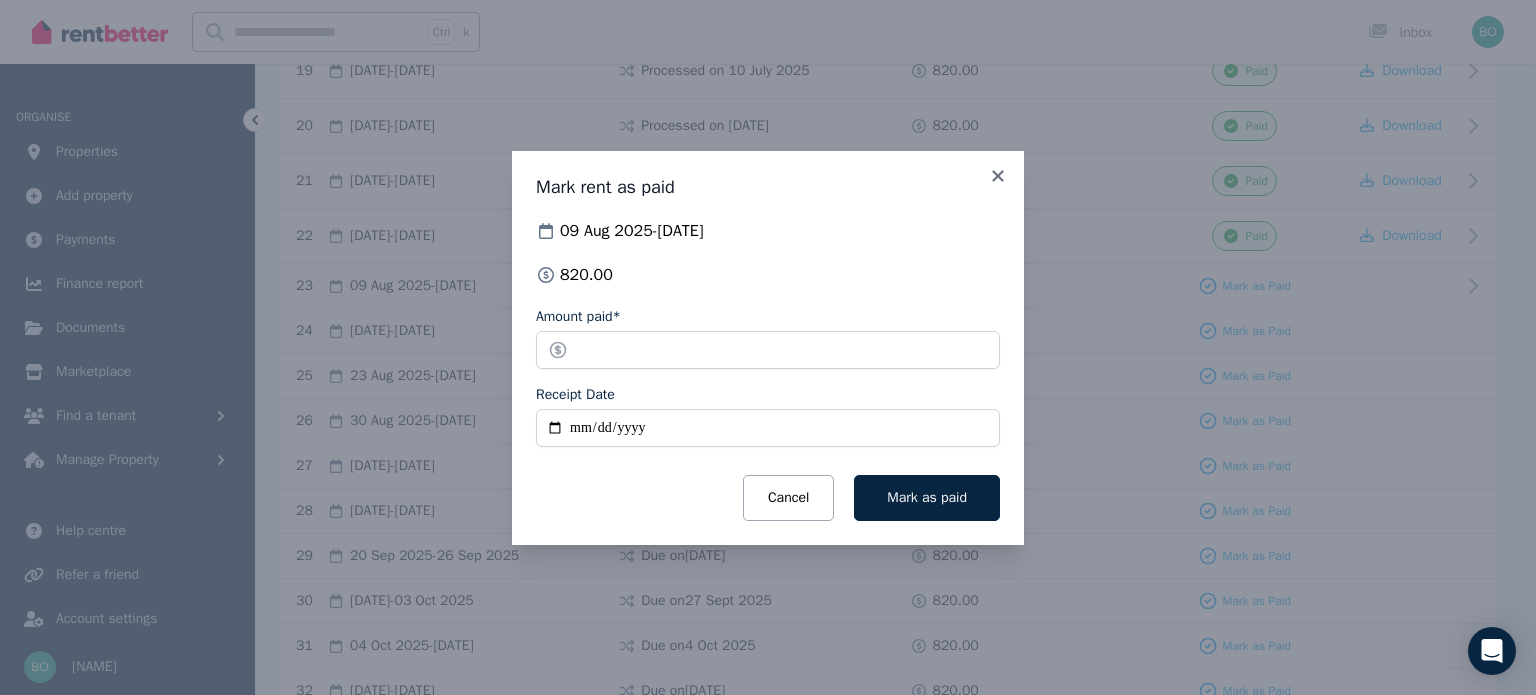 click on "Receipt Date" at bounding box center [768, 428] 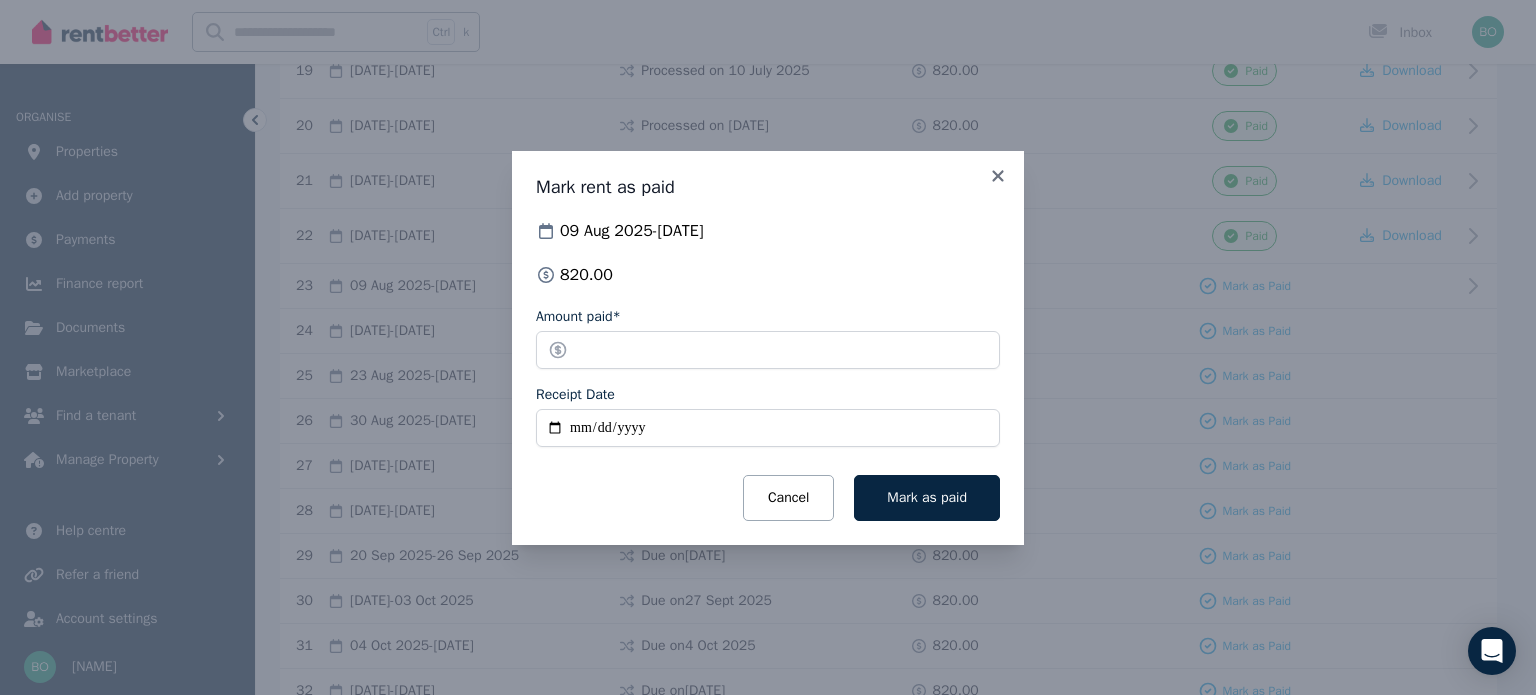 click on "Receipt Date" at bounding box center [768, 428] 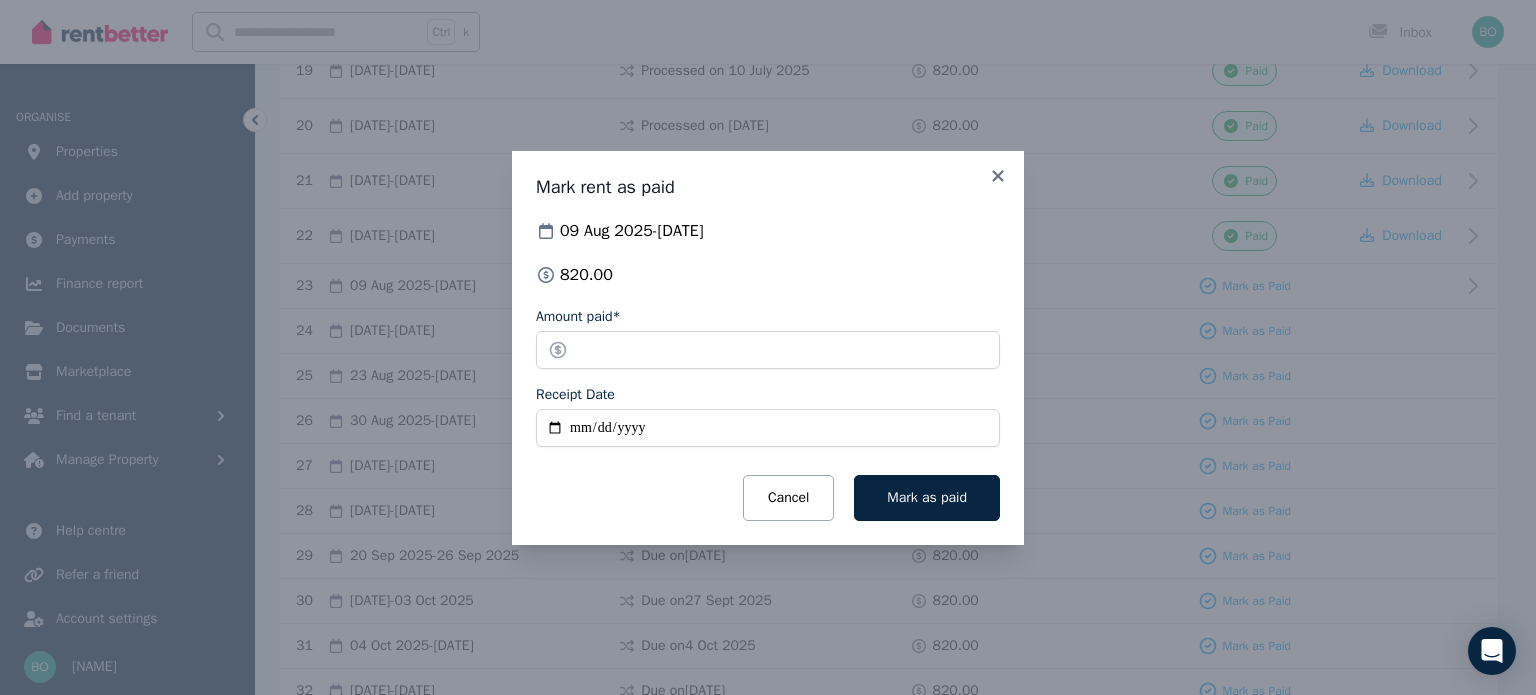 type on "**********" 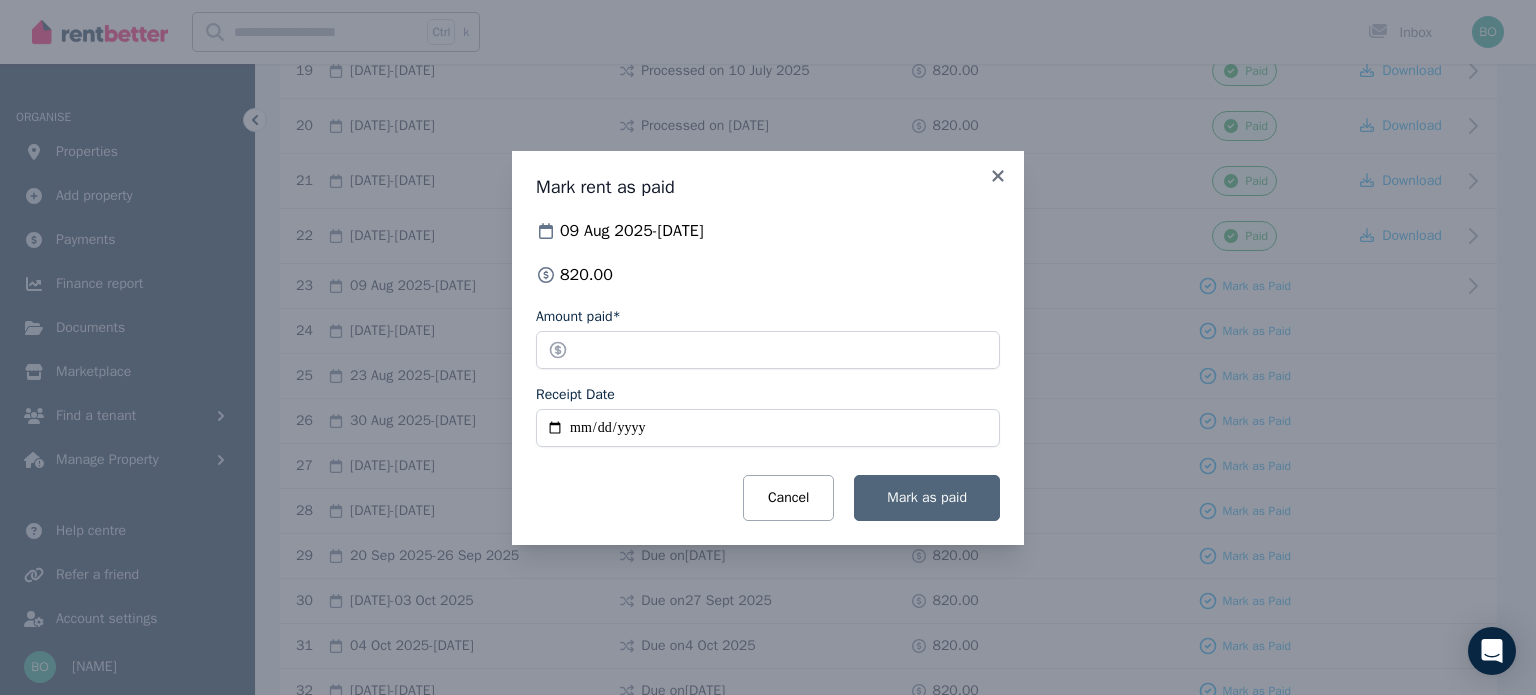 click on "Mark as paid" at bounding box center [927, 497] 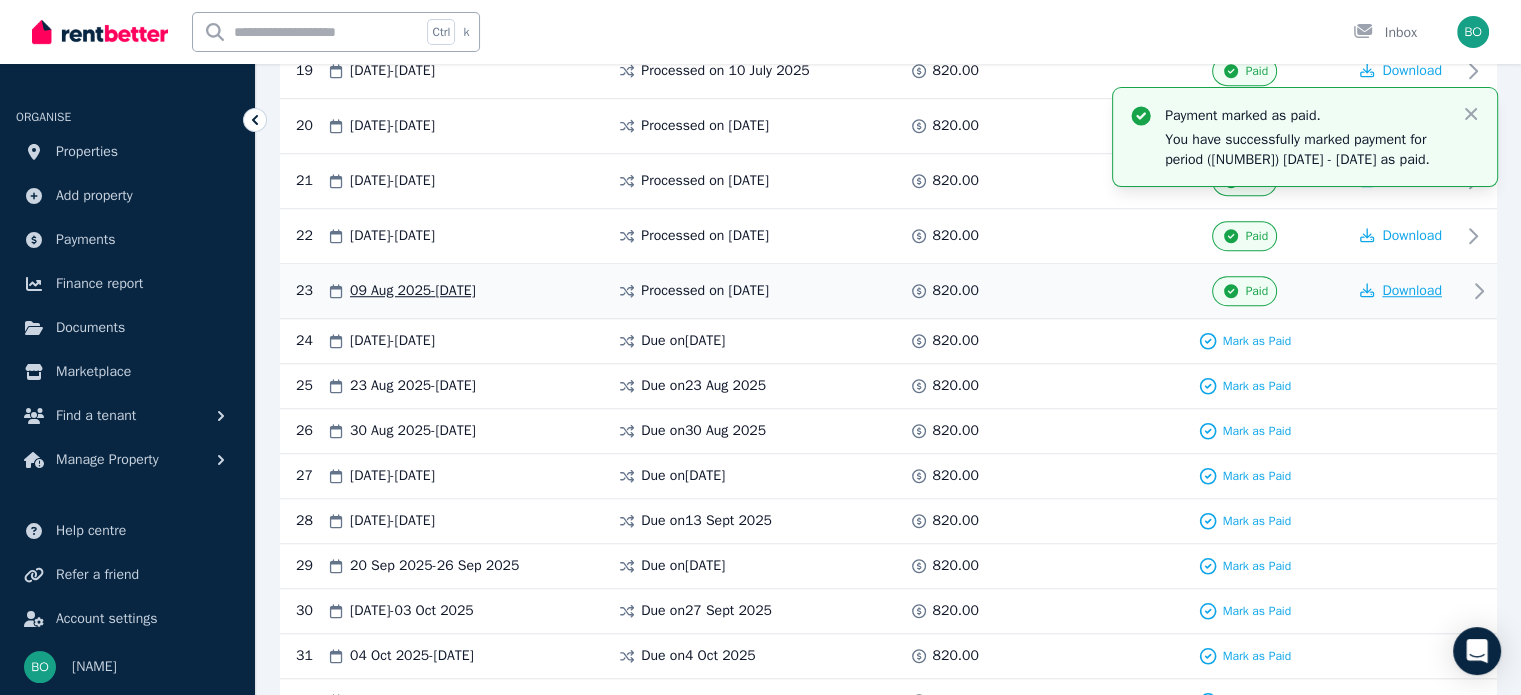 click on "Download" at bounding box center (1412, 290) 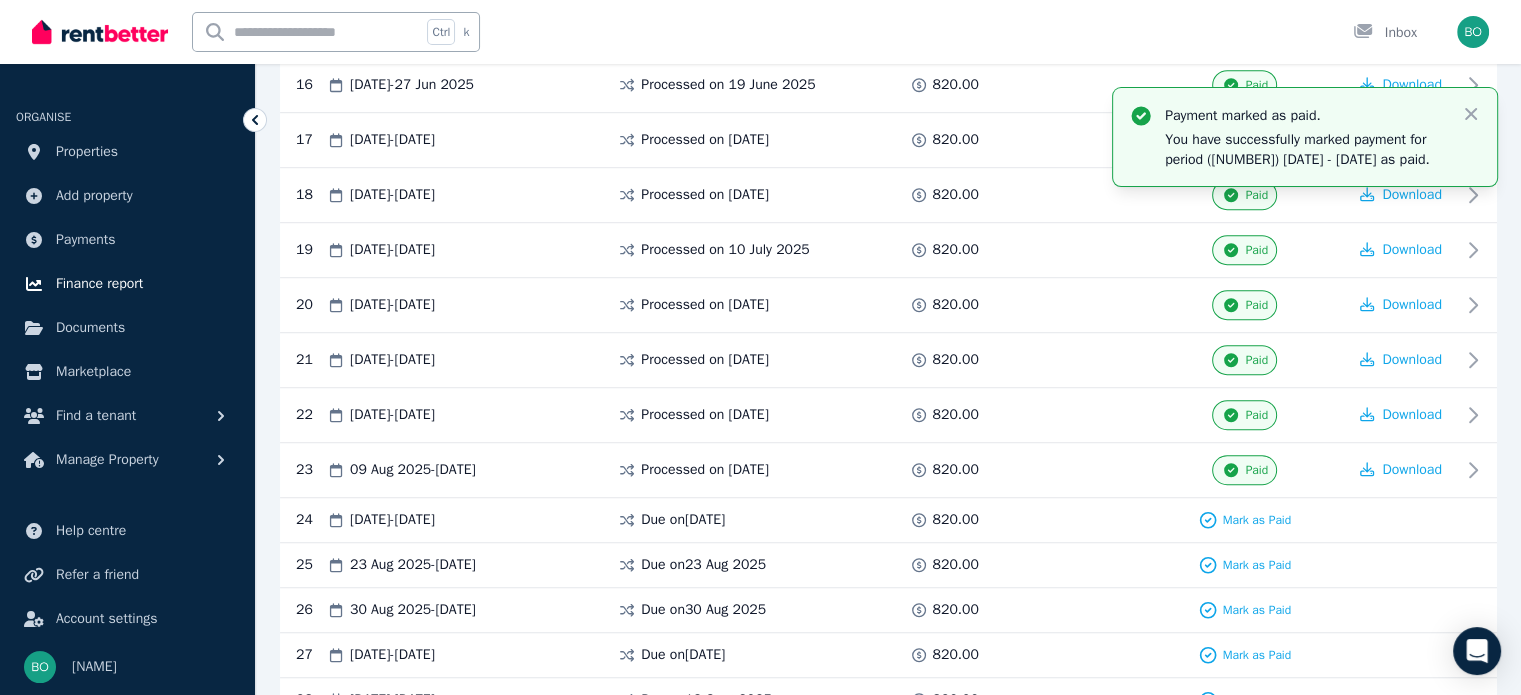 scroll, scrollTop: 1100, scrollLeft: 0, axis: vertical 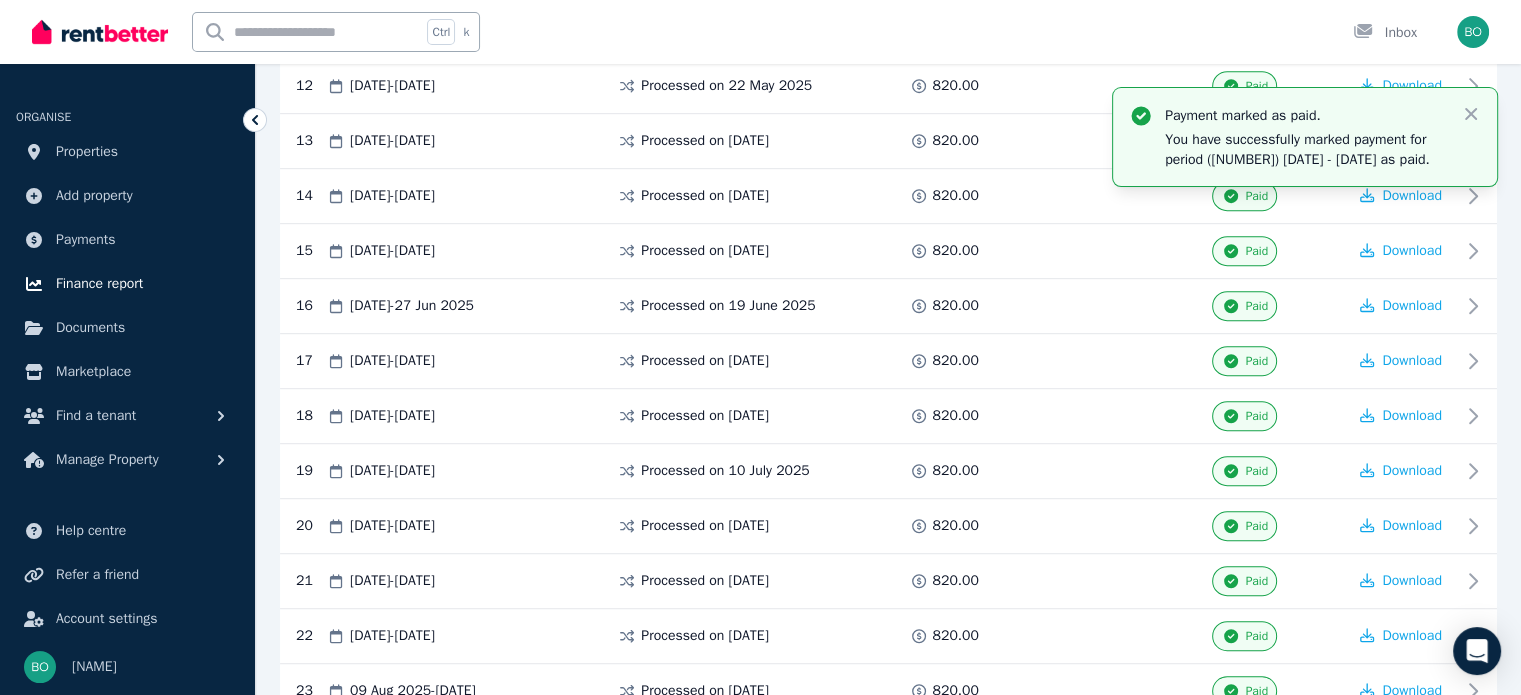 click on "Finance report" at bounding box center [99, 284] 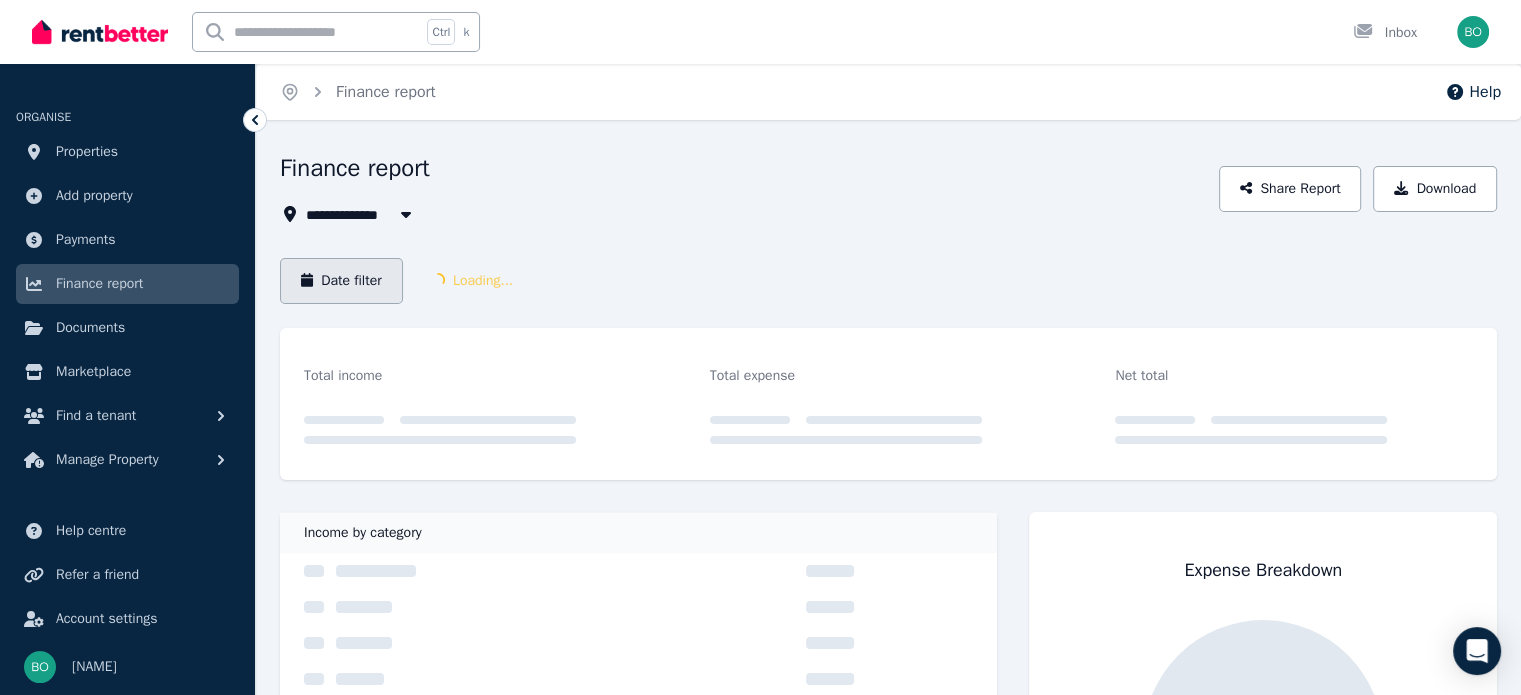 click on "Date filter" at bounding box center (341, 281) 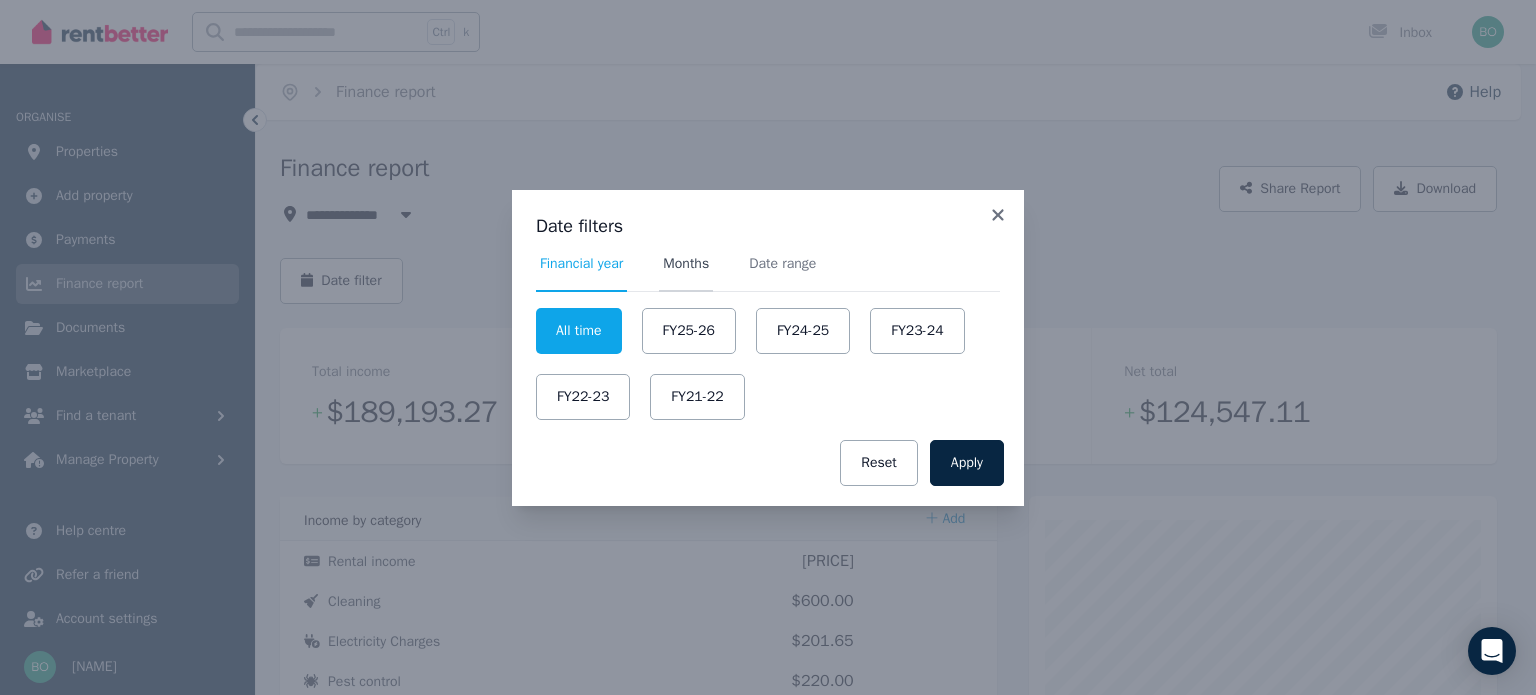 click on "Months" at bounding box center (686, 273) 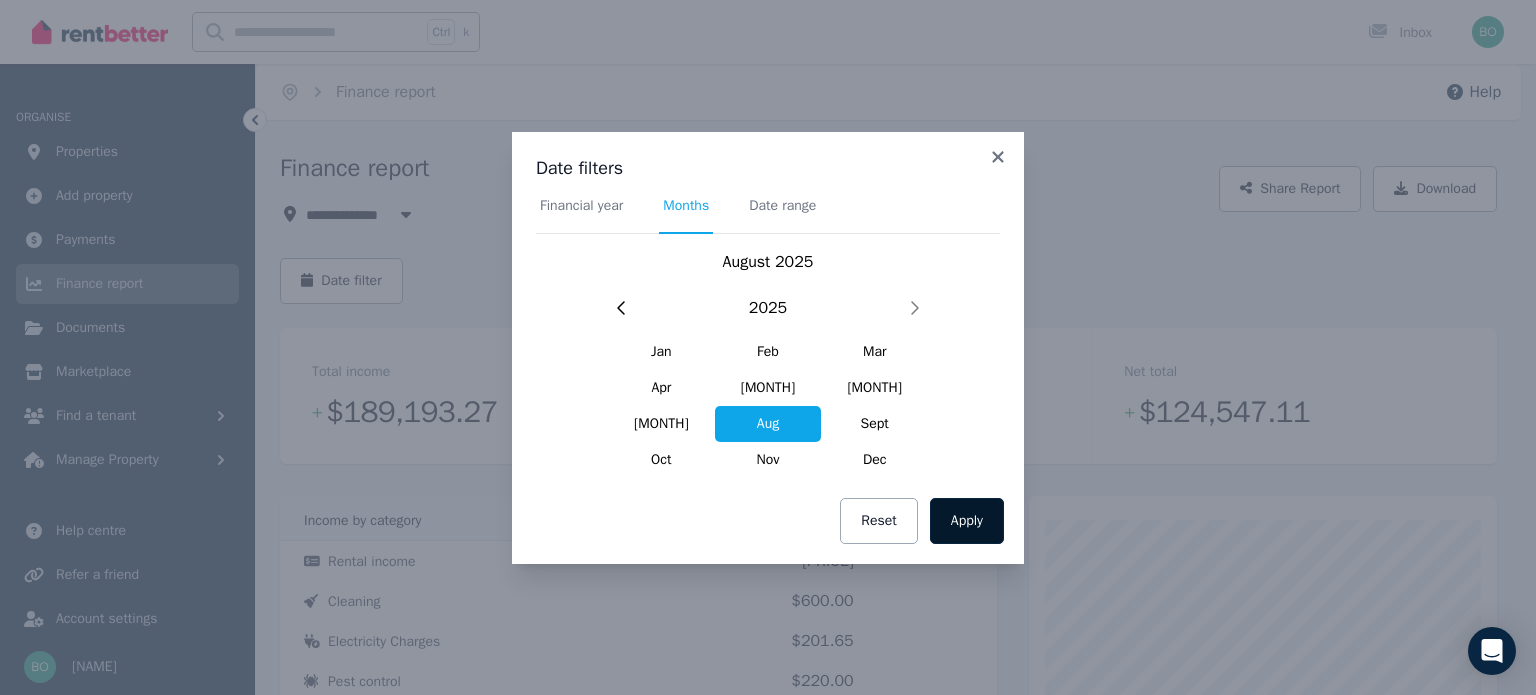 click on "Apply" at bounding box center (967, 521) 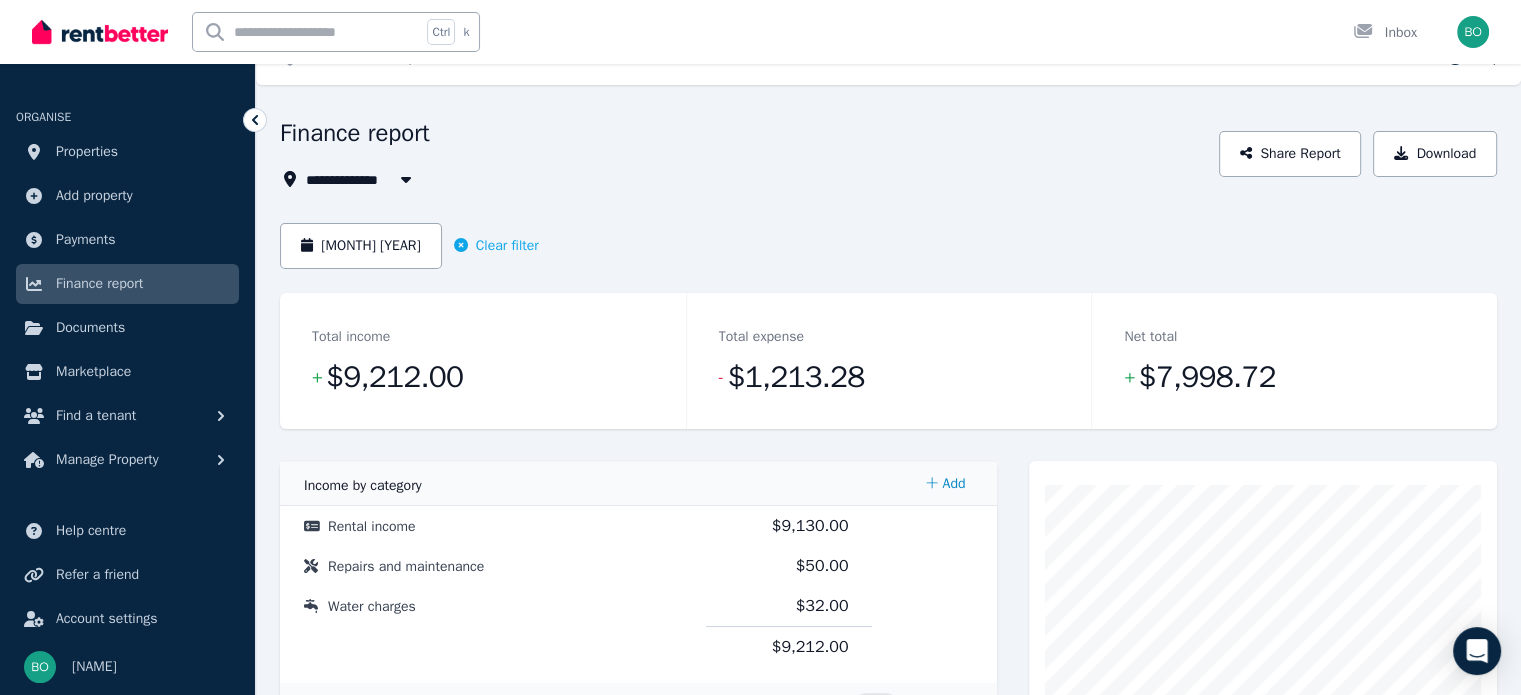 scroll, scrollTop: 0, scrollLeft: 0, axis: both 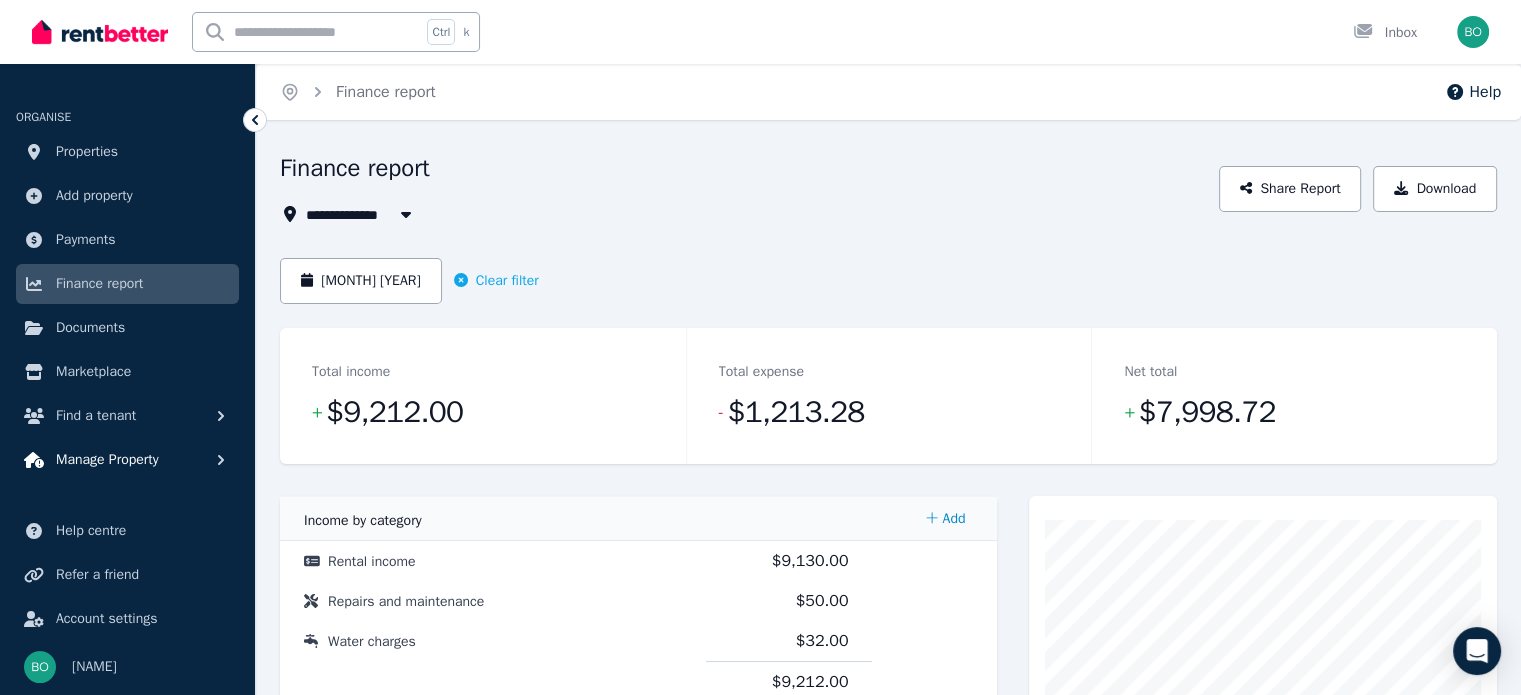 click on "Manage Property" at bounding box center (107, 460) 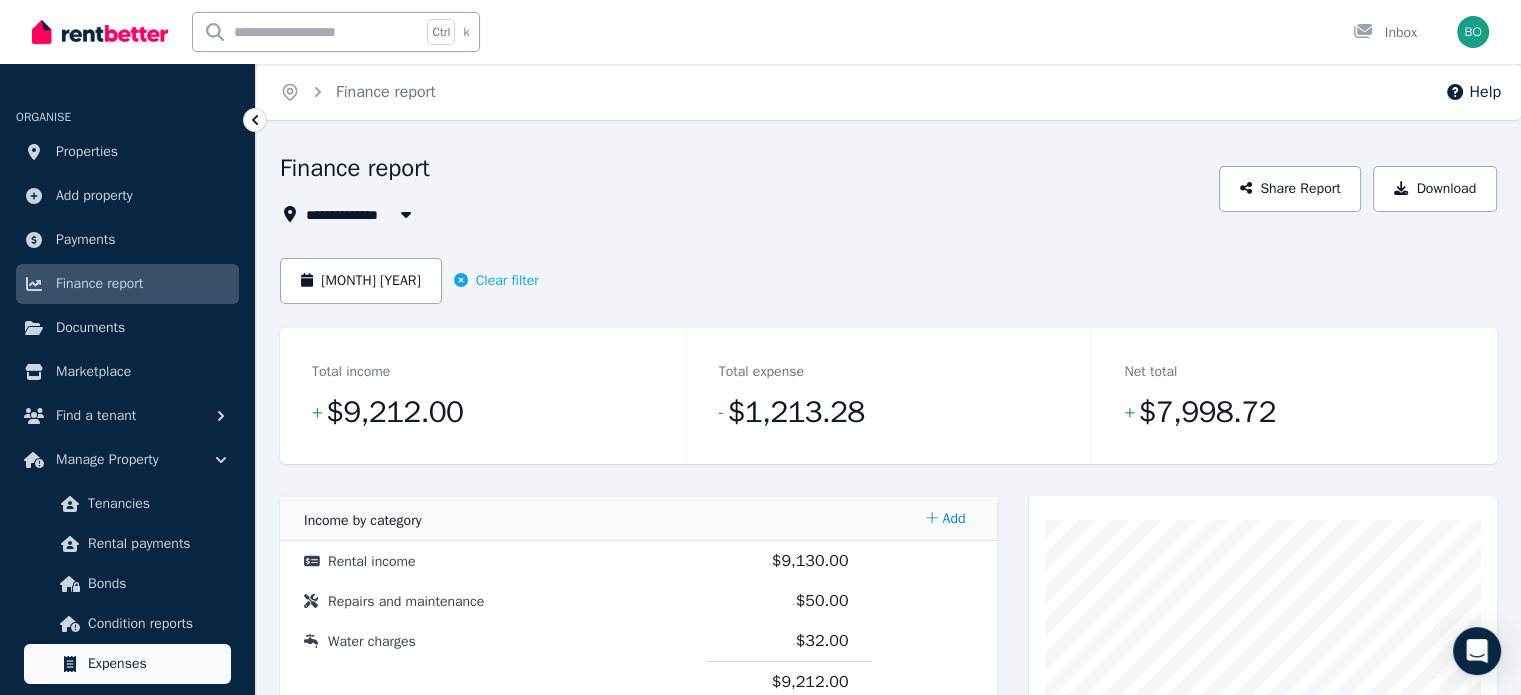 click on "Expenses" at bounding box center [155, 664] 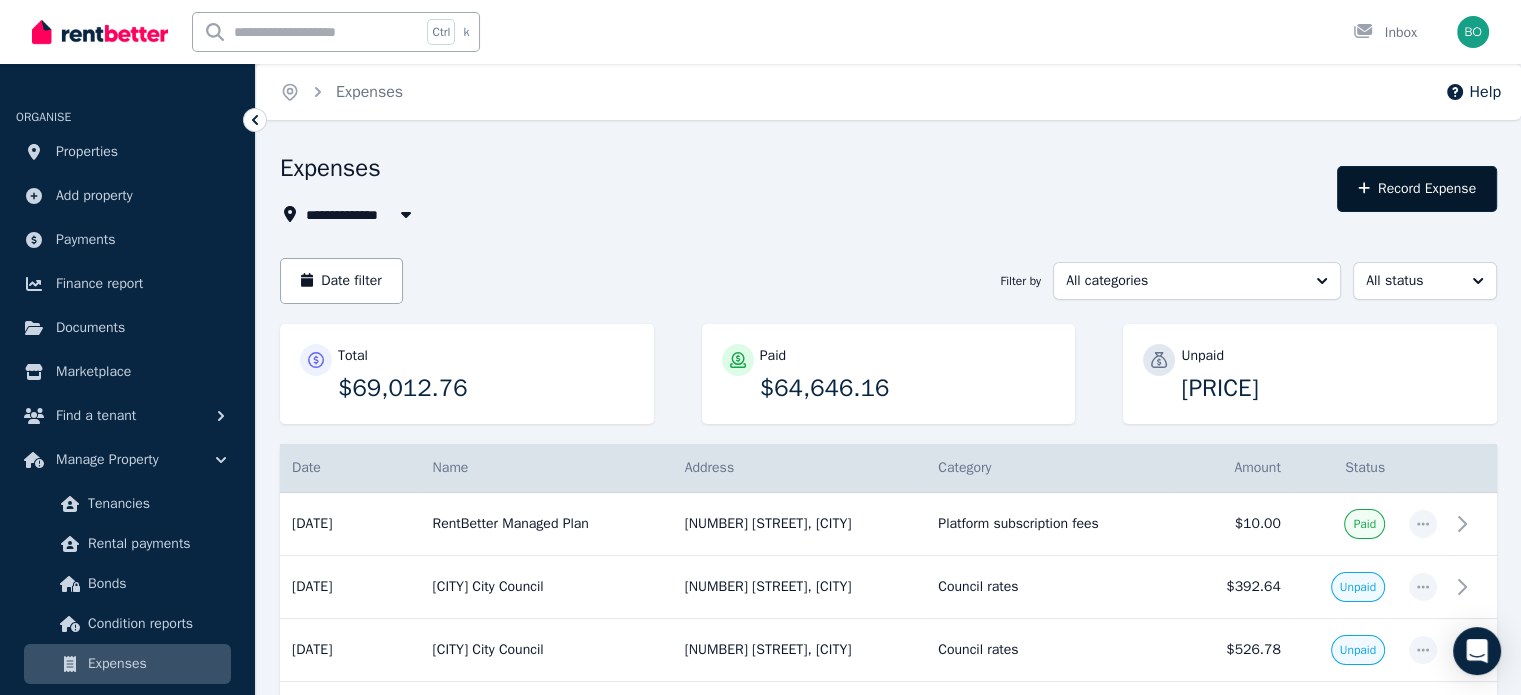 click on "Record Expense" at bounding box center [1417, 189] 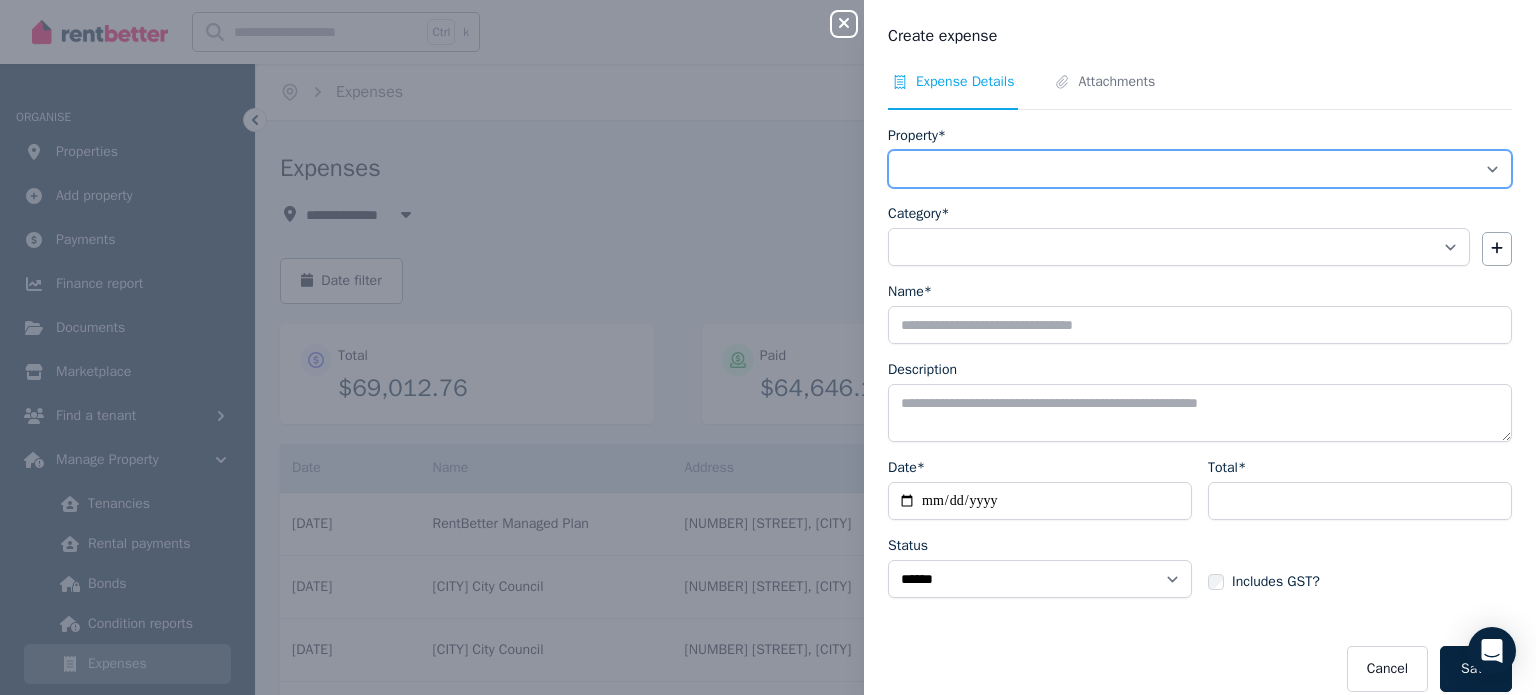 click on "**********" at bounding box center [1200, 169] 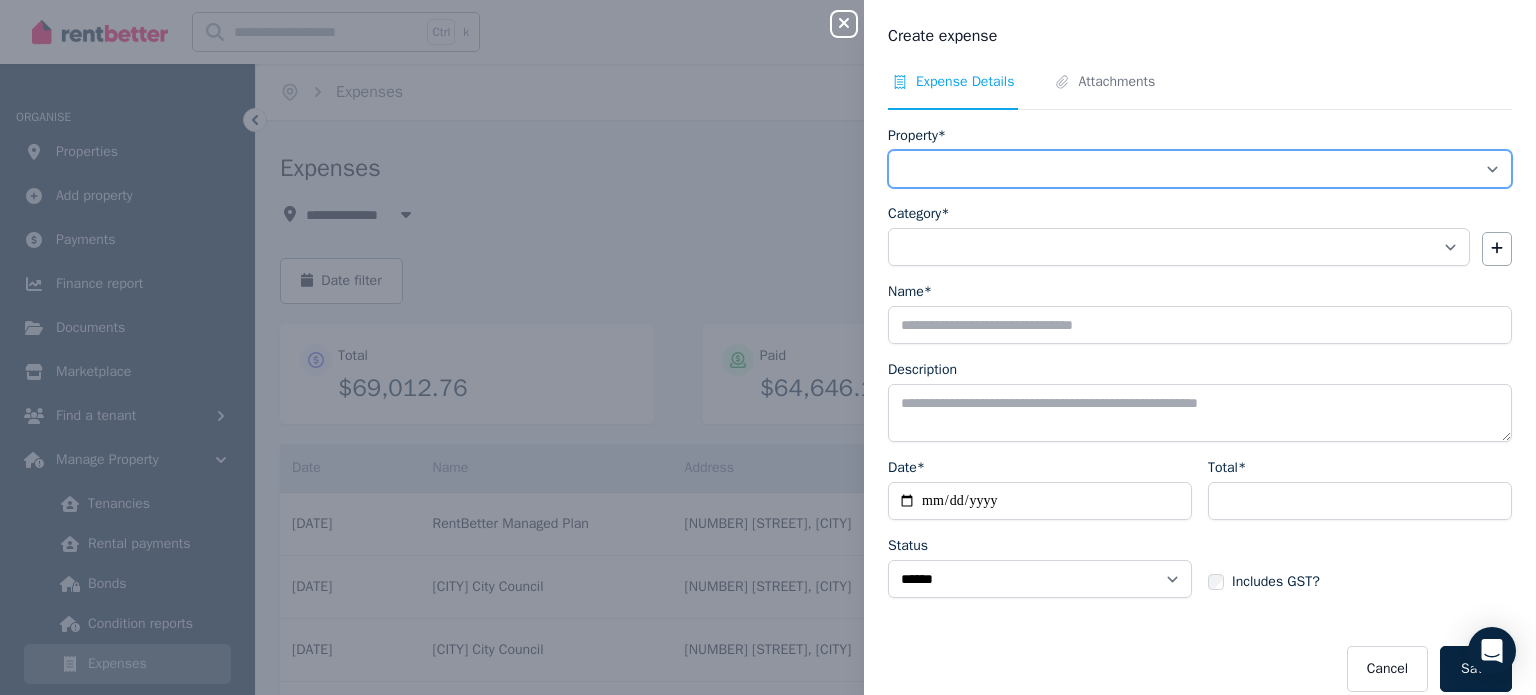 select on "**********" 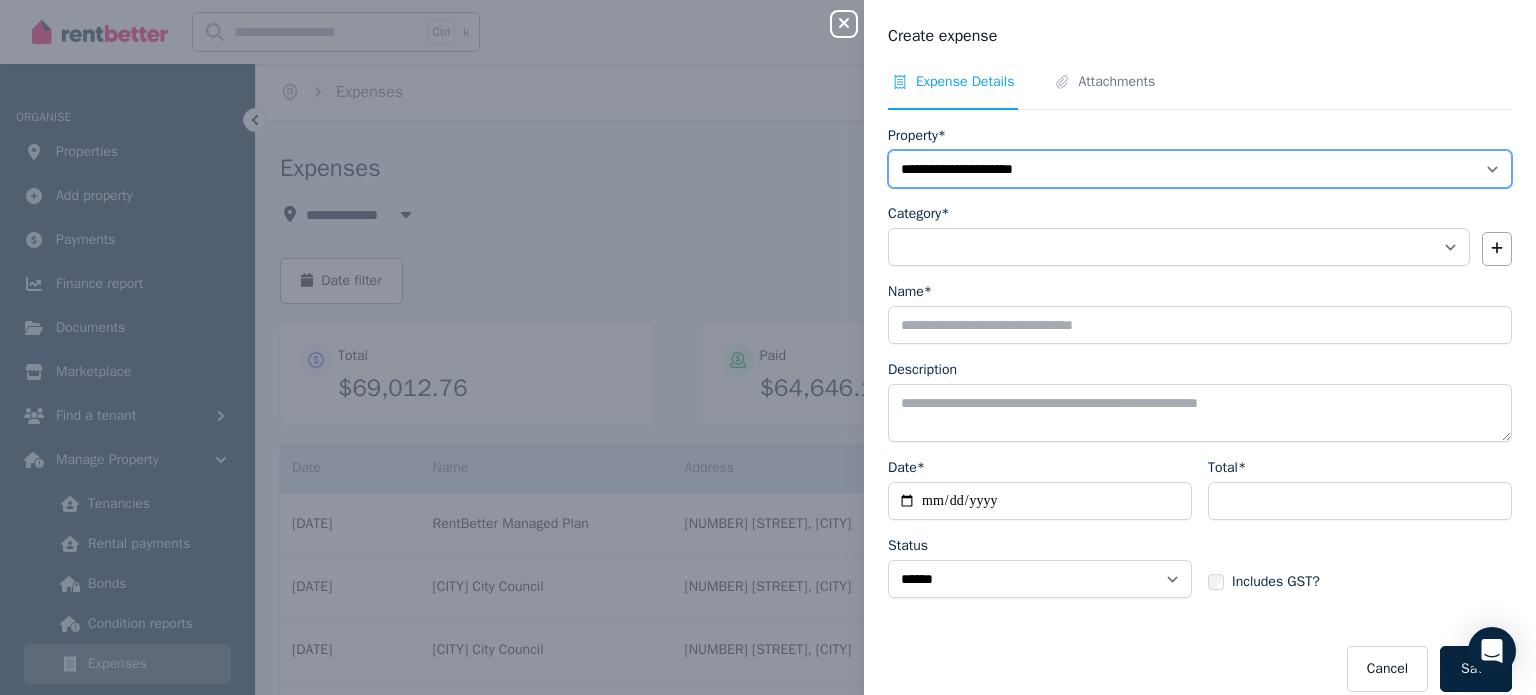 click on "**********" at bounding box center (1200, 169) 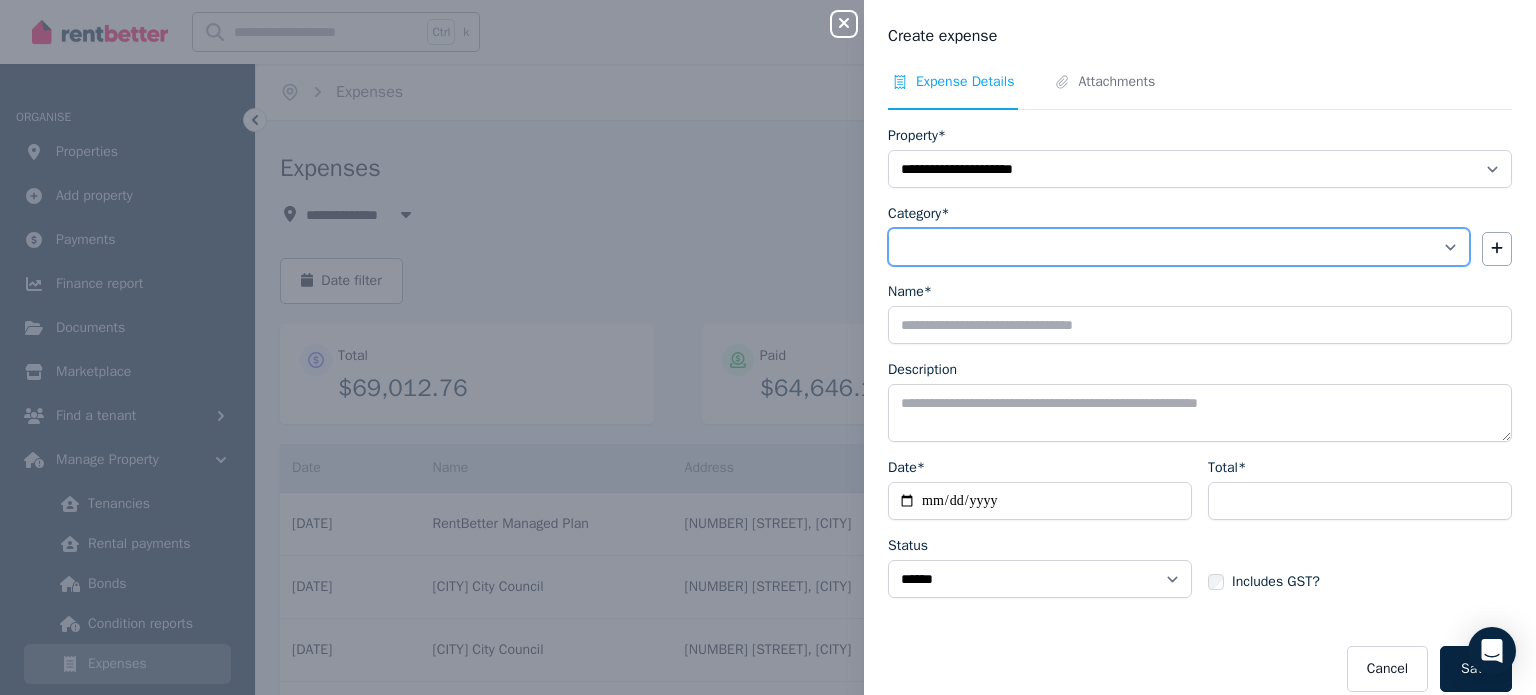 click on "**********" at bounding box center (1179, 247) 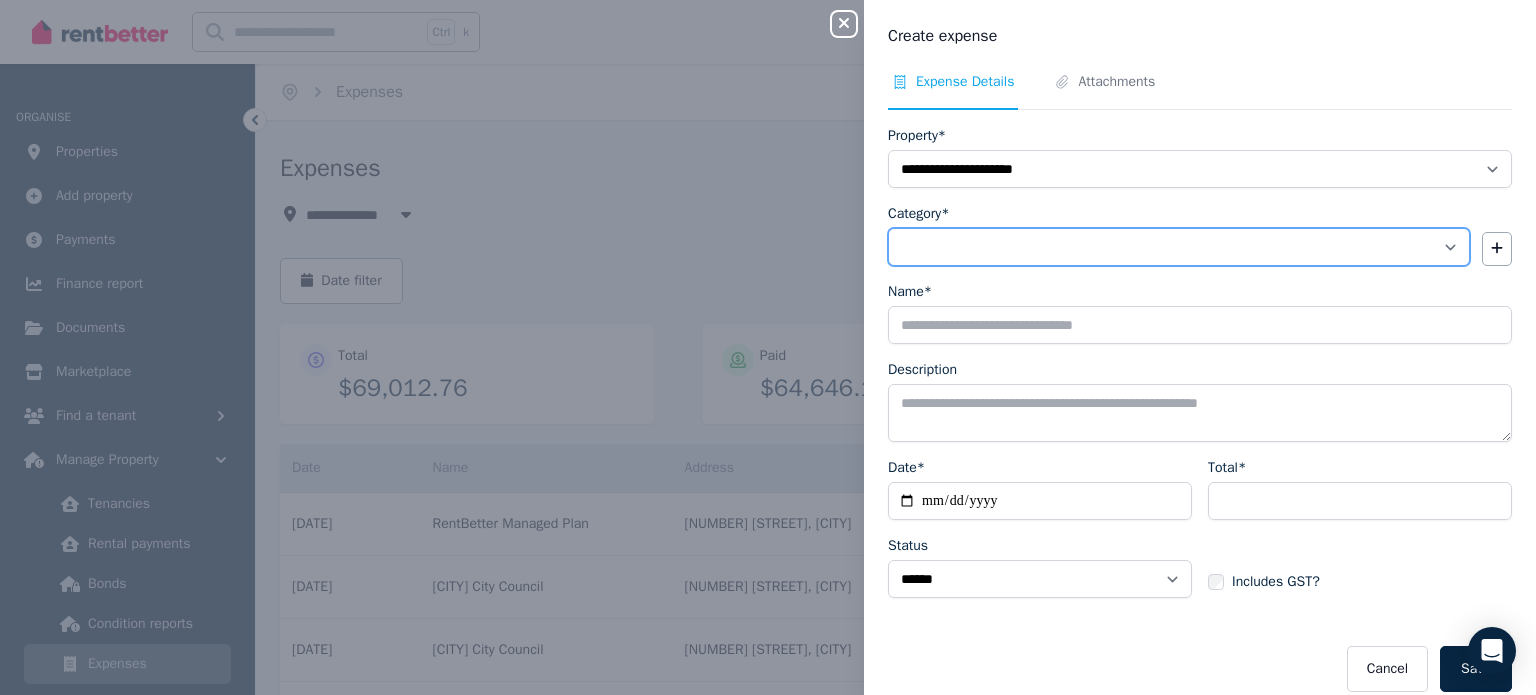 select on "**********" 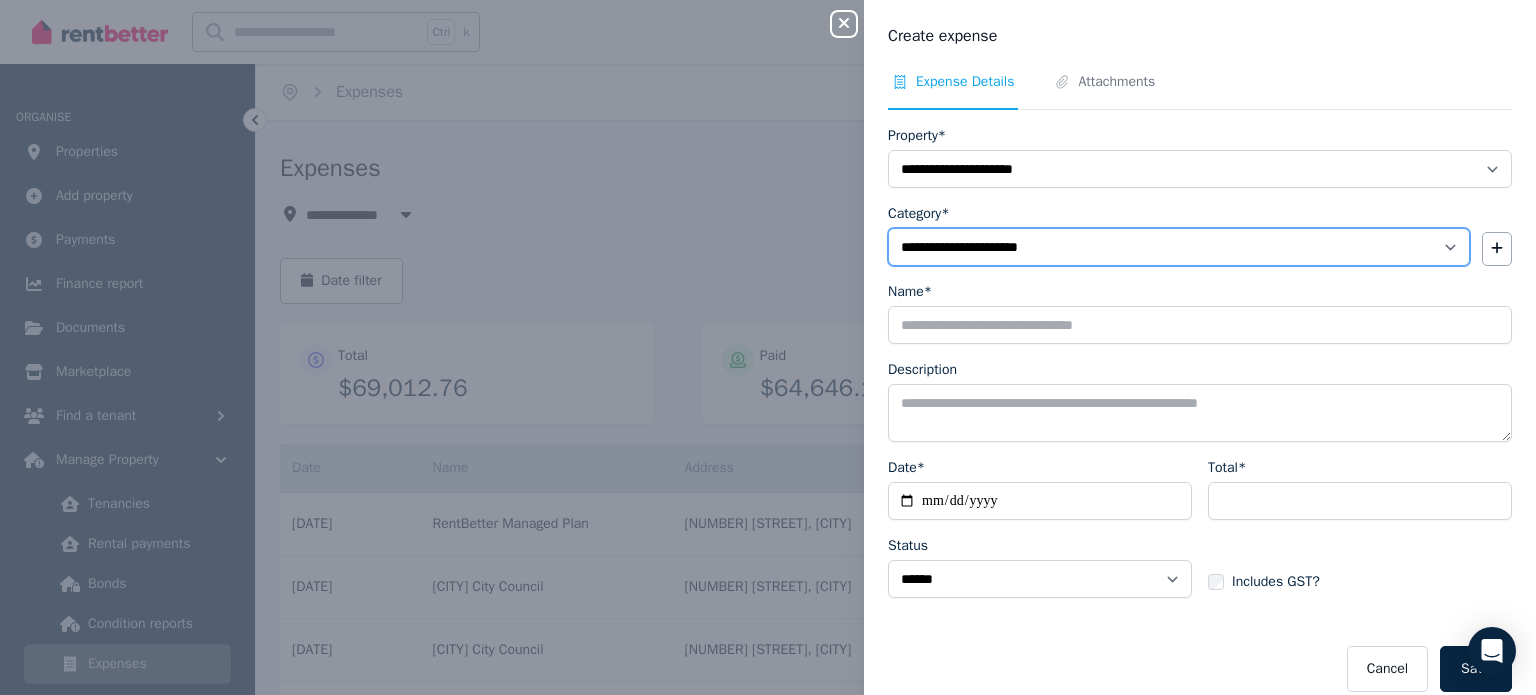 click on "**********" at bounding box center [1179, 247] 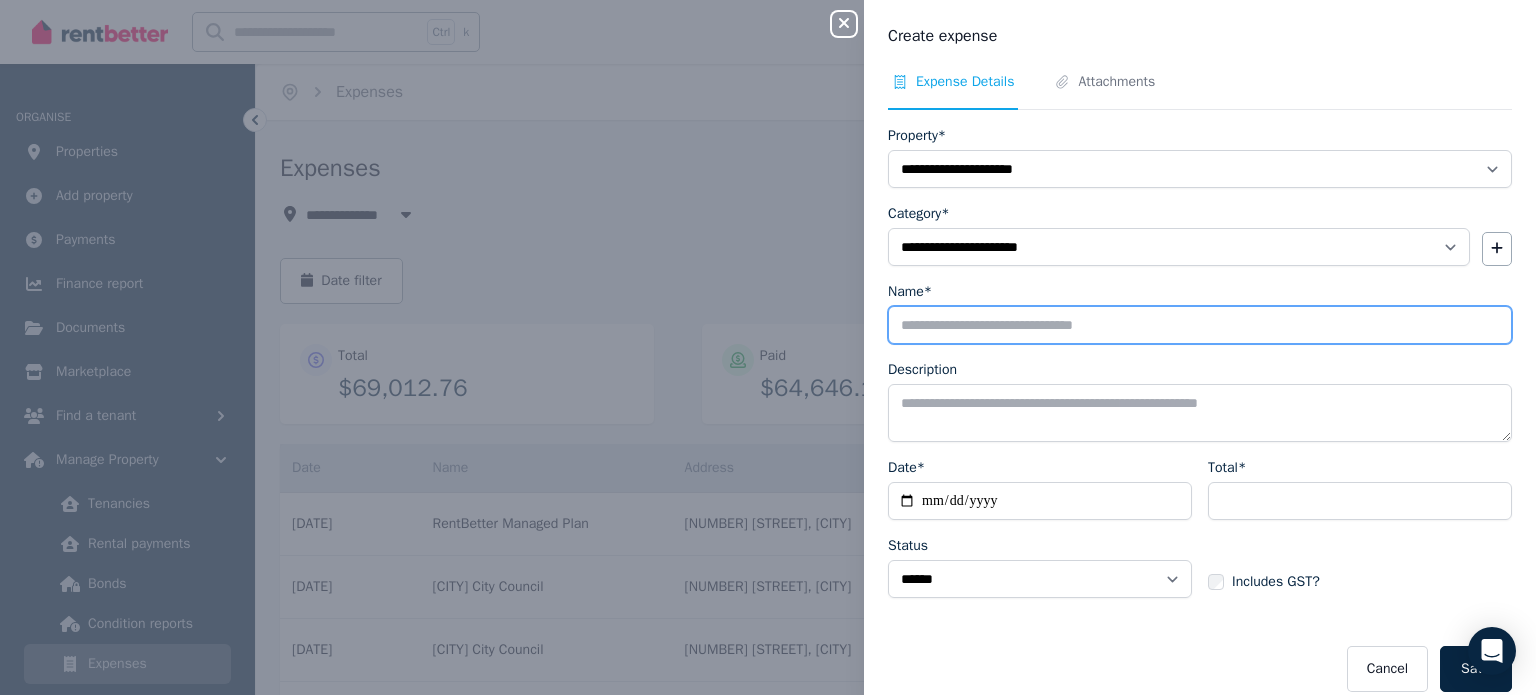click on "Name*" at bounding box center (1200, 325) 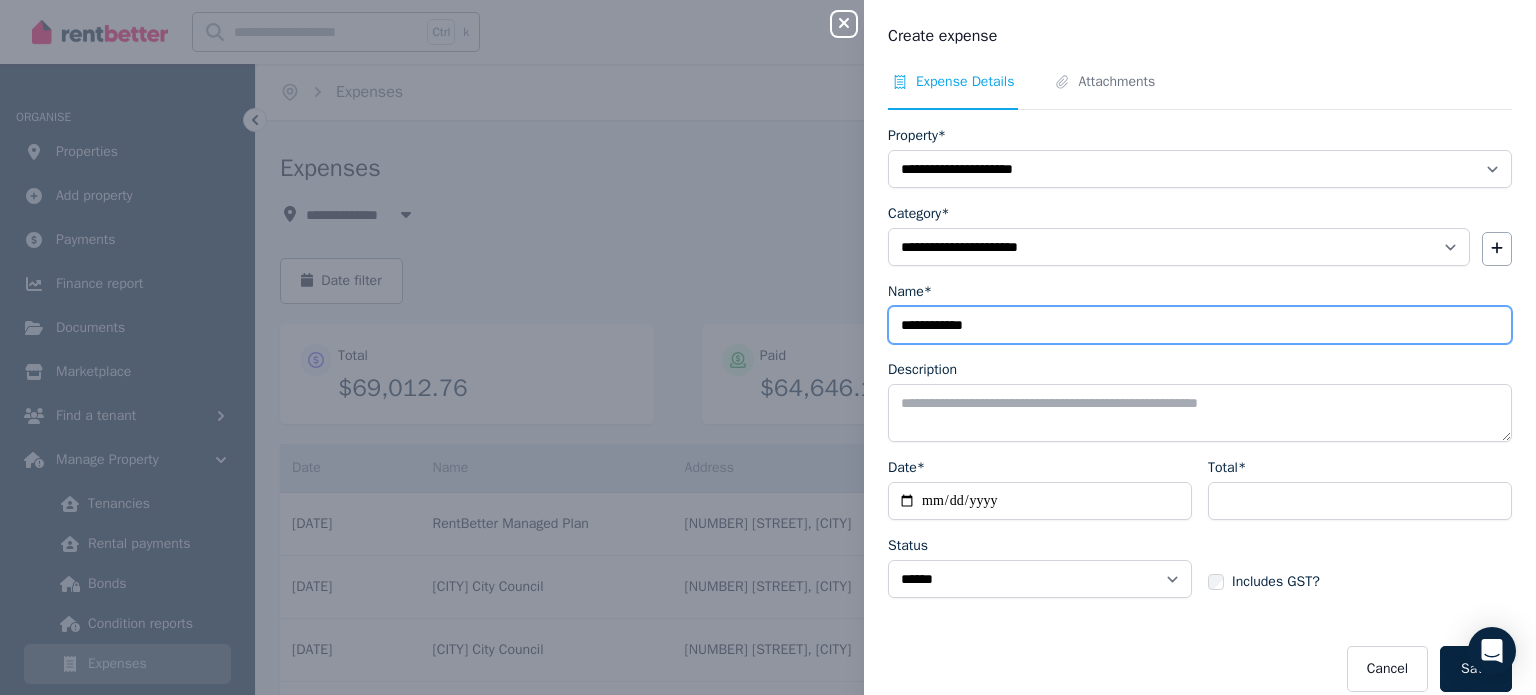 type on "**********" 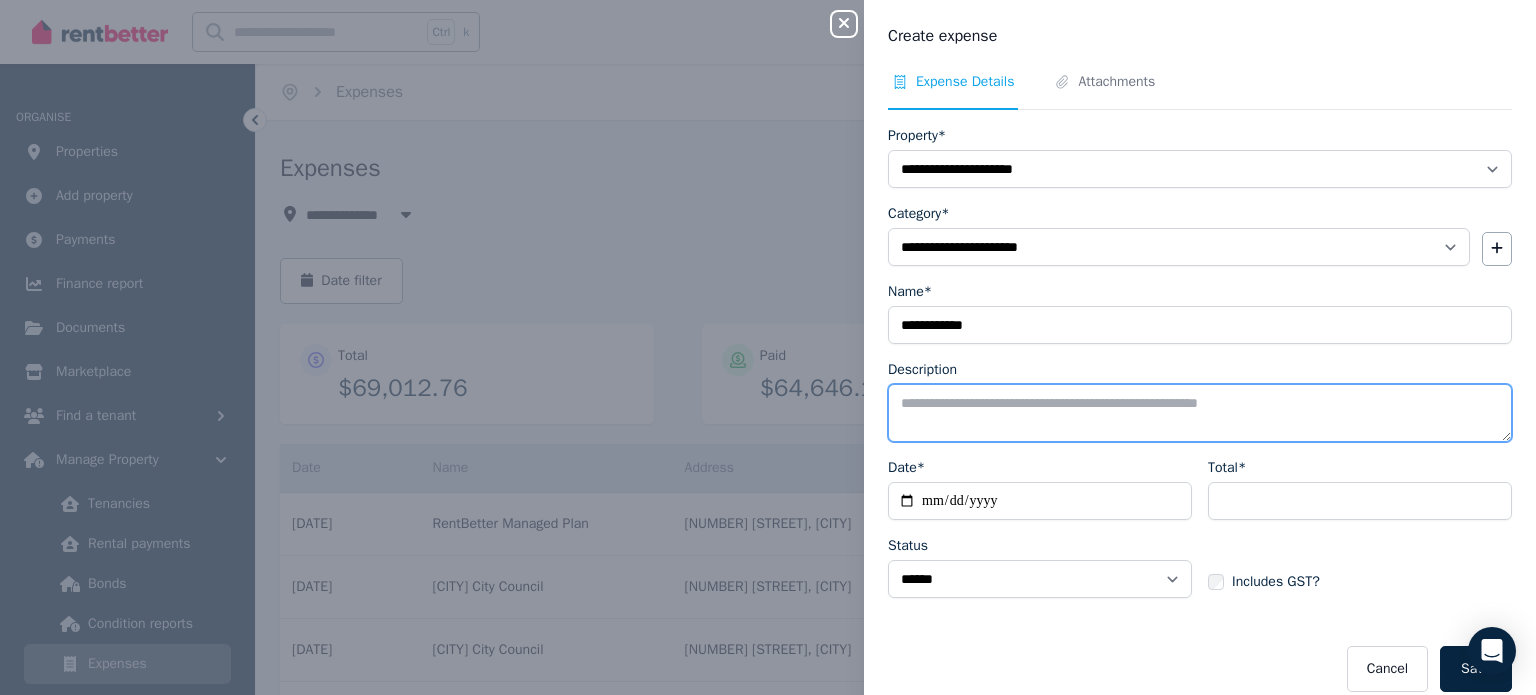 click on "Description" at bounding box center [1200, 413] 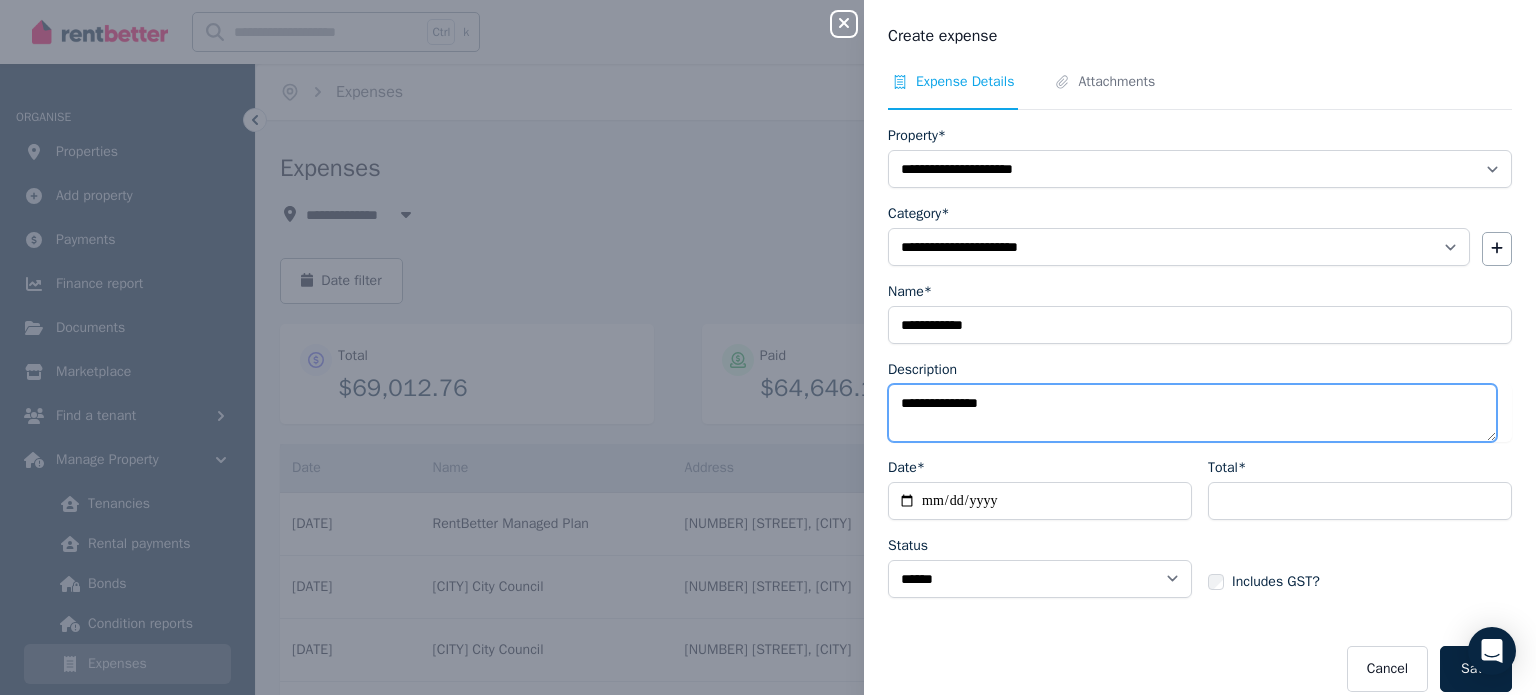type on "**********" 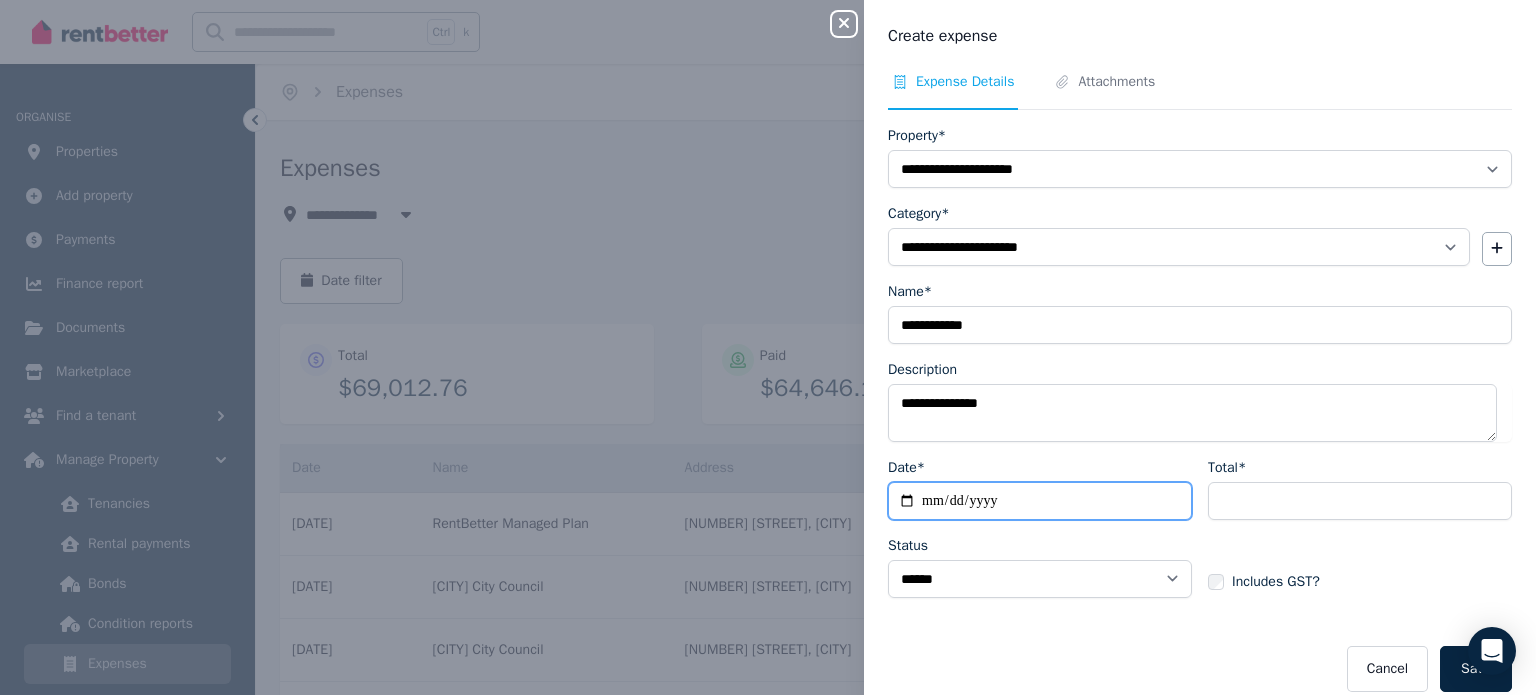 click on "Date*" at bounding box center (1040, 501) 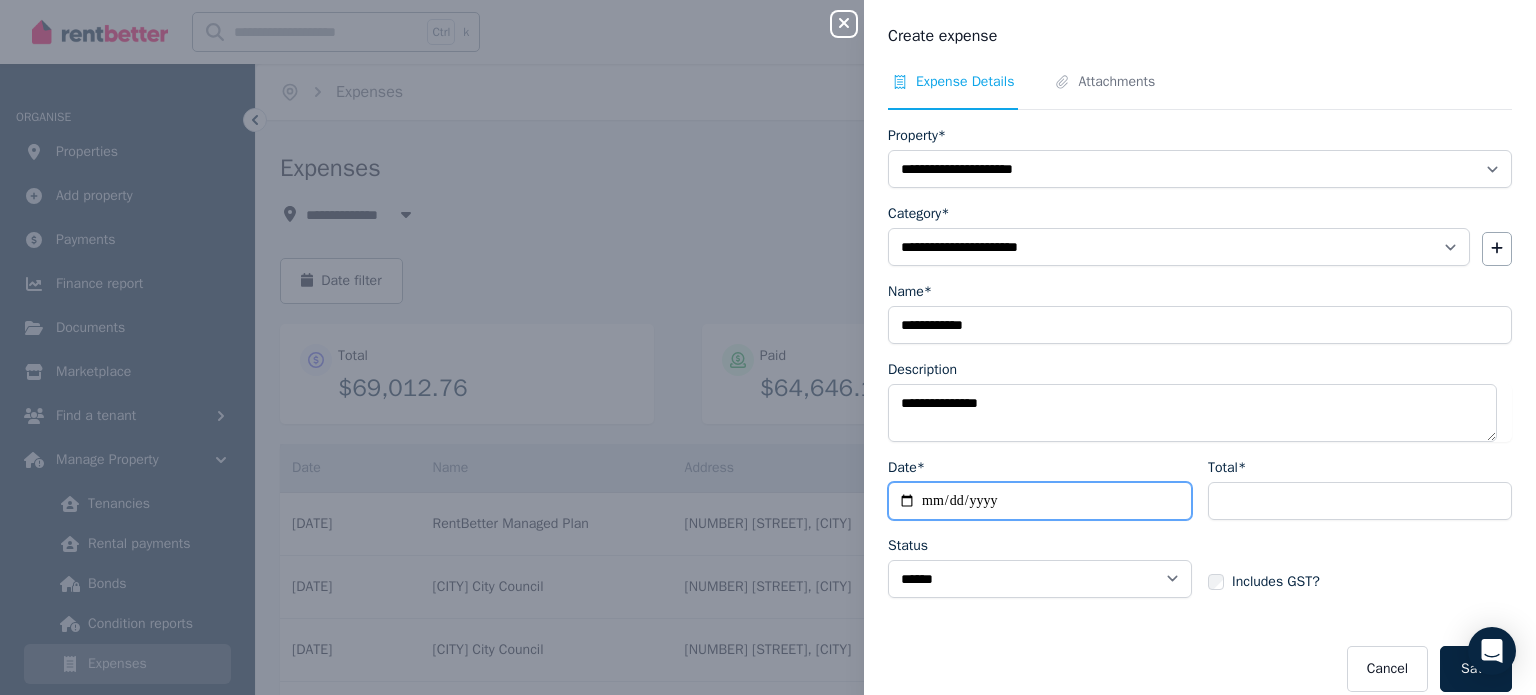 type on "**********" 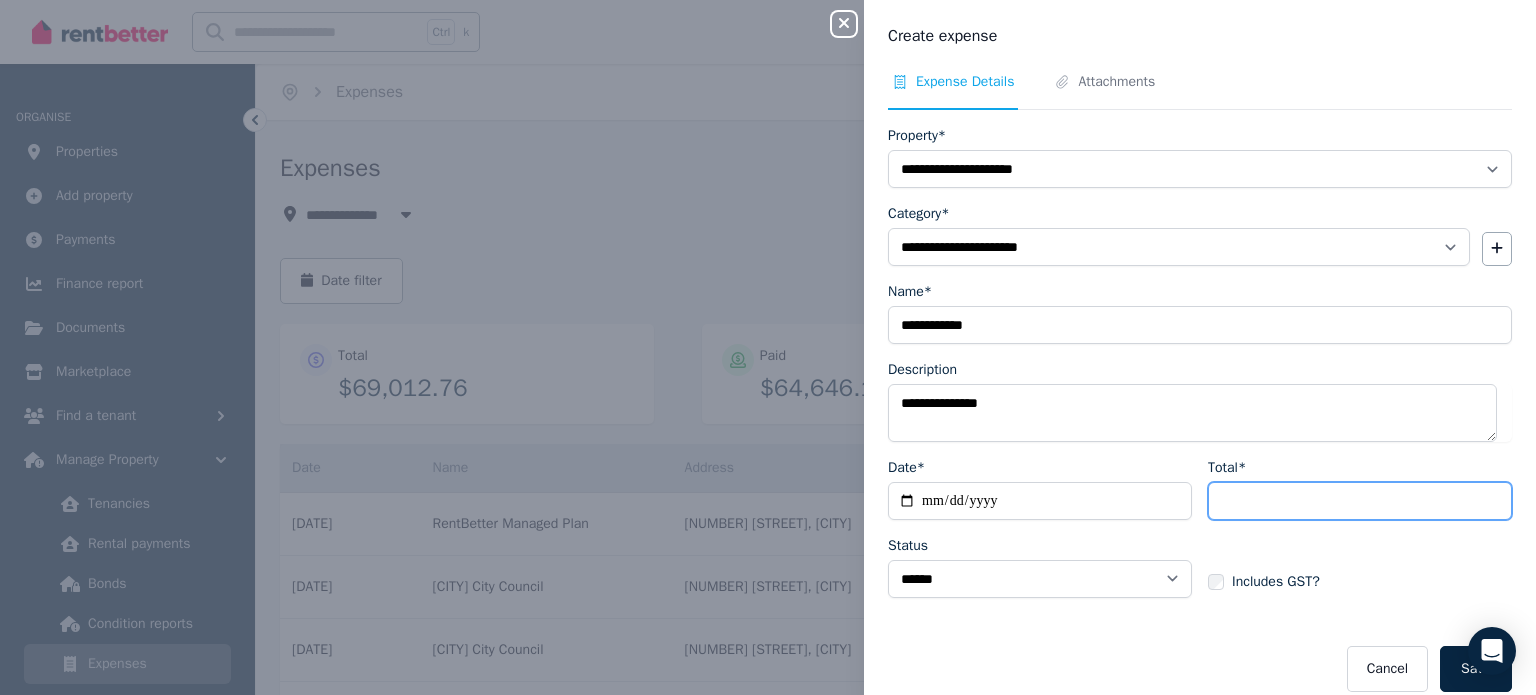 click on "Total*" at bounding box center (1360, 501) 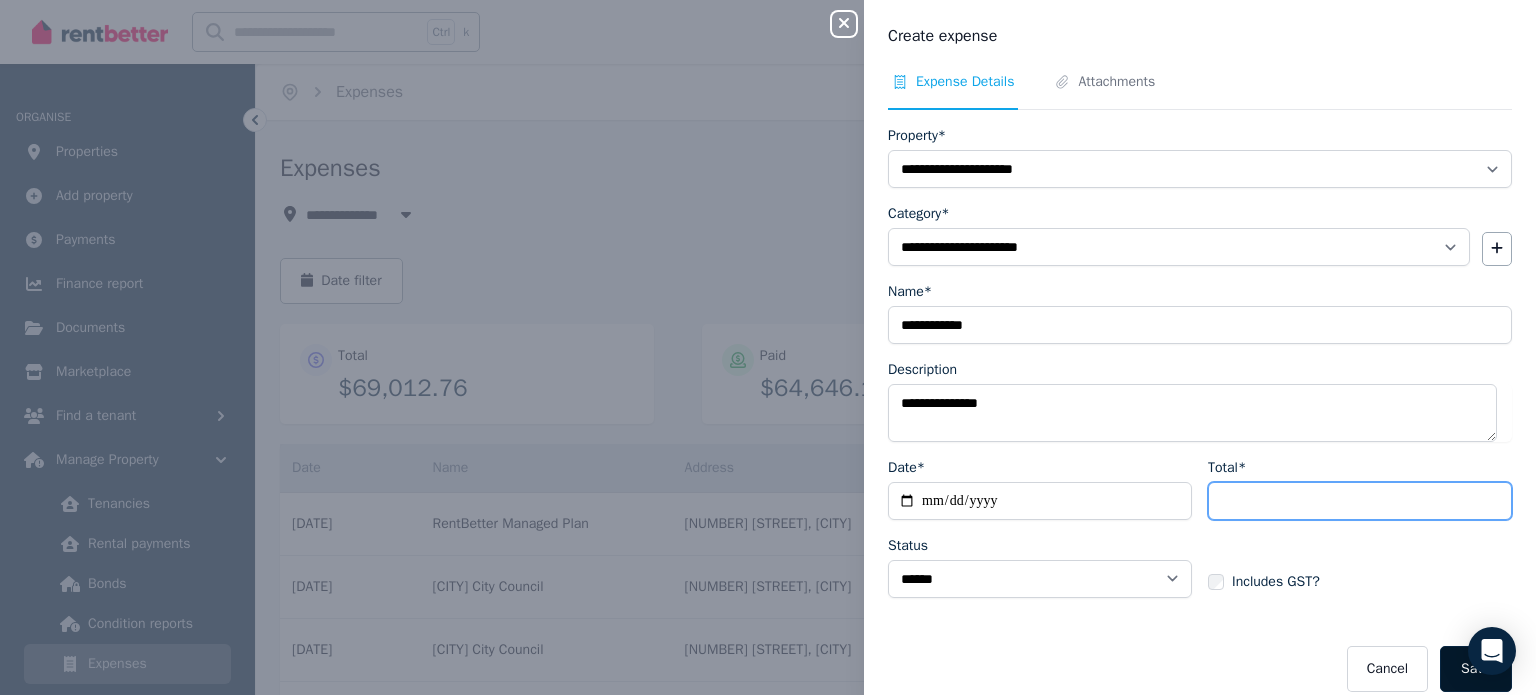 type on "**" 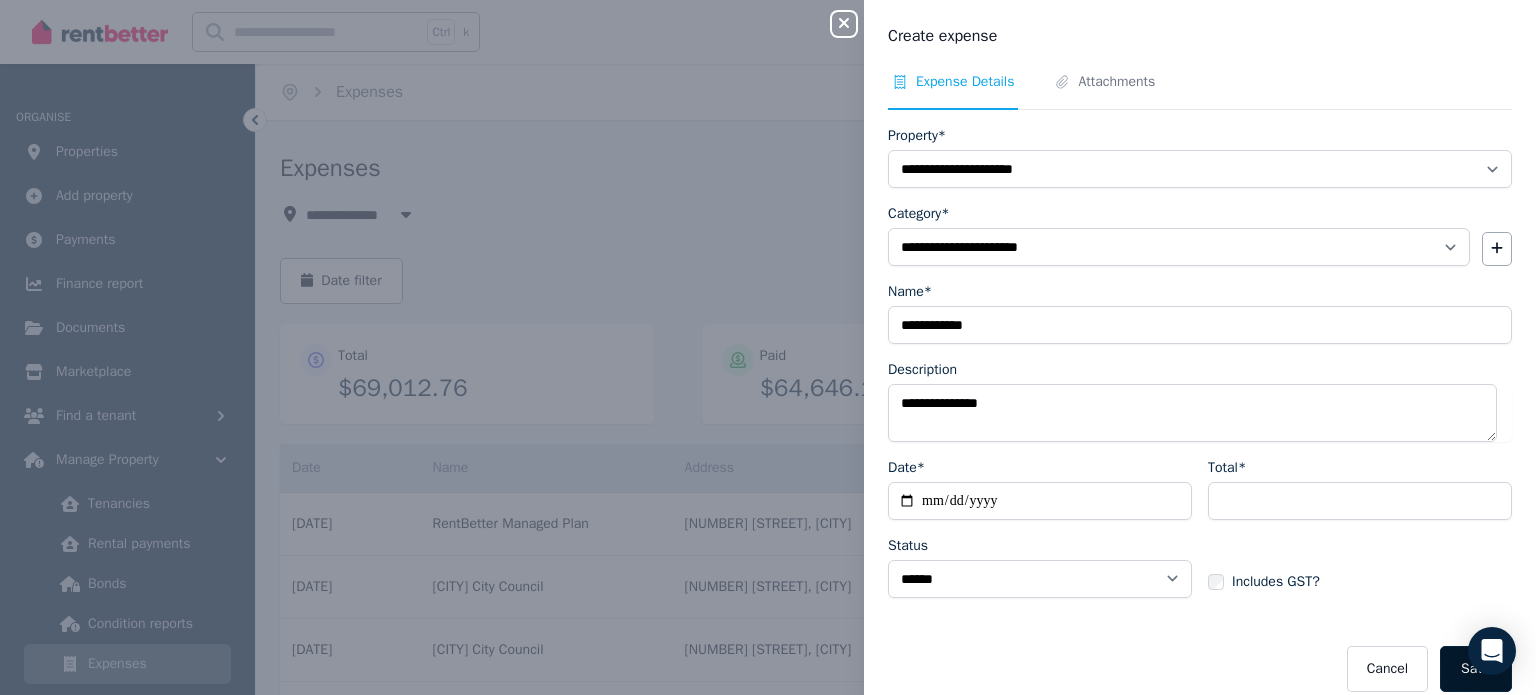 click on "Save" at bounding box center (1476, 669) 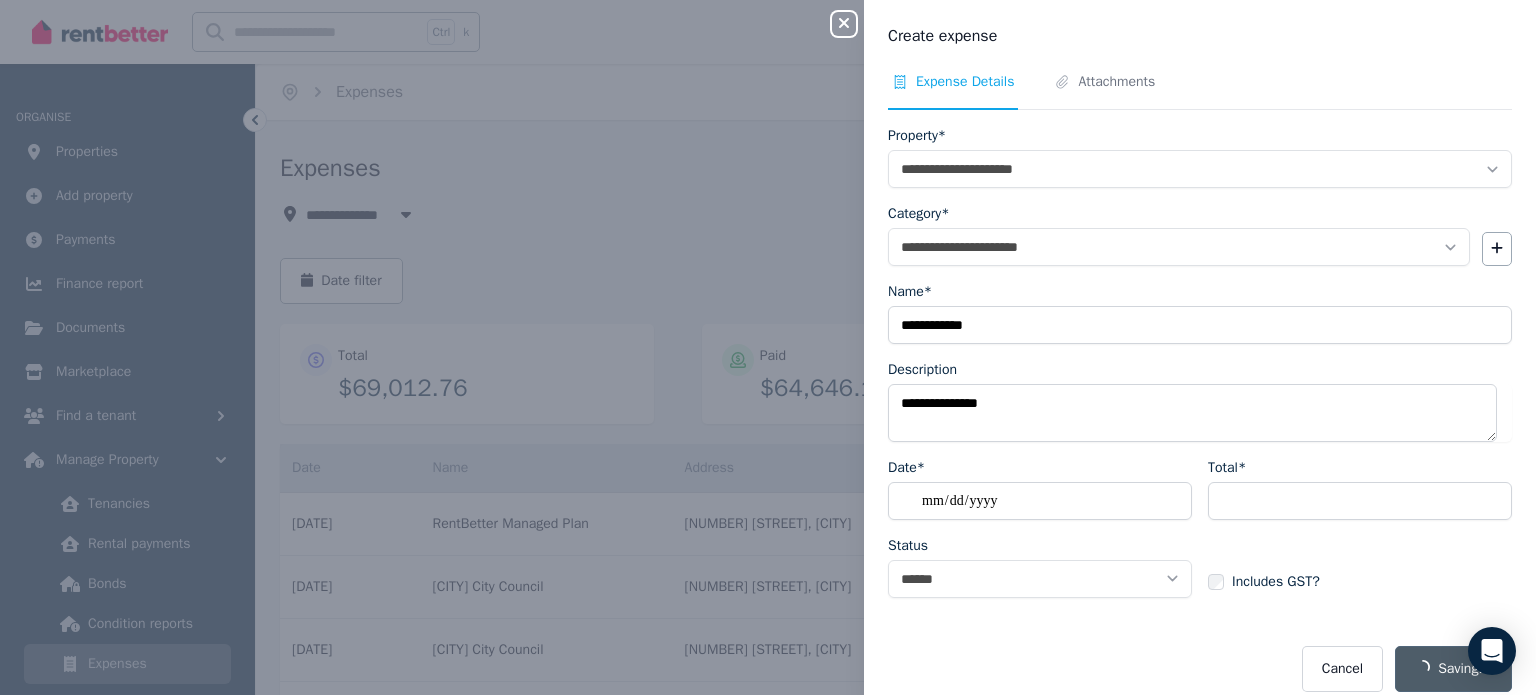 select on "**********" 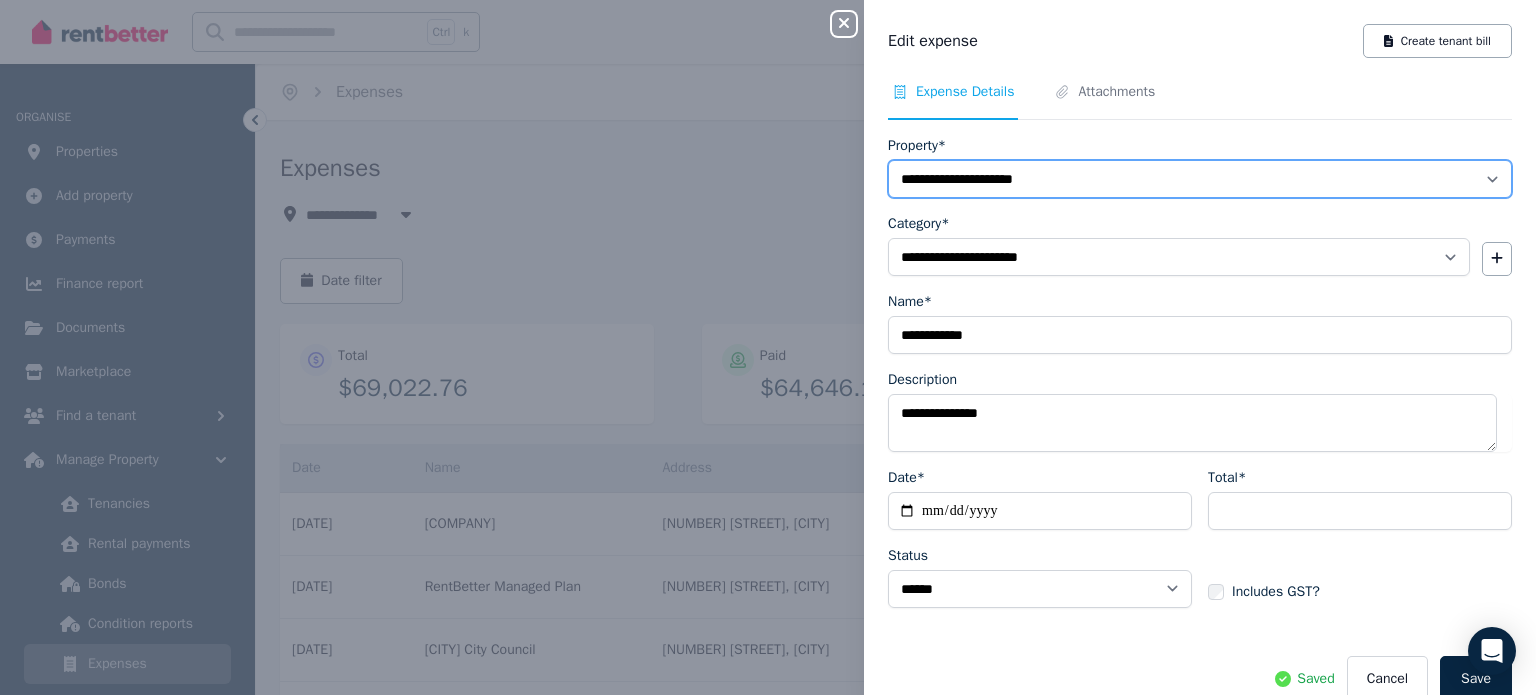 click on "**********" at bounding box center [1200, 179] 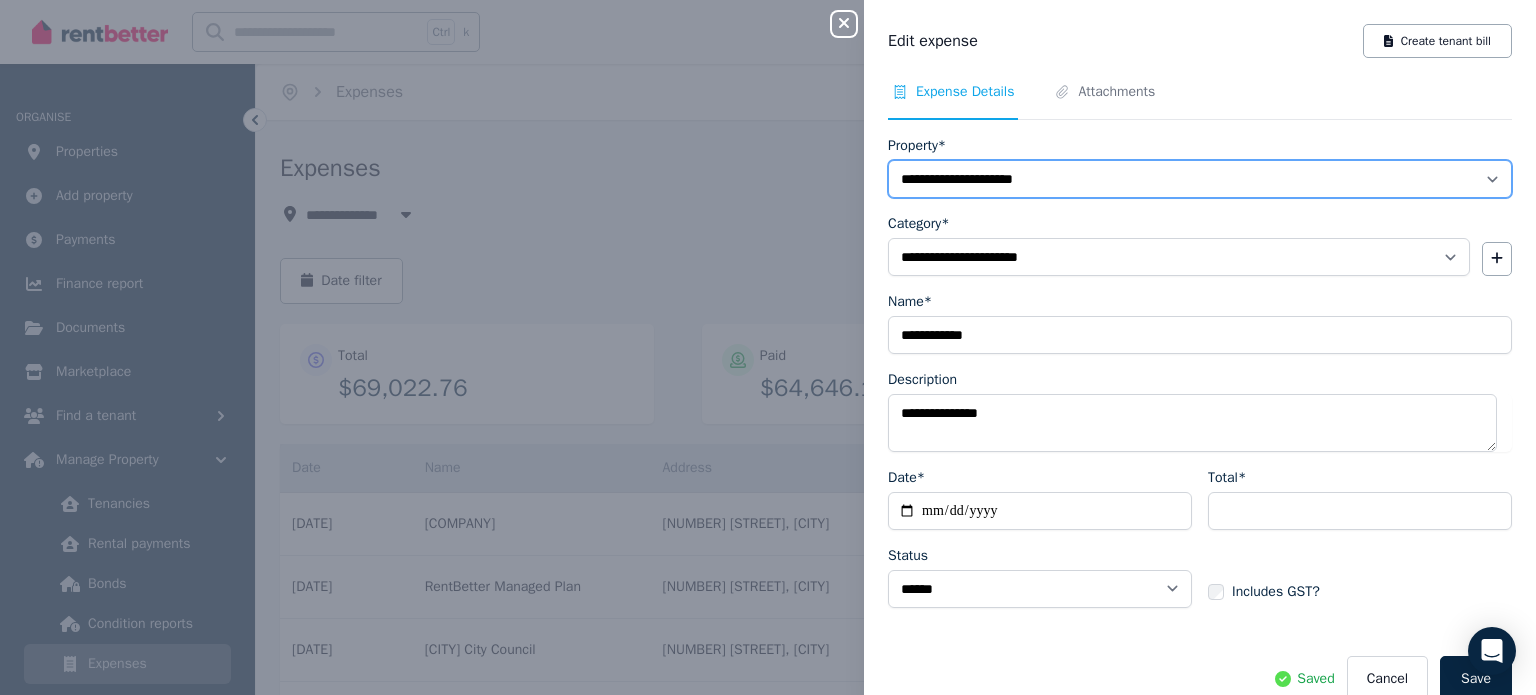 select on "**********" 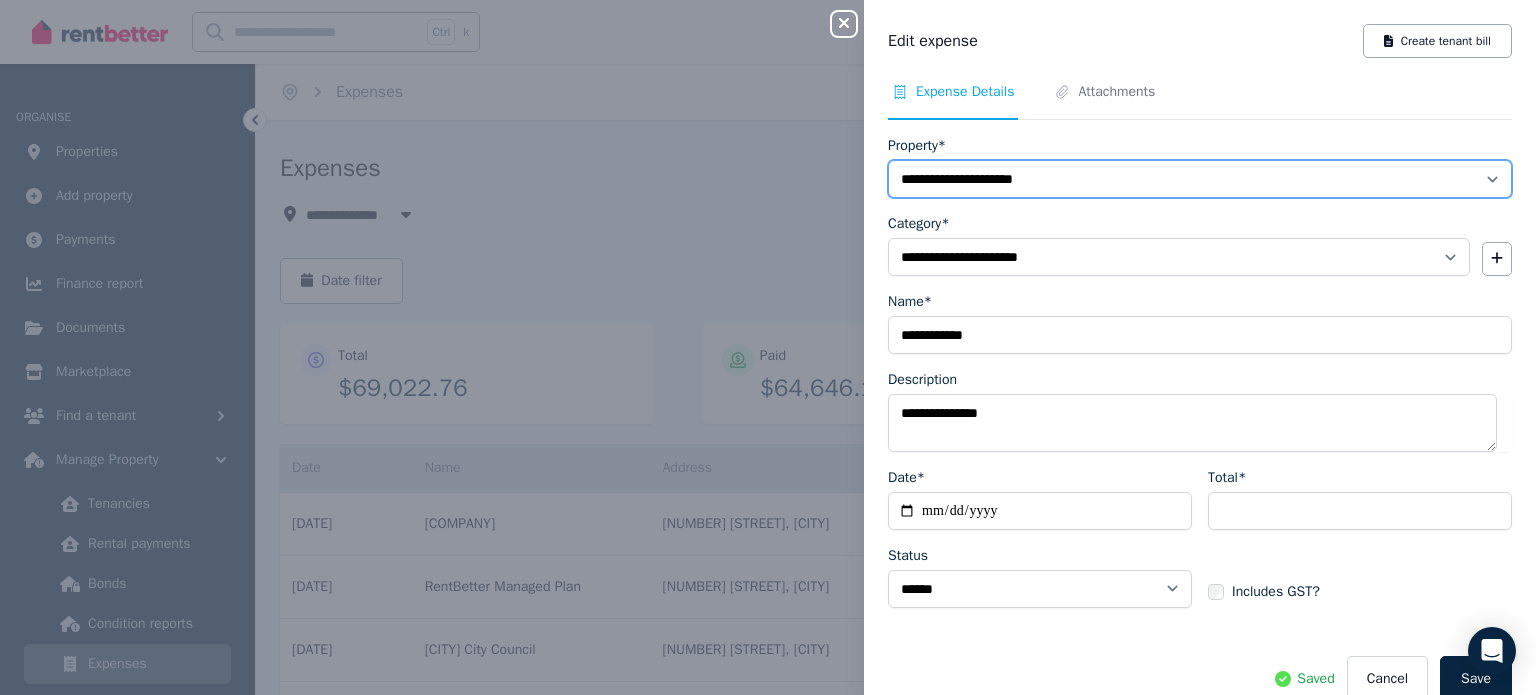 click on "**********" at bounding box center (1200, 179) 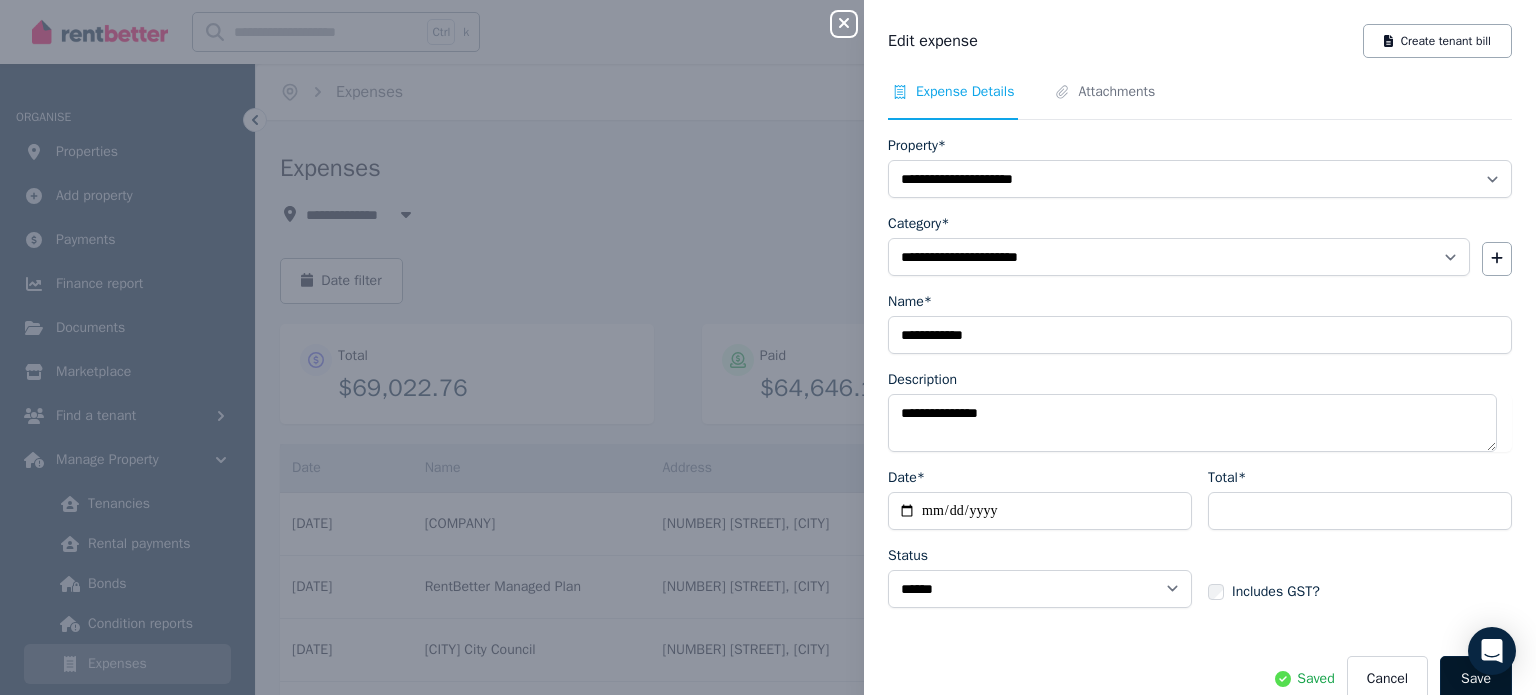 click on "Save" at bounding box center (1476, 679) 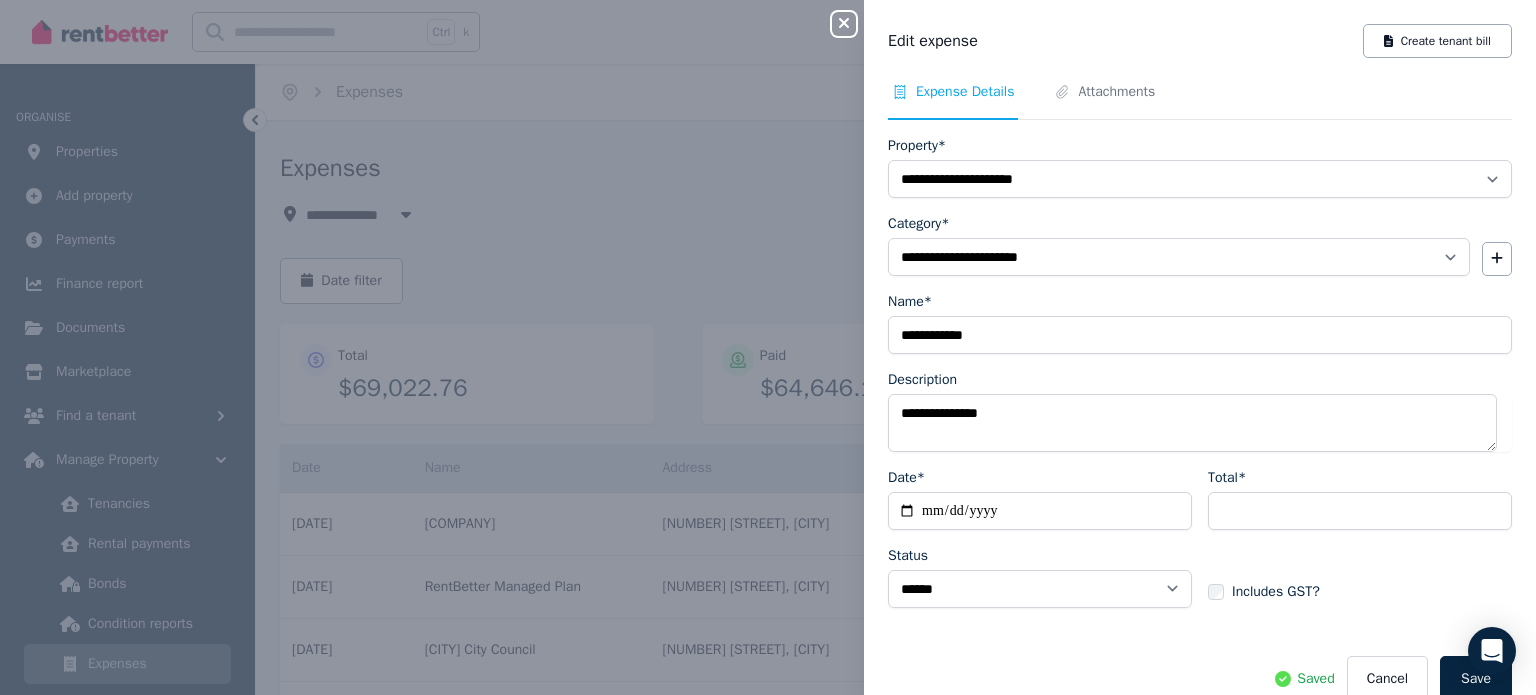 click on "**********" at bounding box center [768, 347] 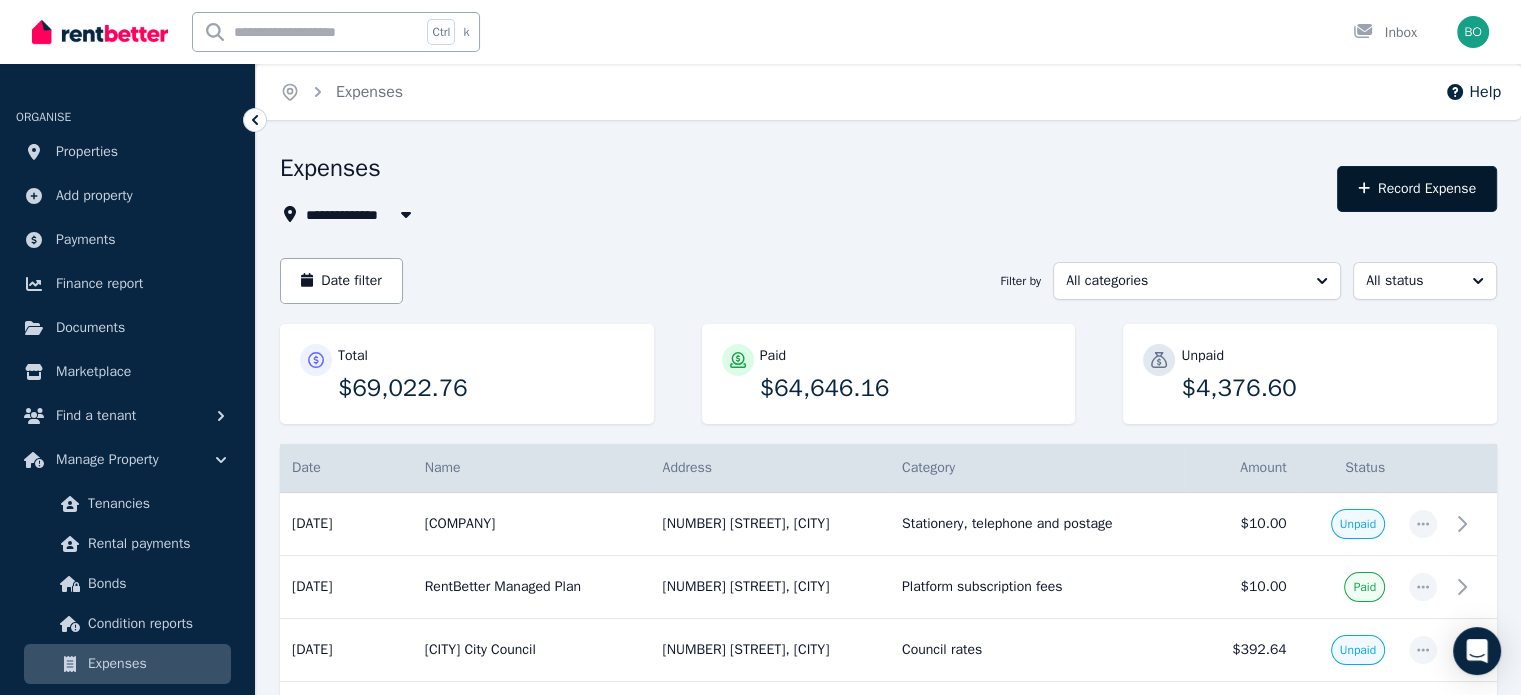 click on "Record Expense" at bounding box center [1417, 189] 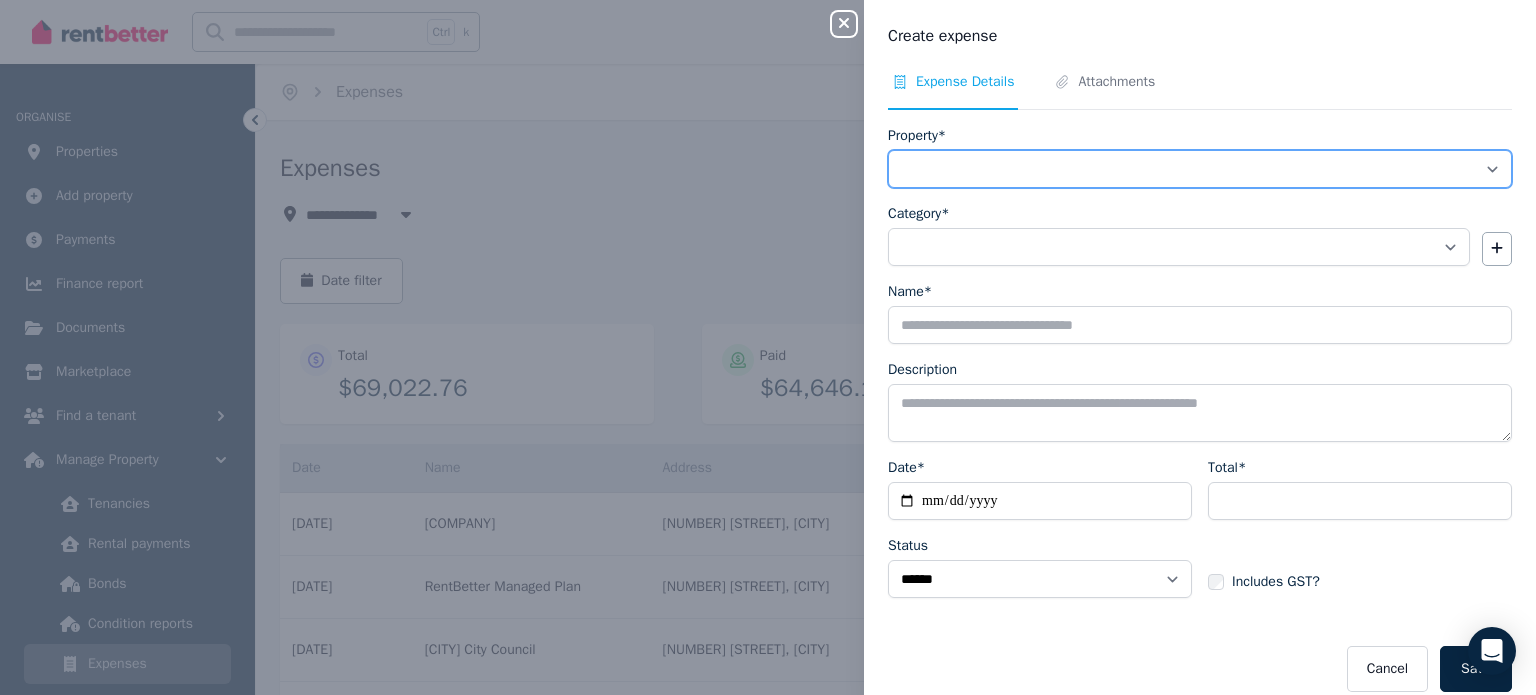 click on "**********" at bounding box center (1200, 169) 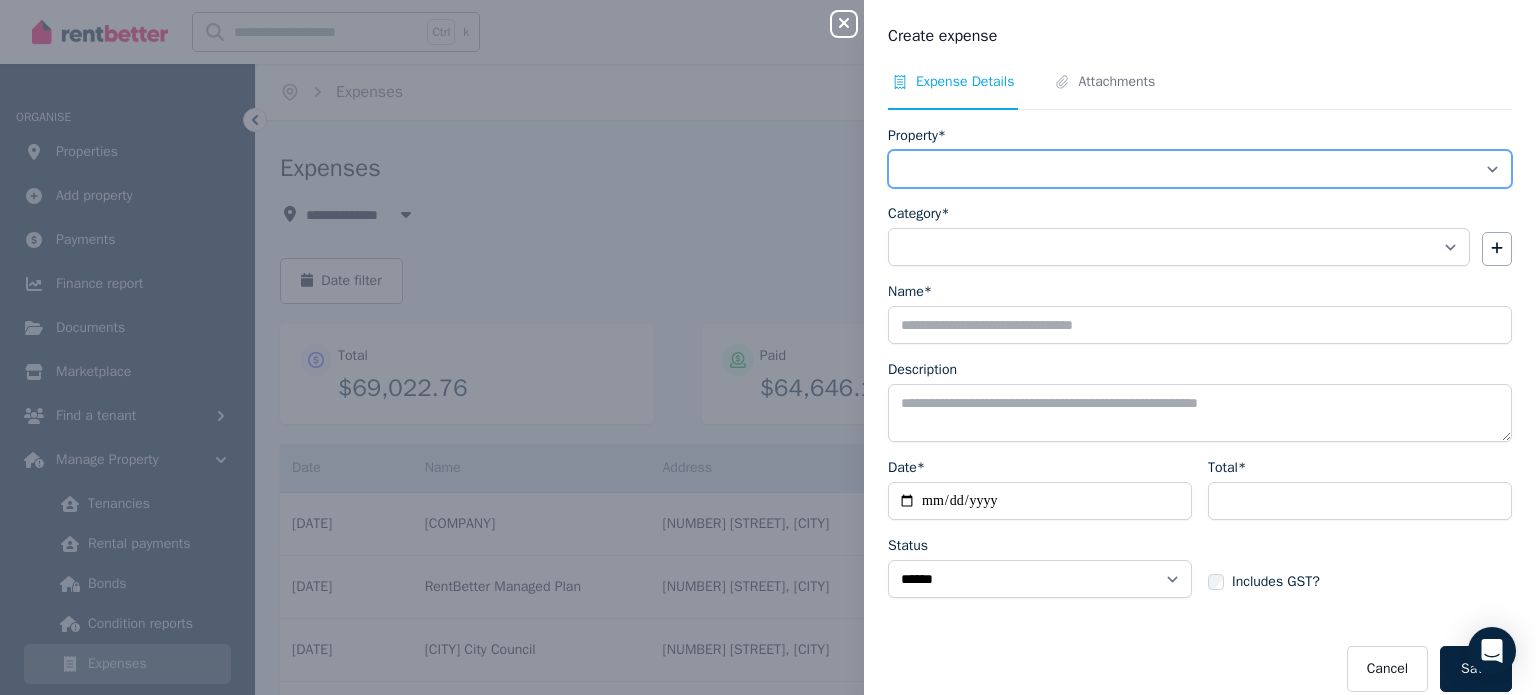 select on "**********" 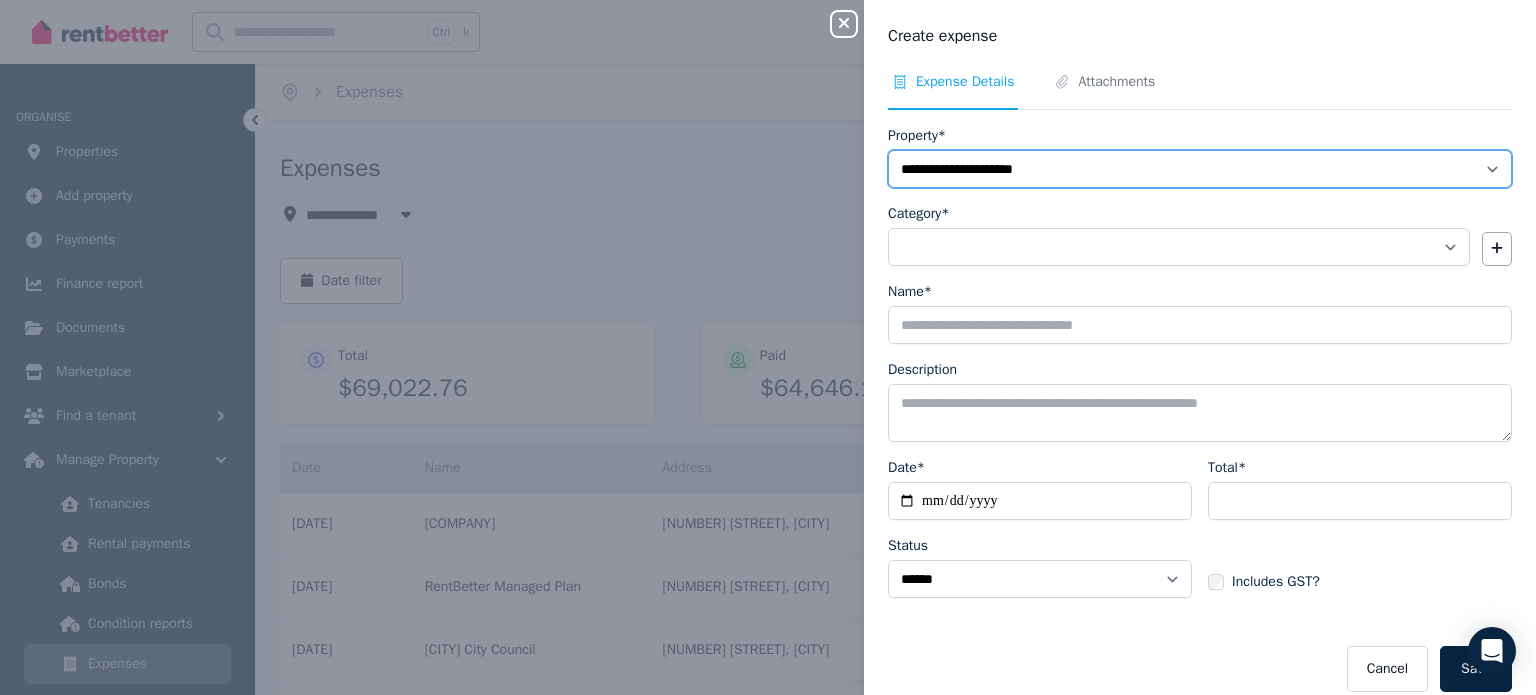 click on "**********" at bounding box center (1200, 169) 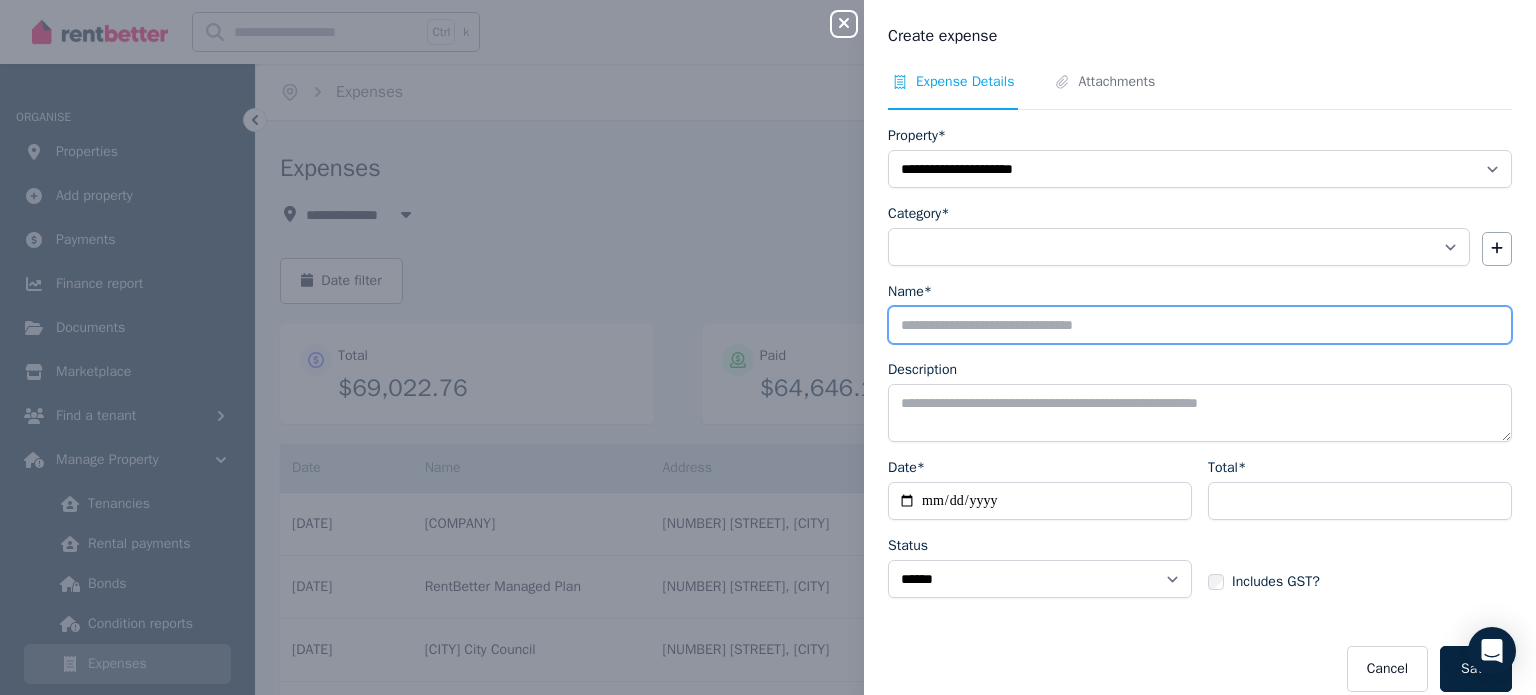 click on "Name*" at bounding box center (1200, 325) 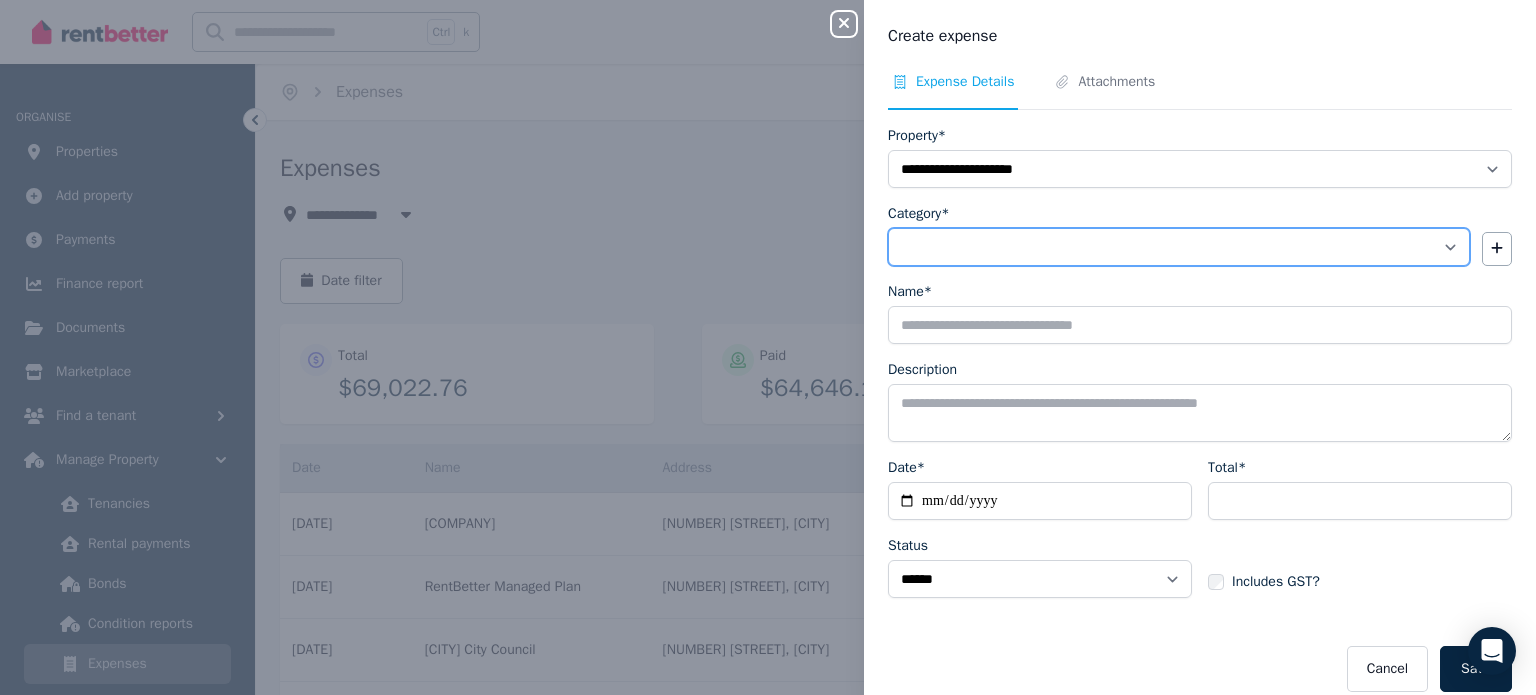 click on "**********" at bounding box center (1179, 247) 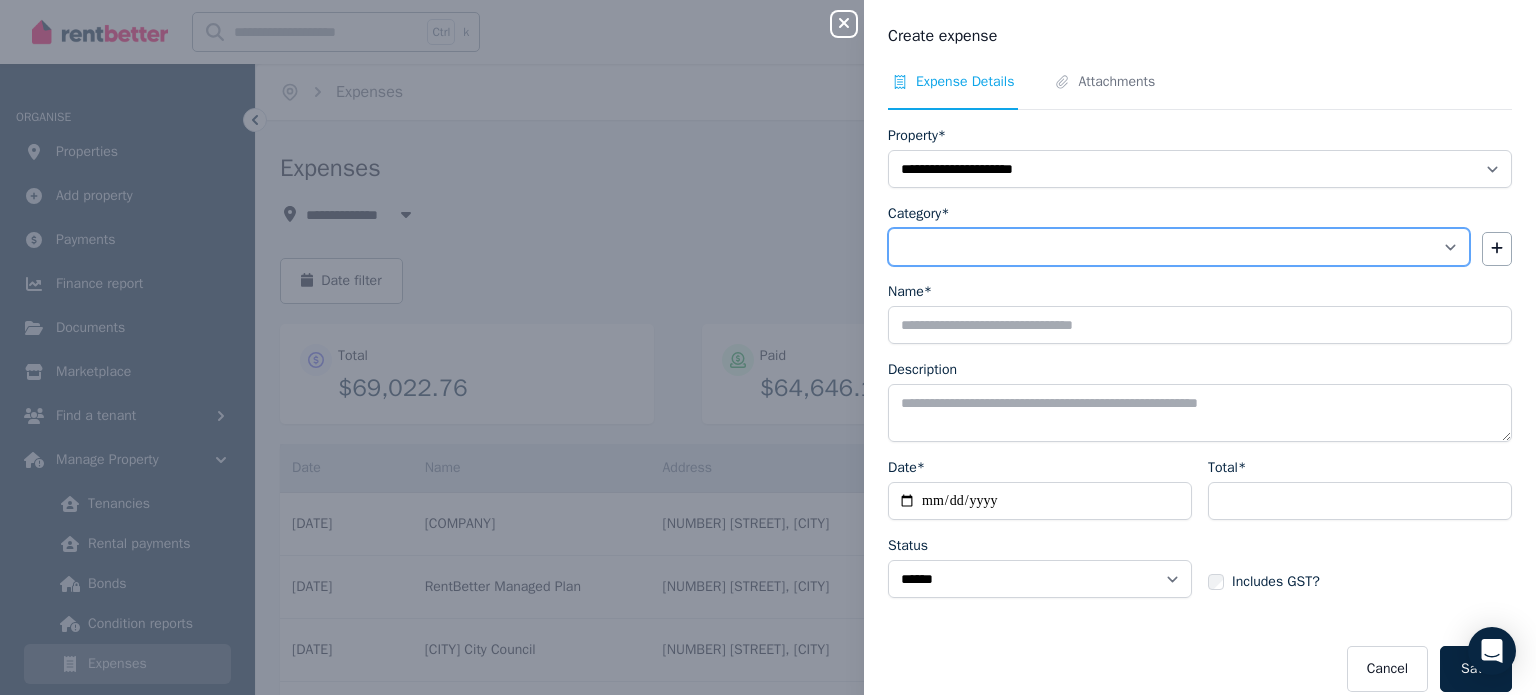 select on "**********" 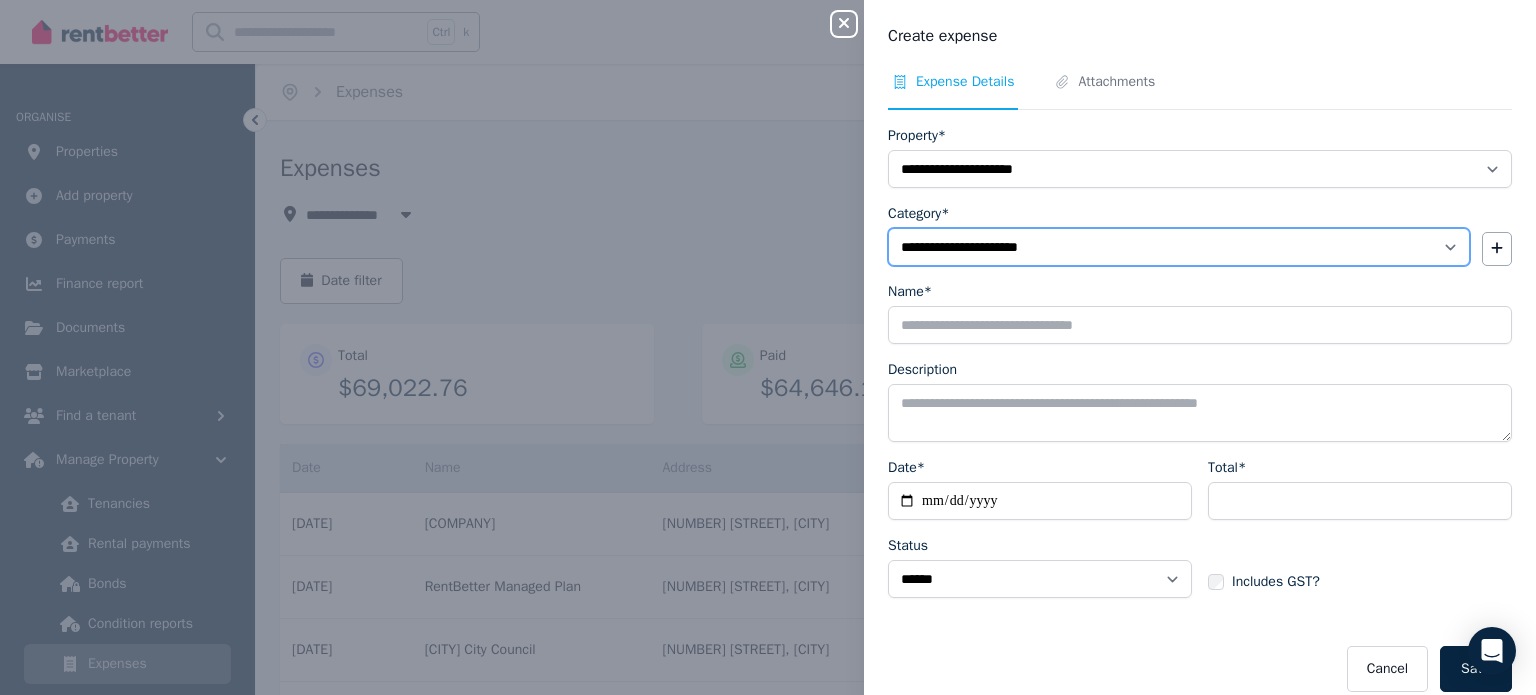 click on "**********" at bounding box center [1179, 247] 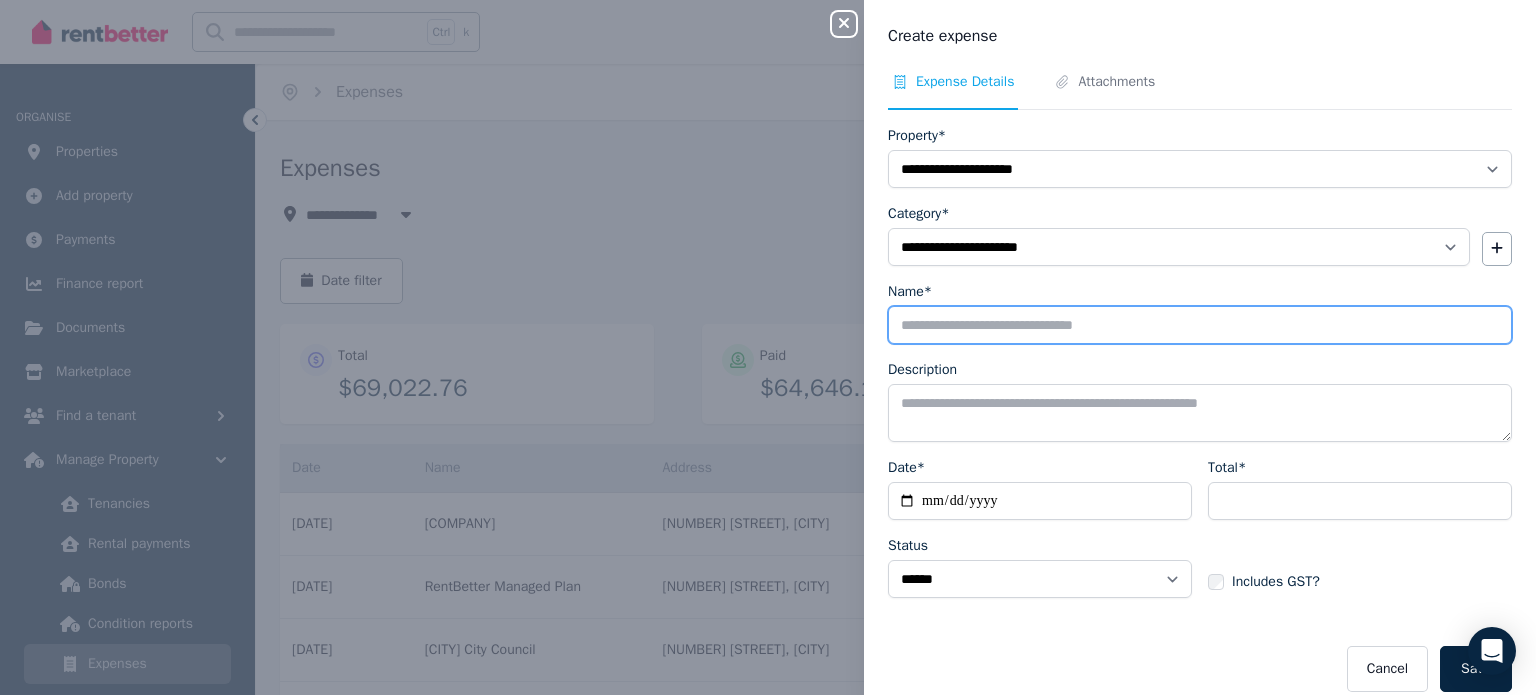 click on "Name*" at bounding box center [1200, 325] 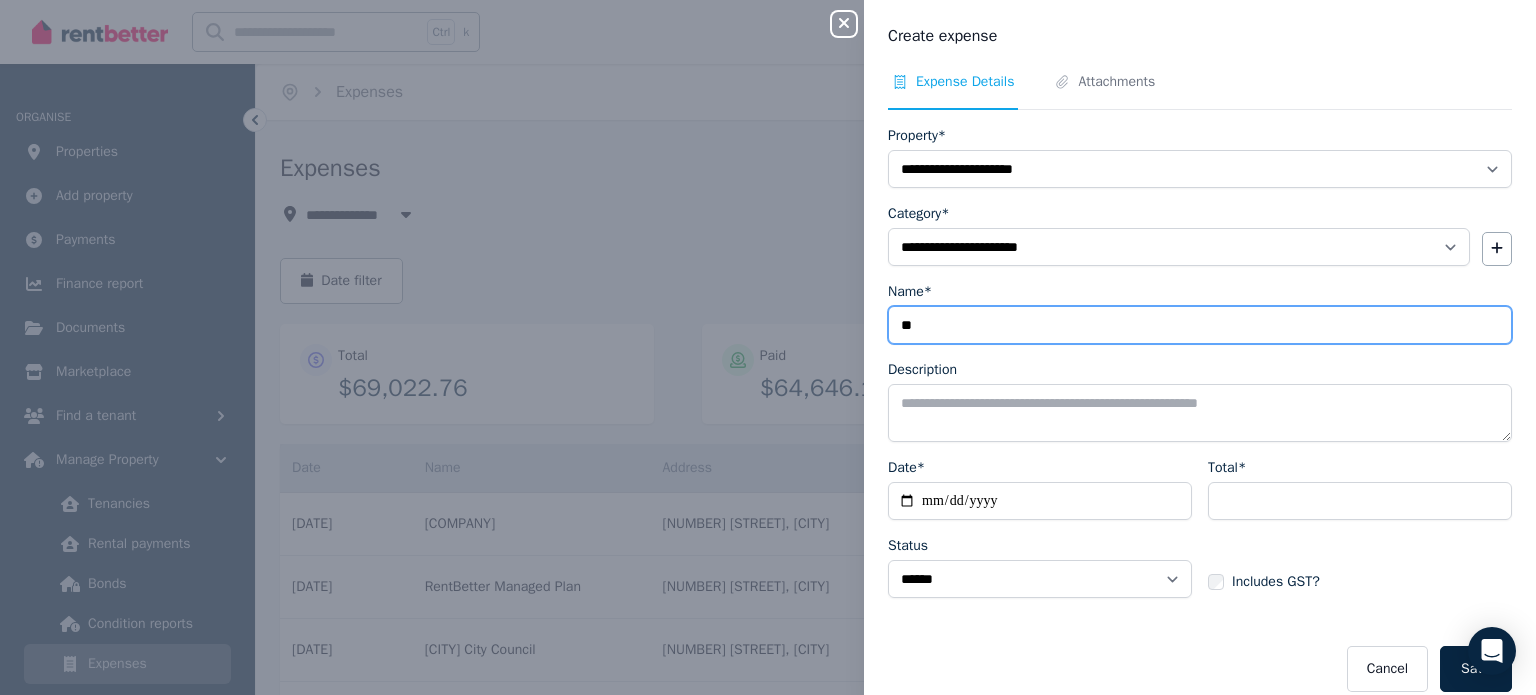 type on "**********" 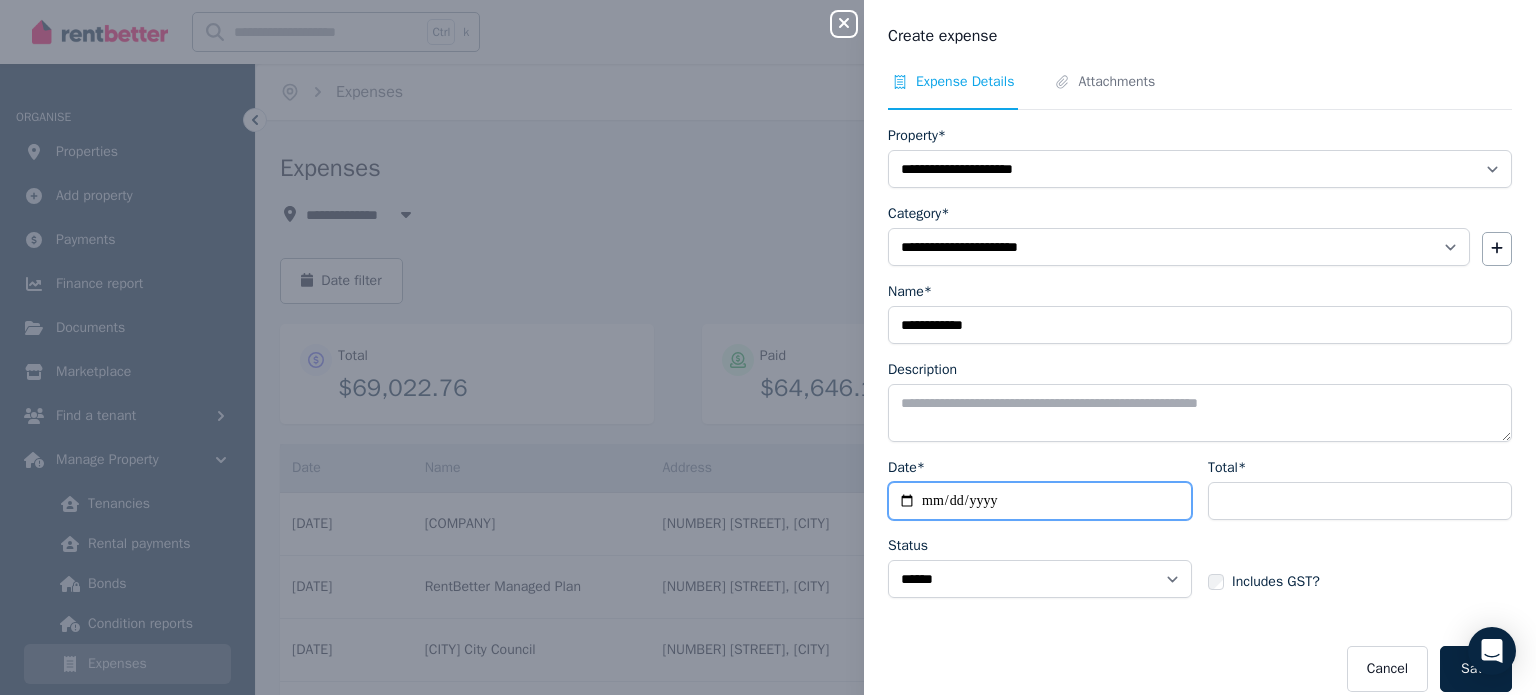 click on "Date*" at bounding box center [1040, 501] 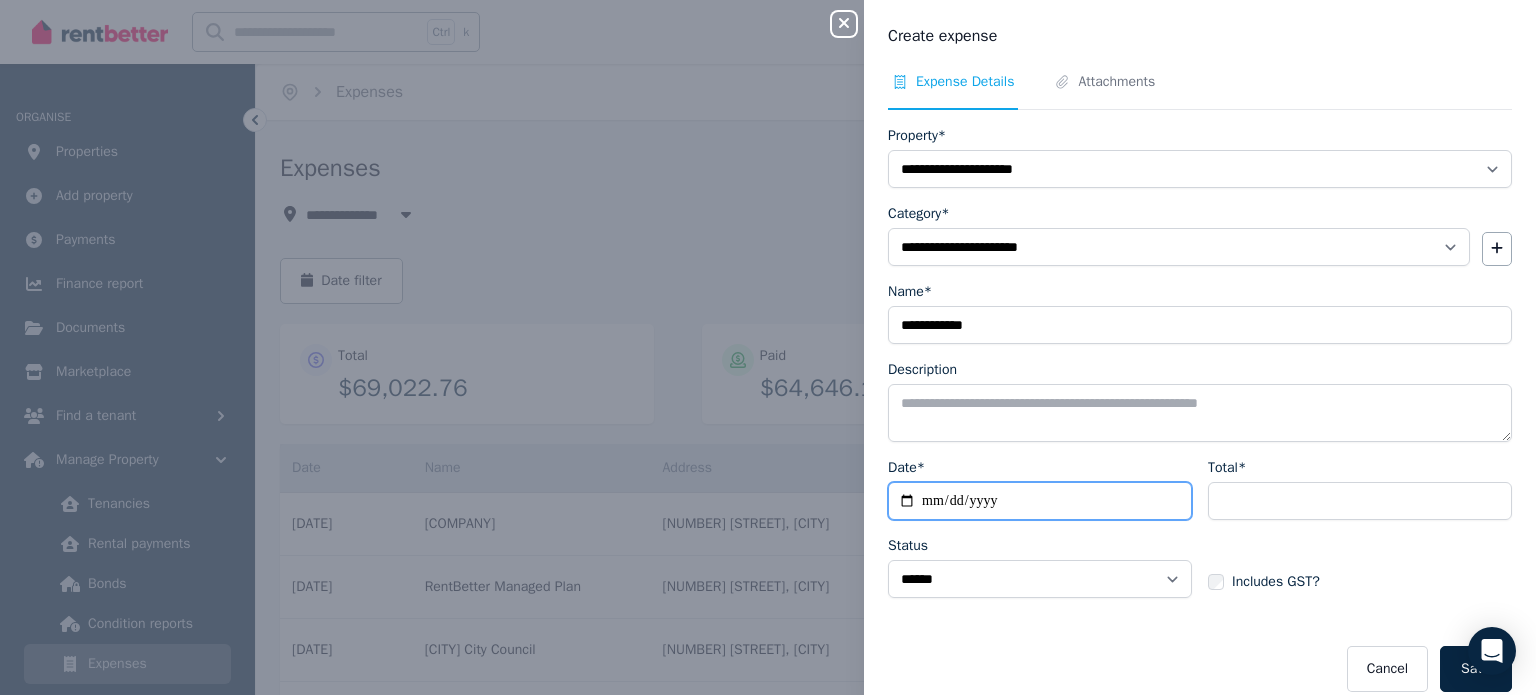 type on "**********" 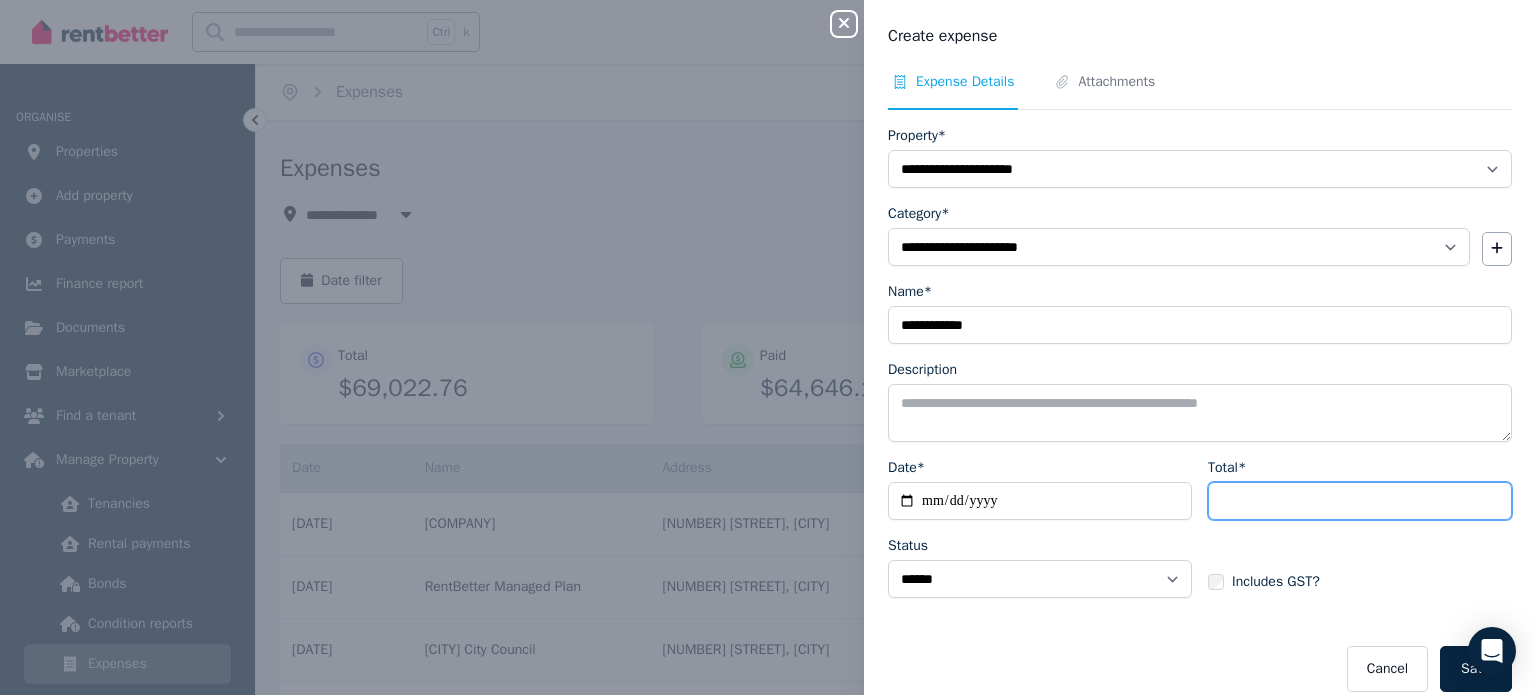 click on "Total*" at bounding box center (1360, 501) 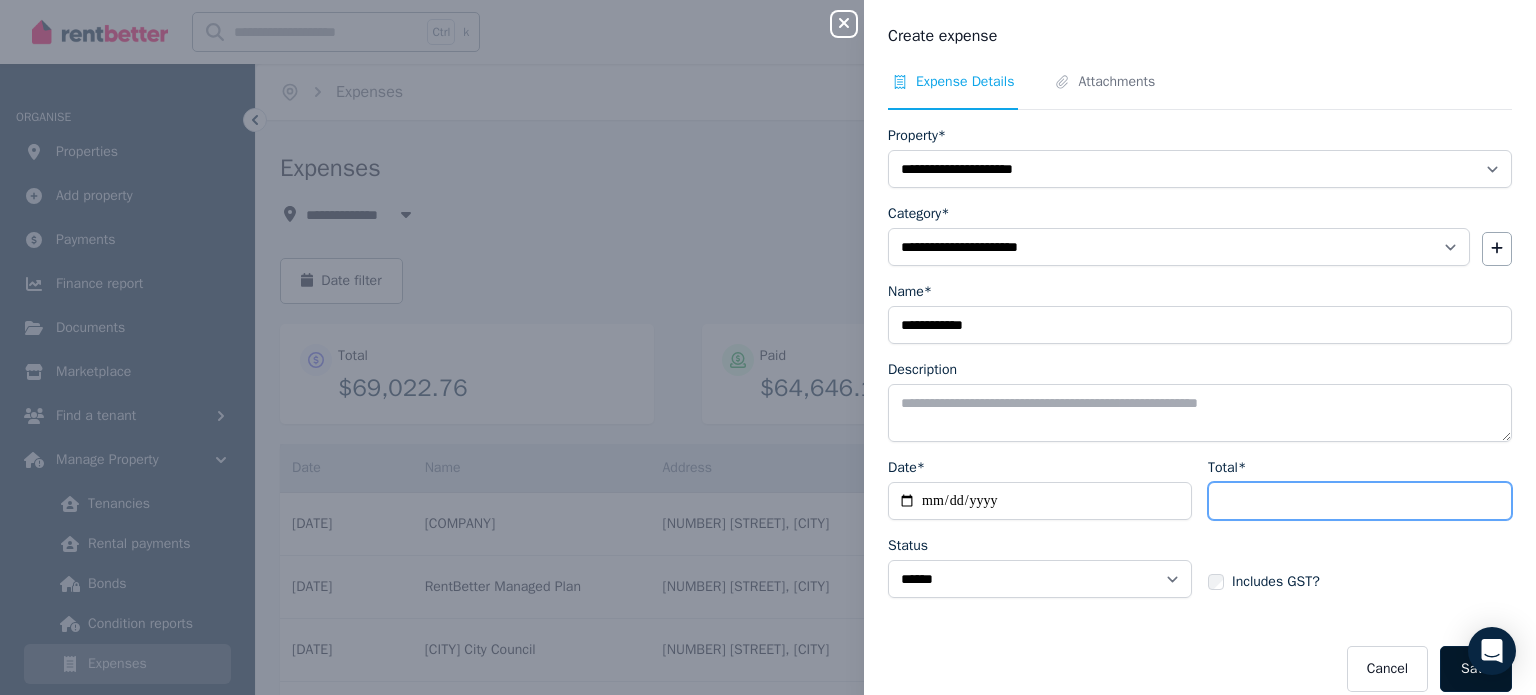 type on "**" 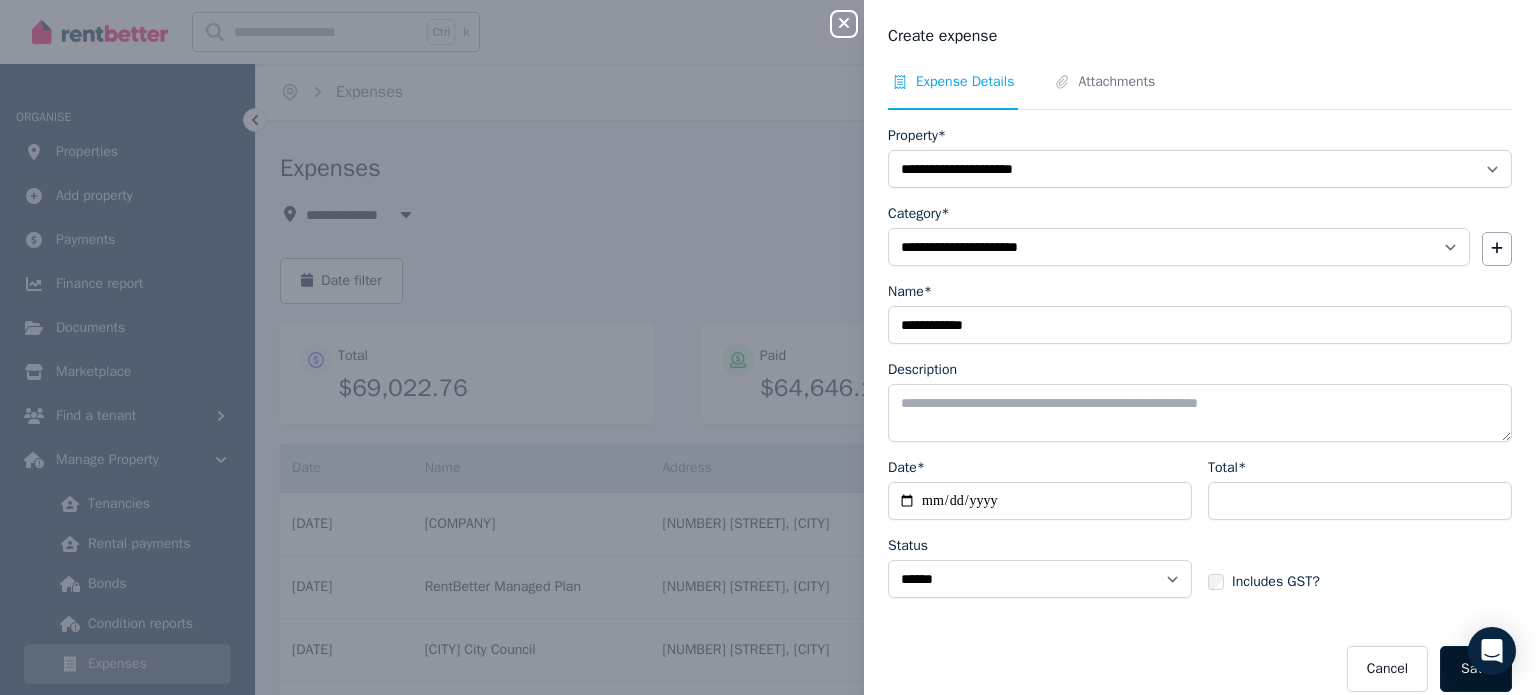 click on "Save" at bounding box center (1476, 669) 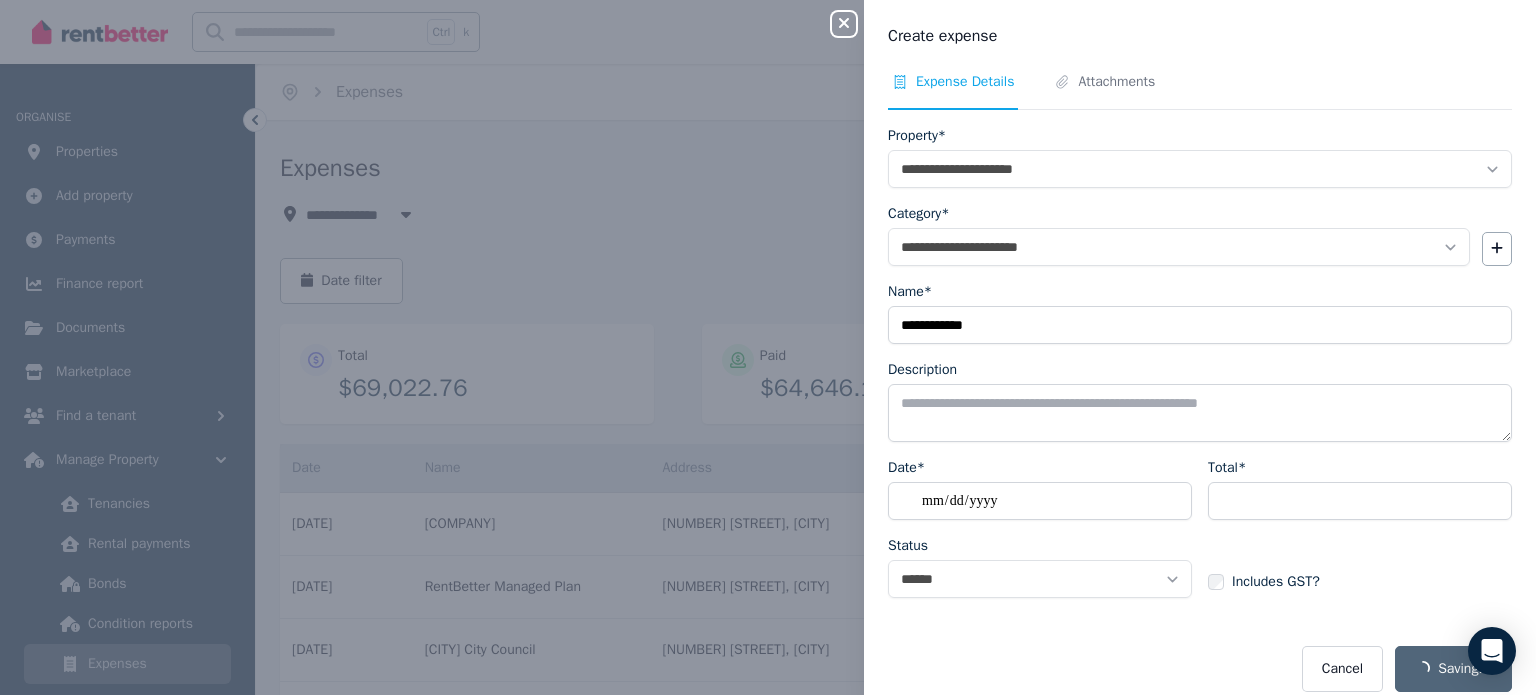 select on "**********" 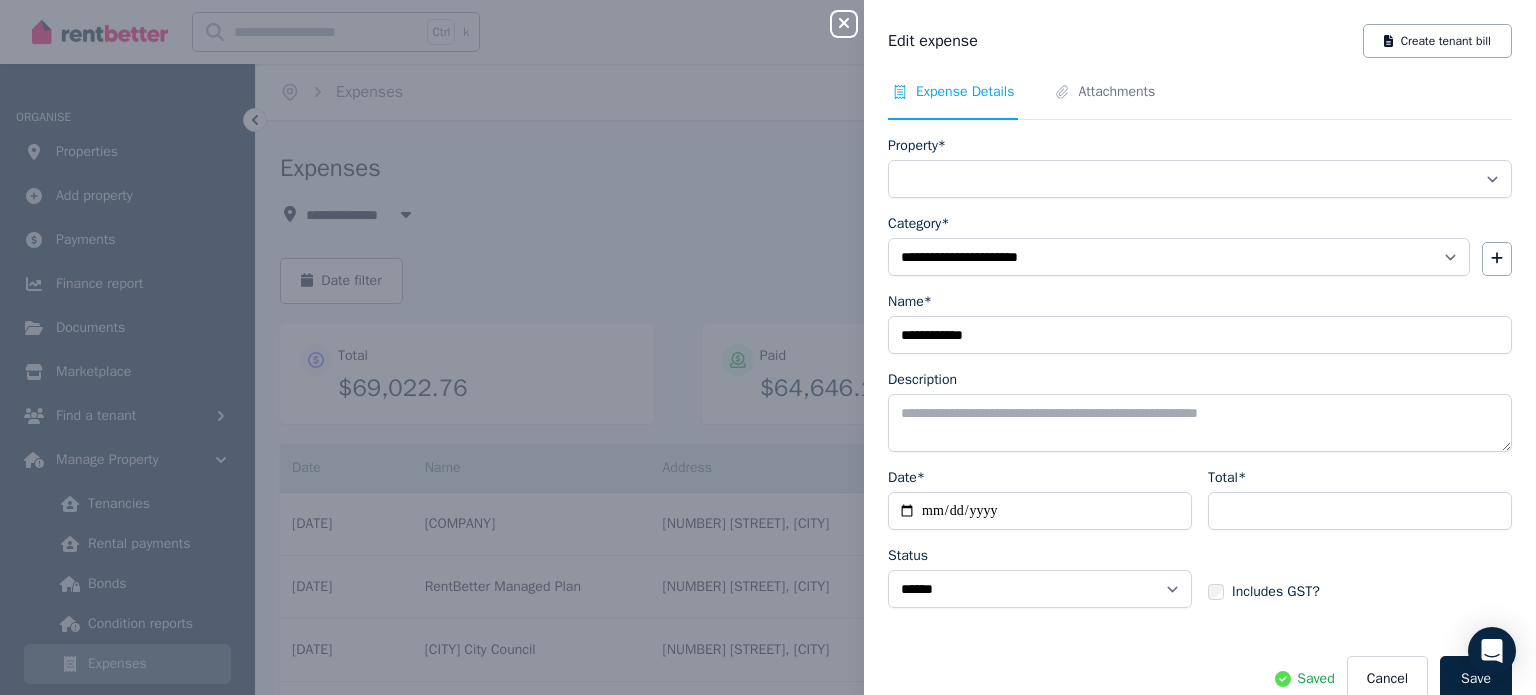 select on "**********" 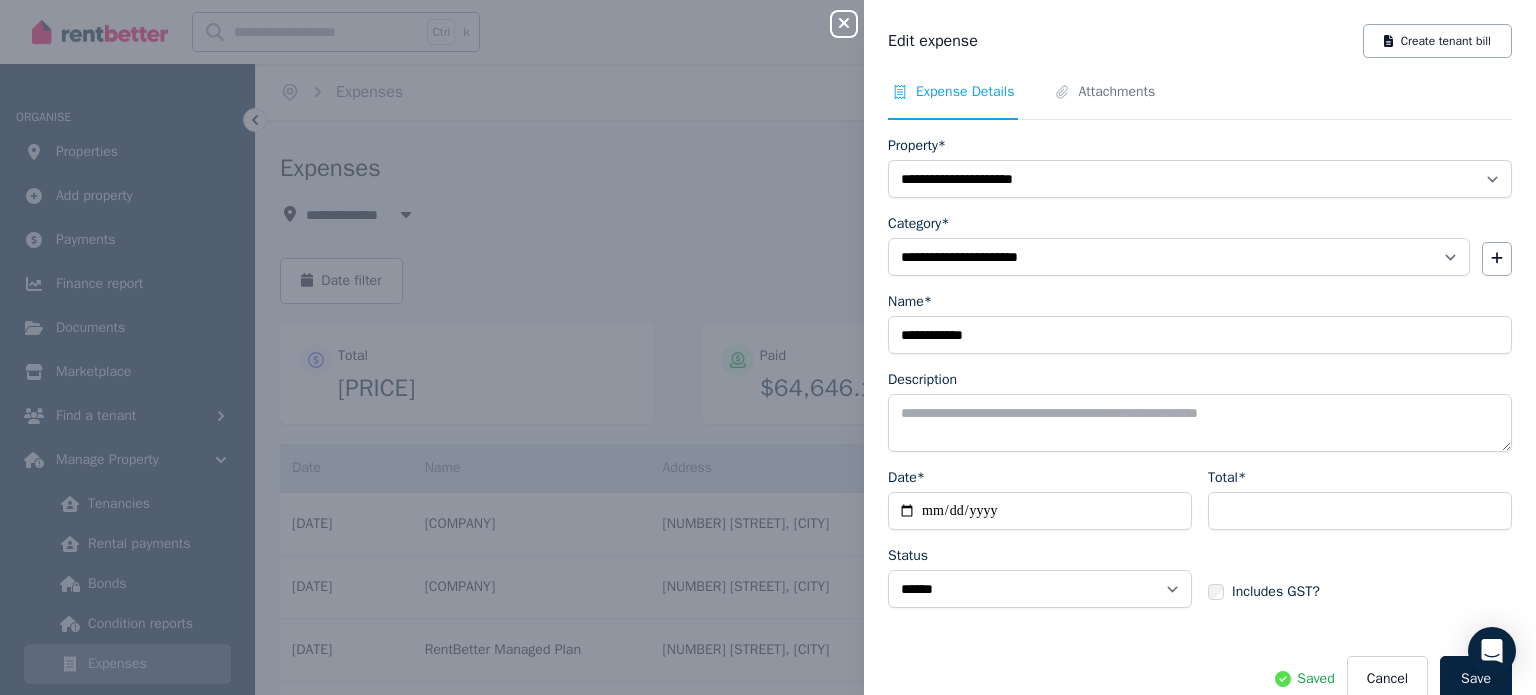 click 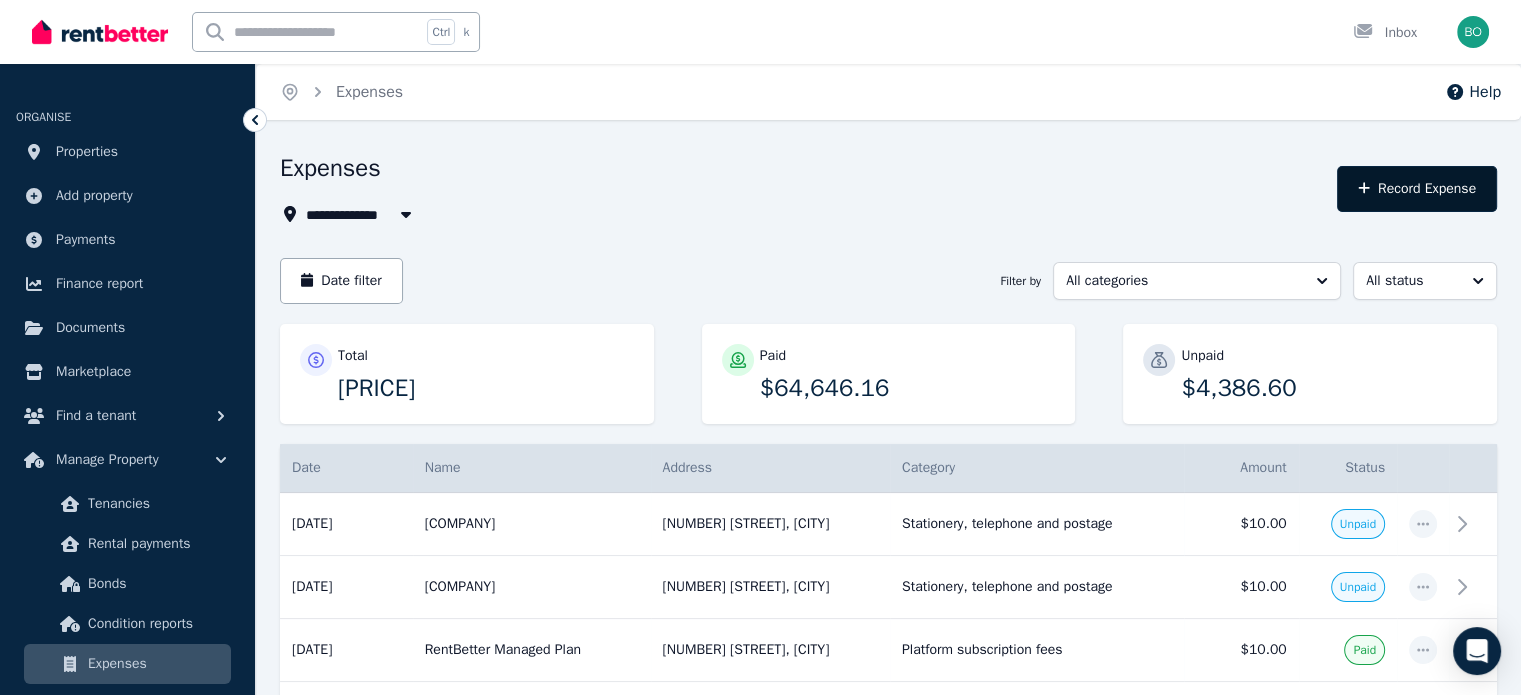 click on "Record Expense" at bounding box center [1417, 189] 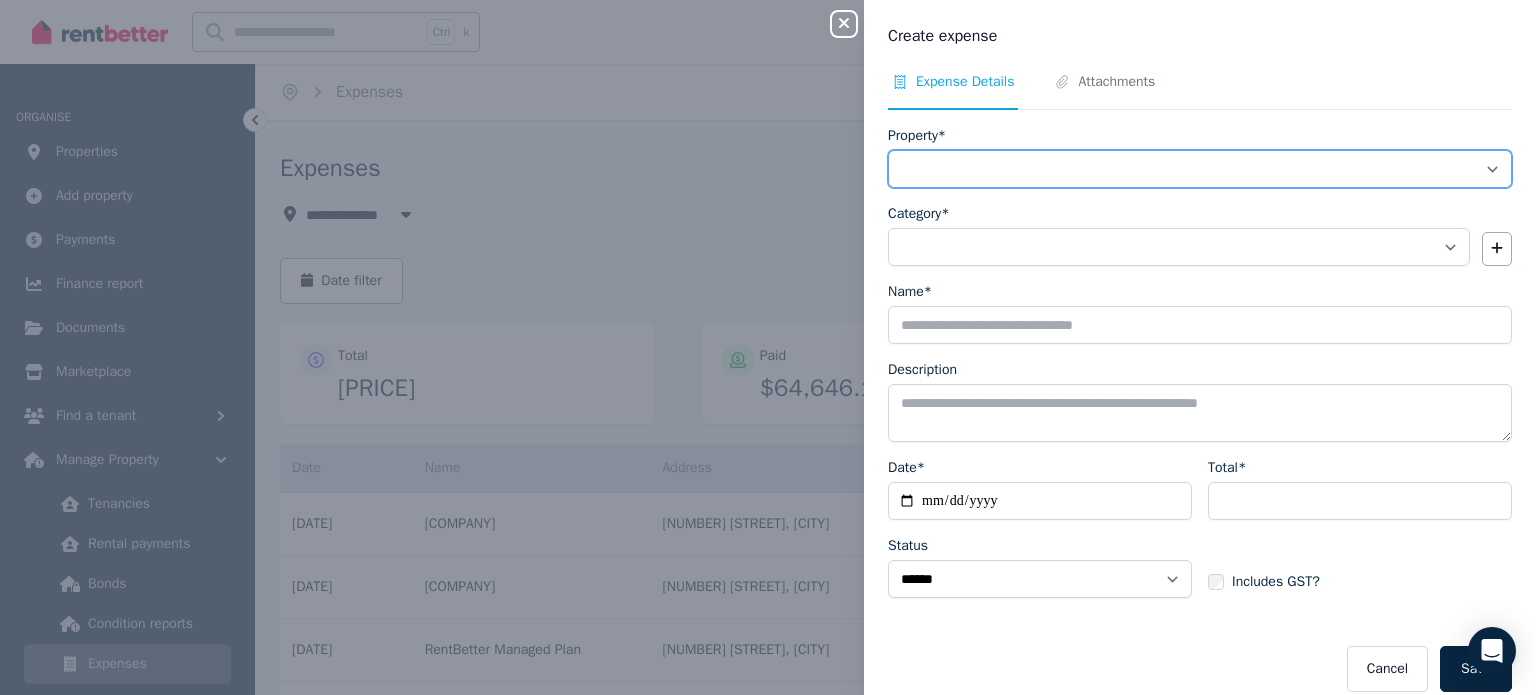 click on "**********" at bounding box center (1200, 169) 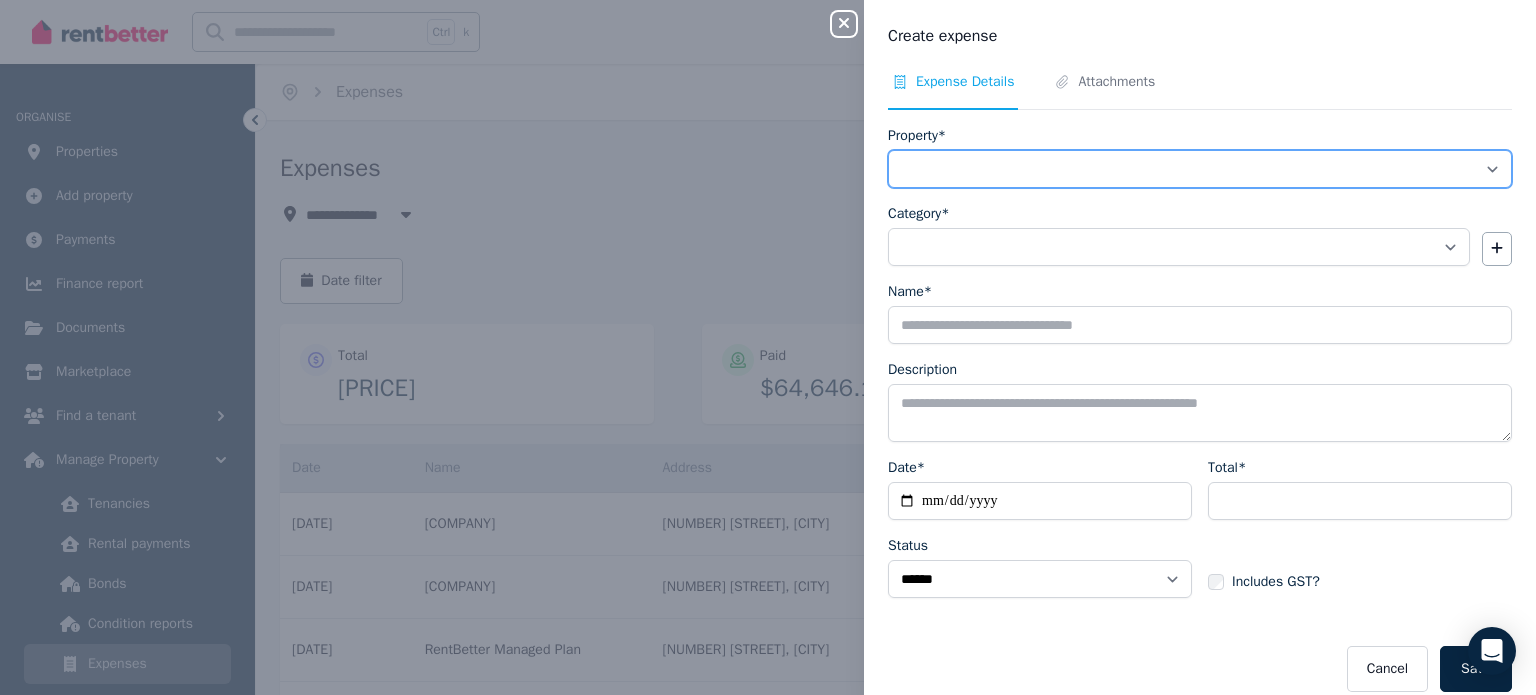 select on "**********" 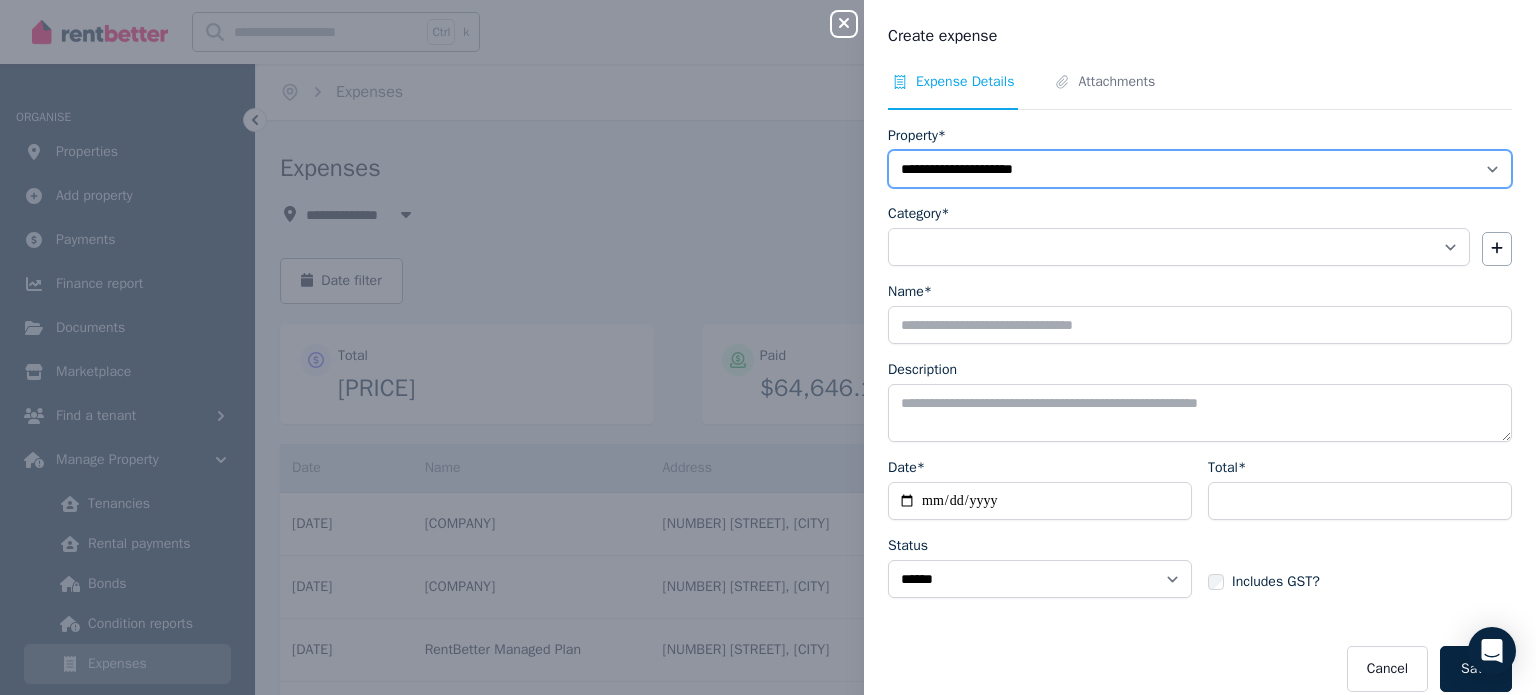 click on "**********" at bounding box center (1200, 169) 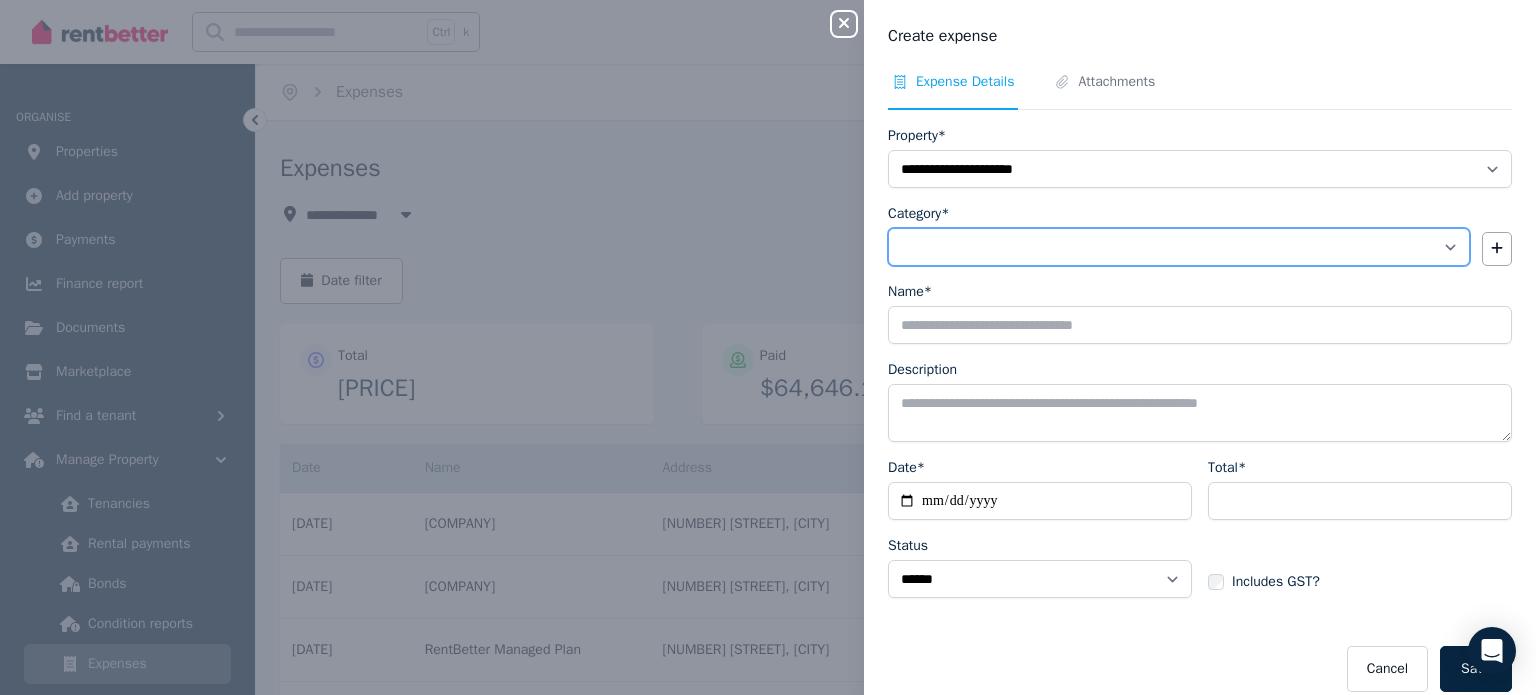 click on "**********" at bounding box center (1179, 247) 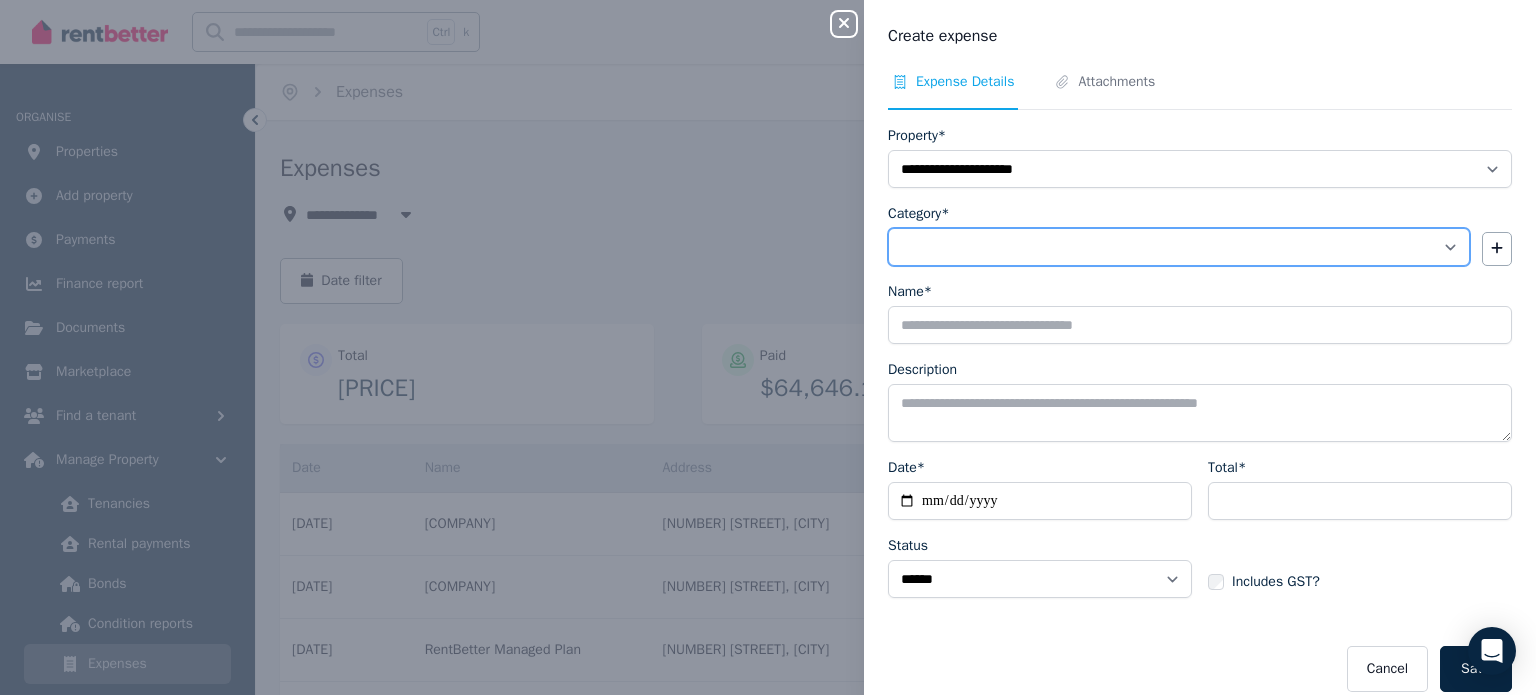 select on "**********" 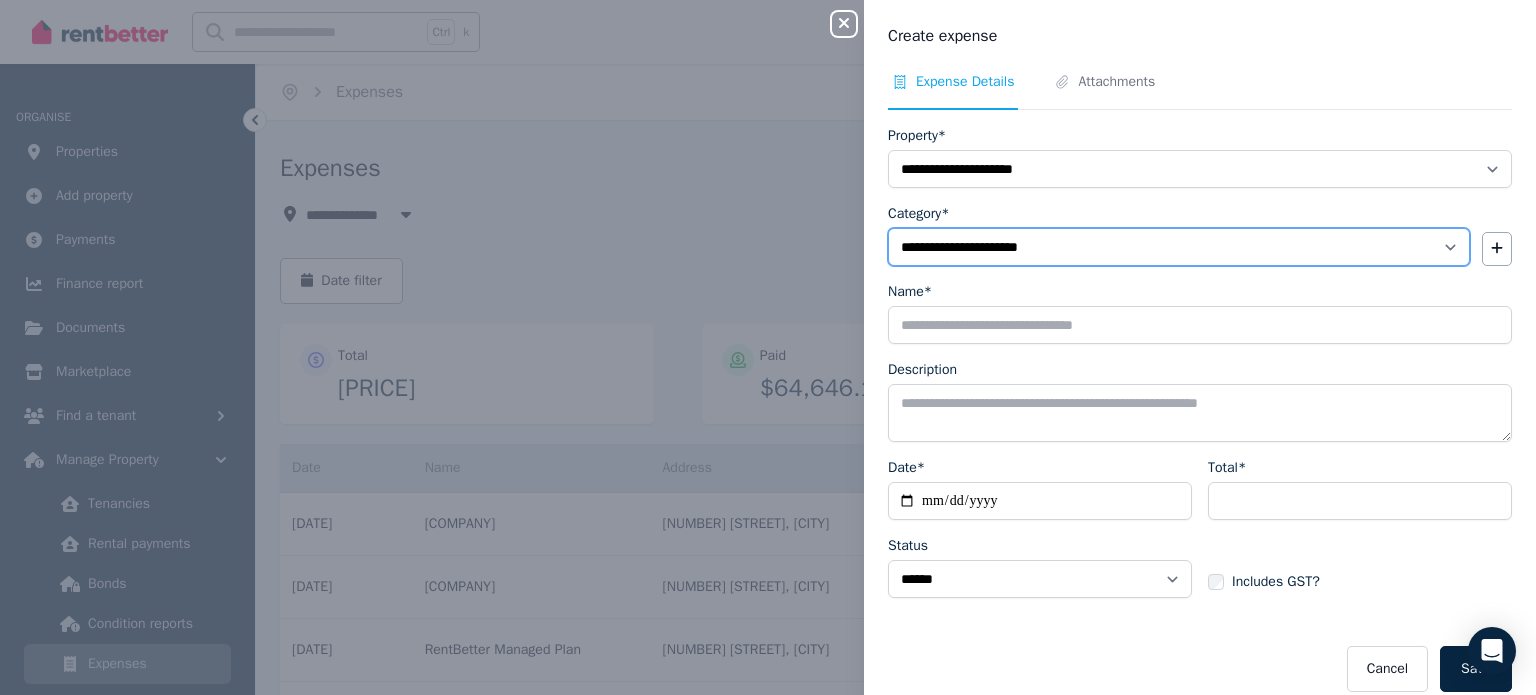 click on "**********" at bounding box center (1179, 247) 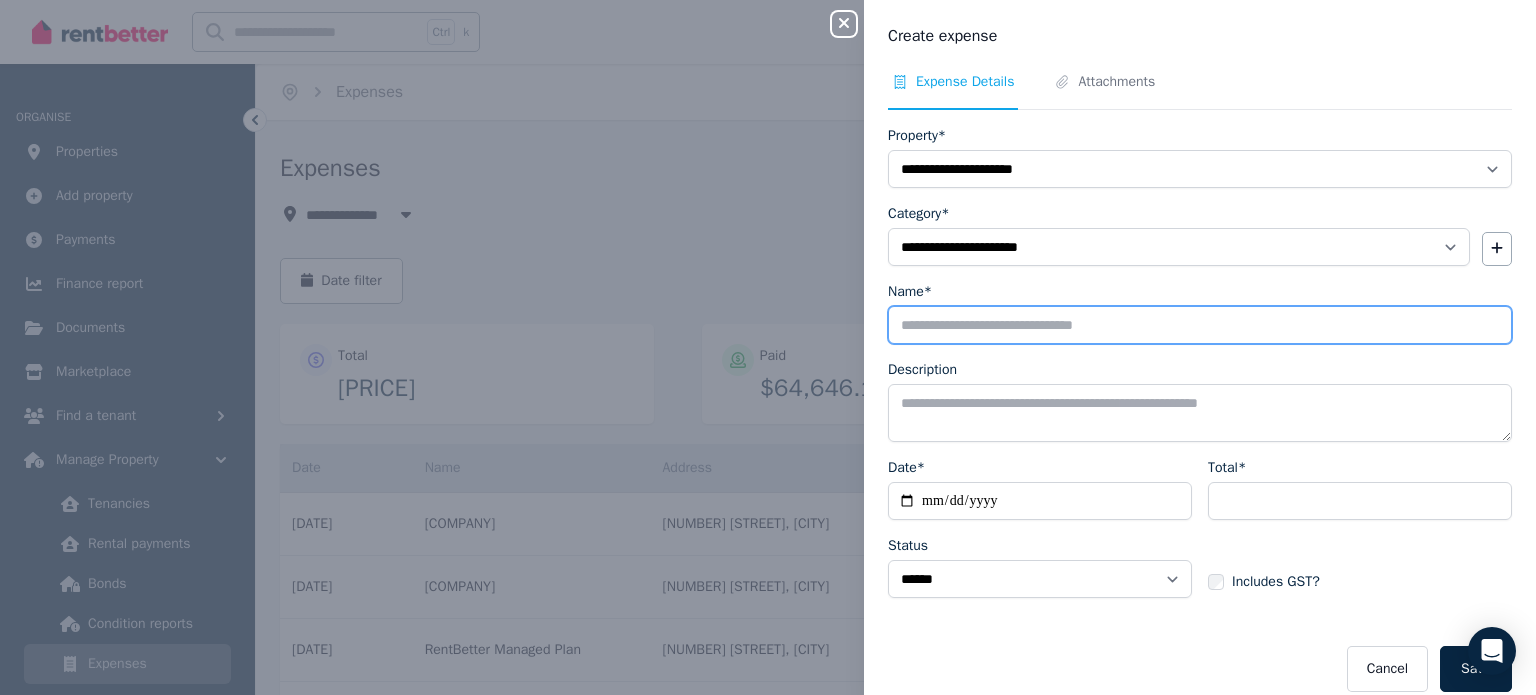 click on "Name*" at bounding box center (1200, 325) 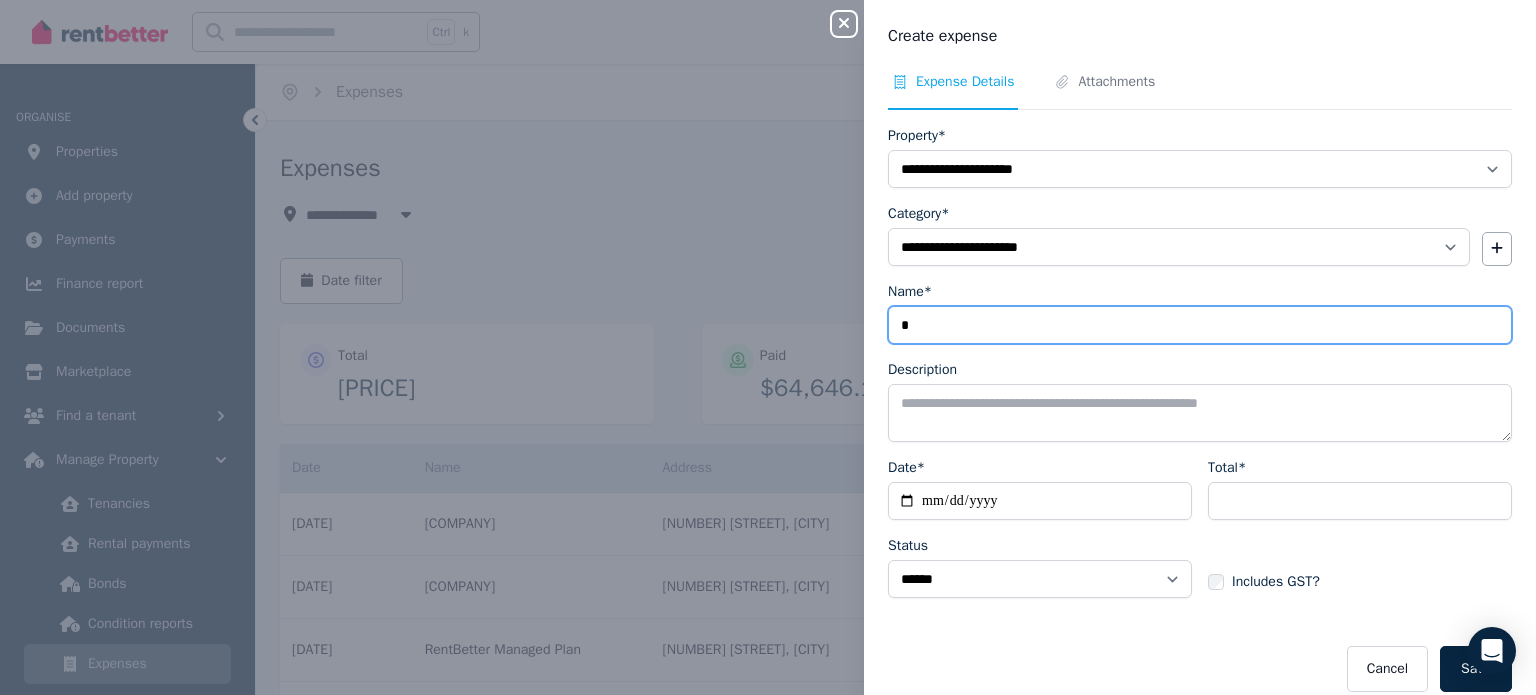 type on "**********" 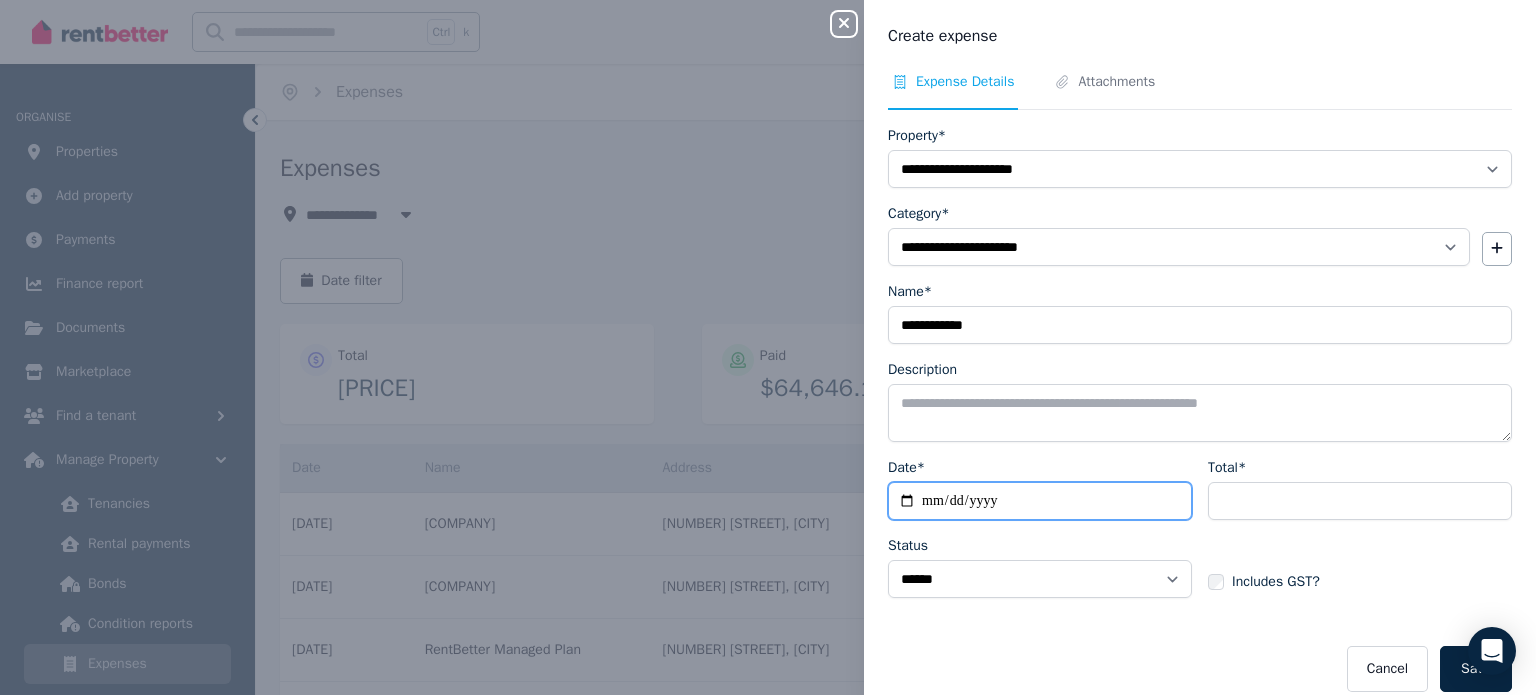 click on "Date*" at bounding box center (1040, 501) 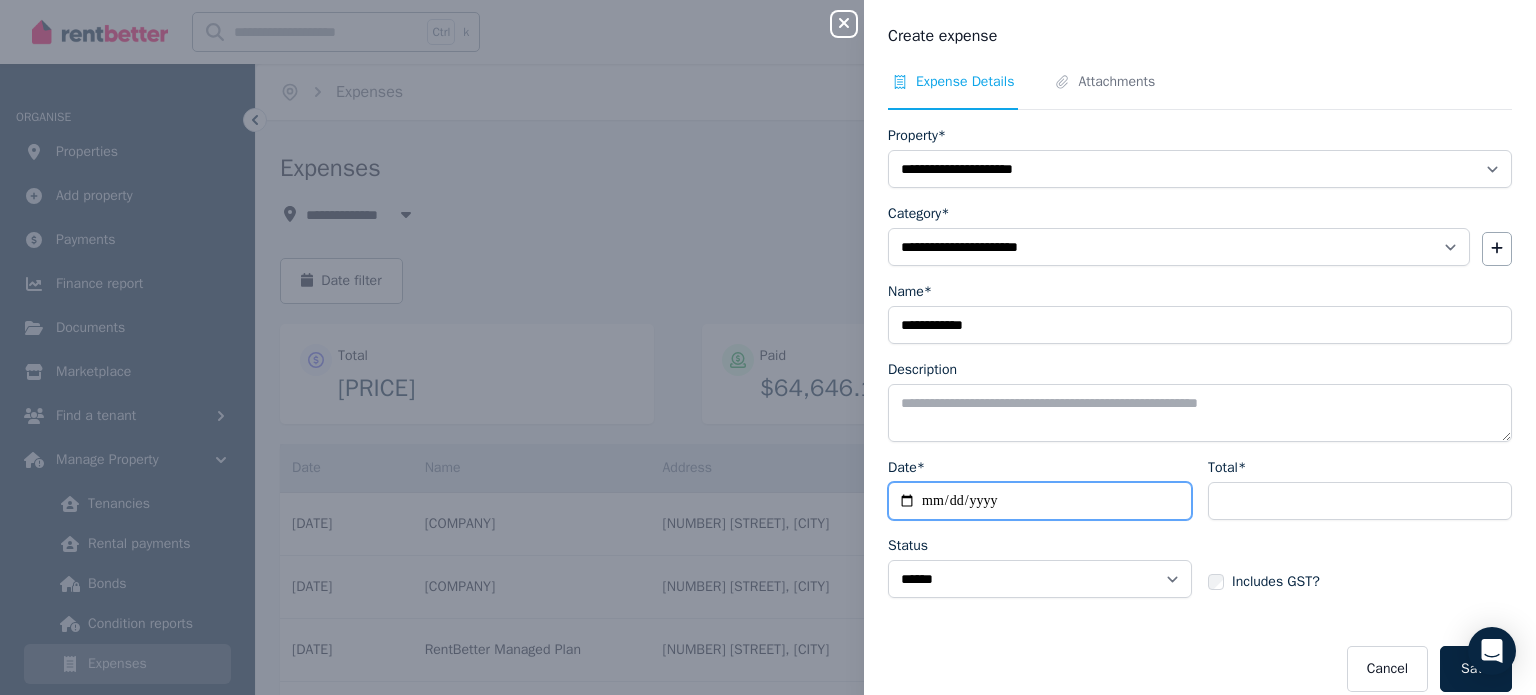 type on "**********" 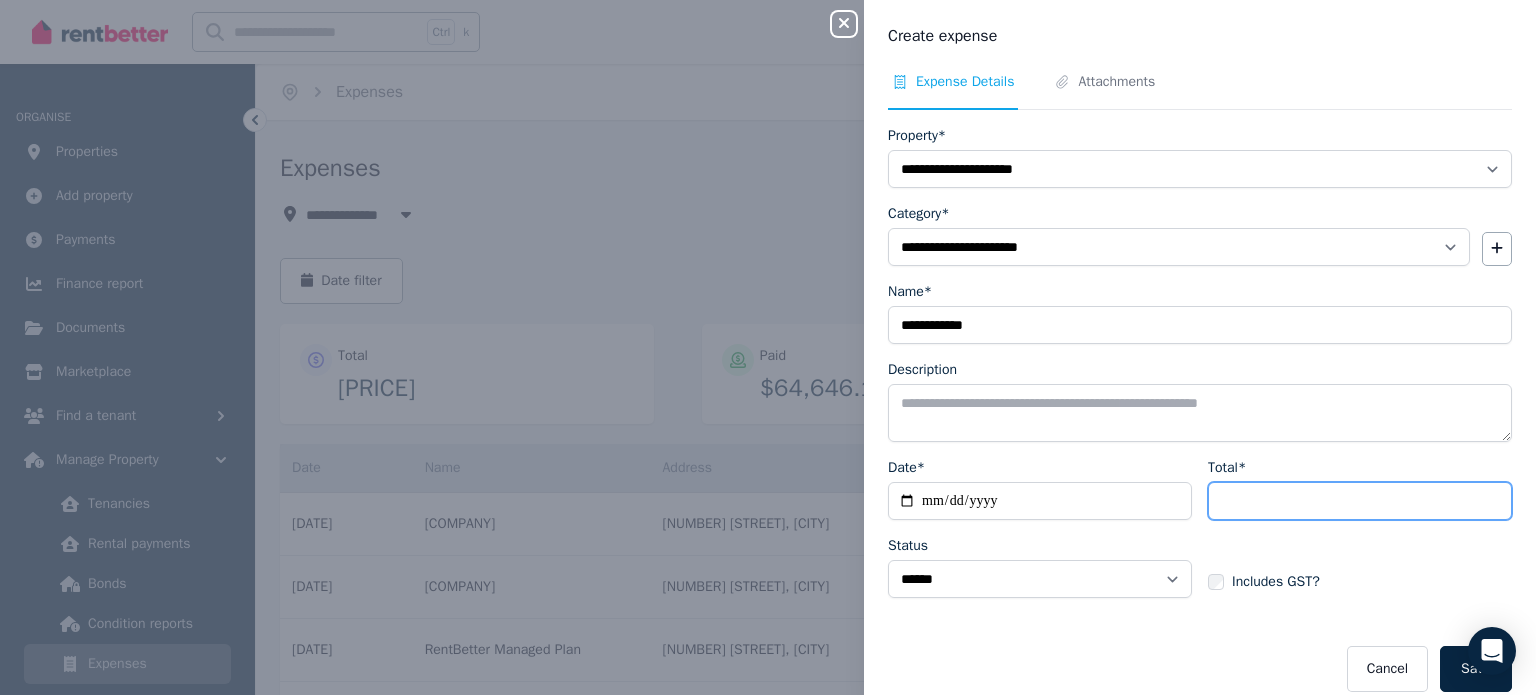 click on "Total*" at bounding box center (1360, 501) 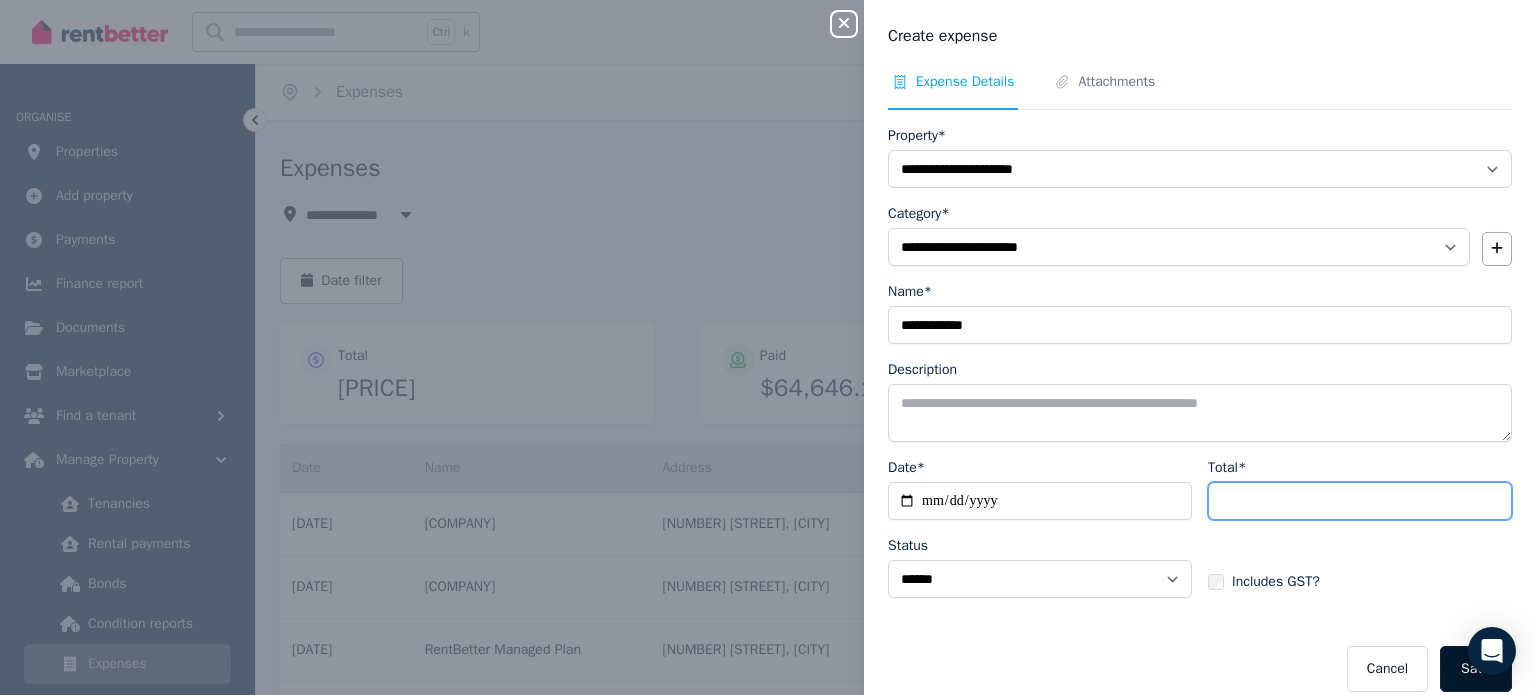type on "**" 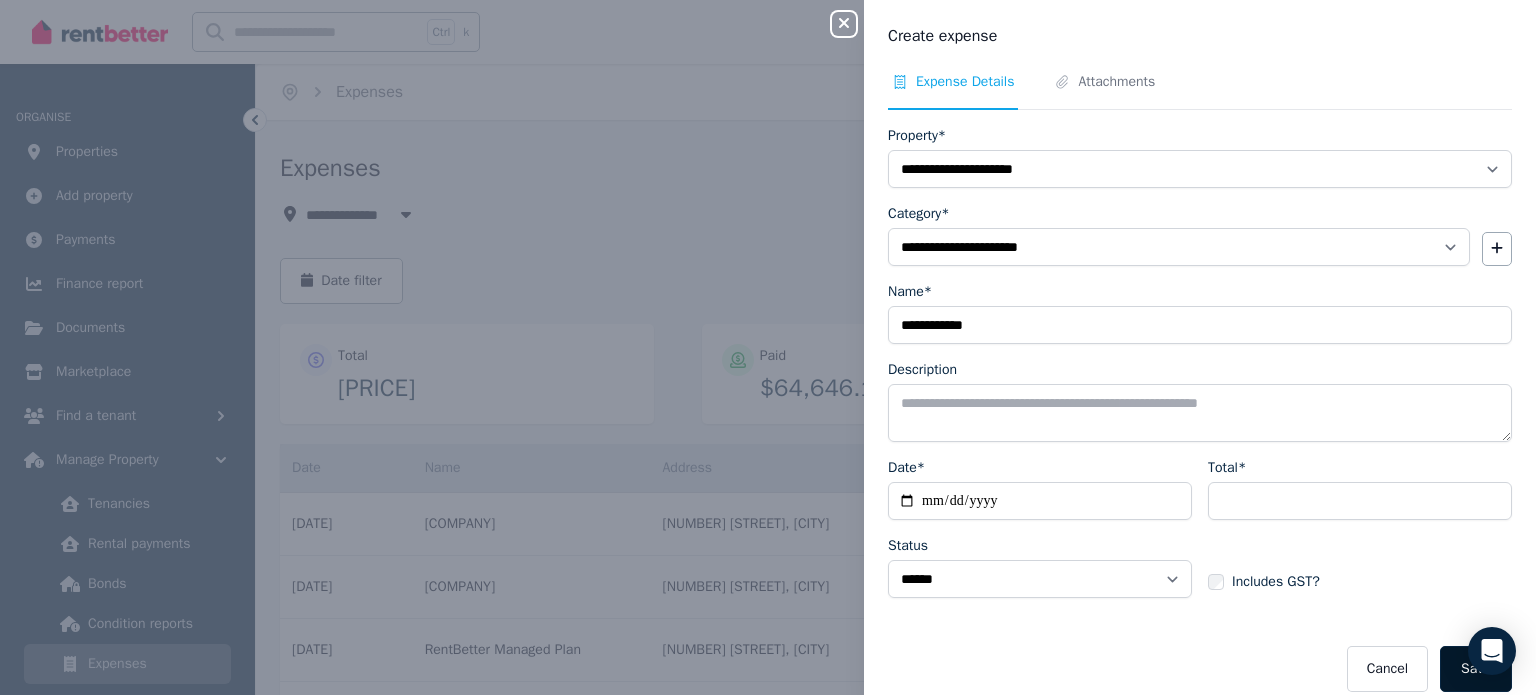 click on "Save" at bounding box center [1476, 669] 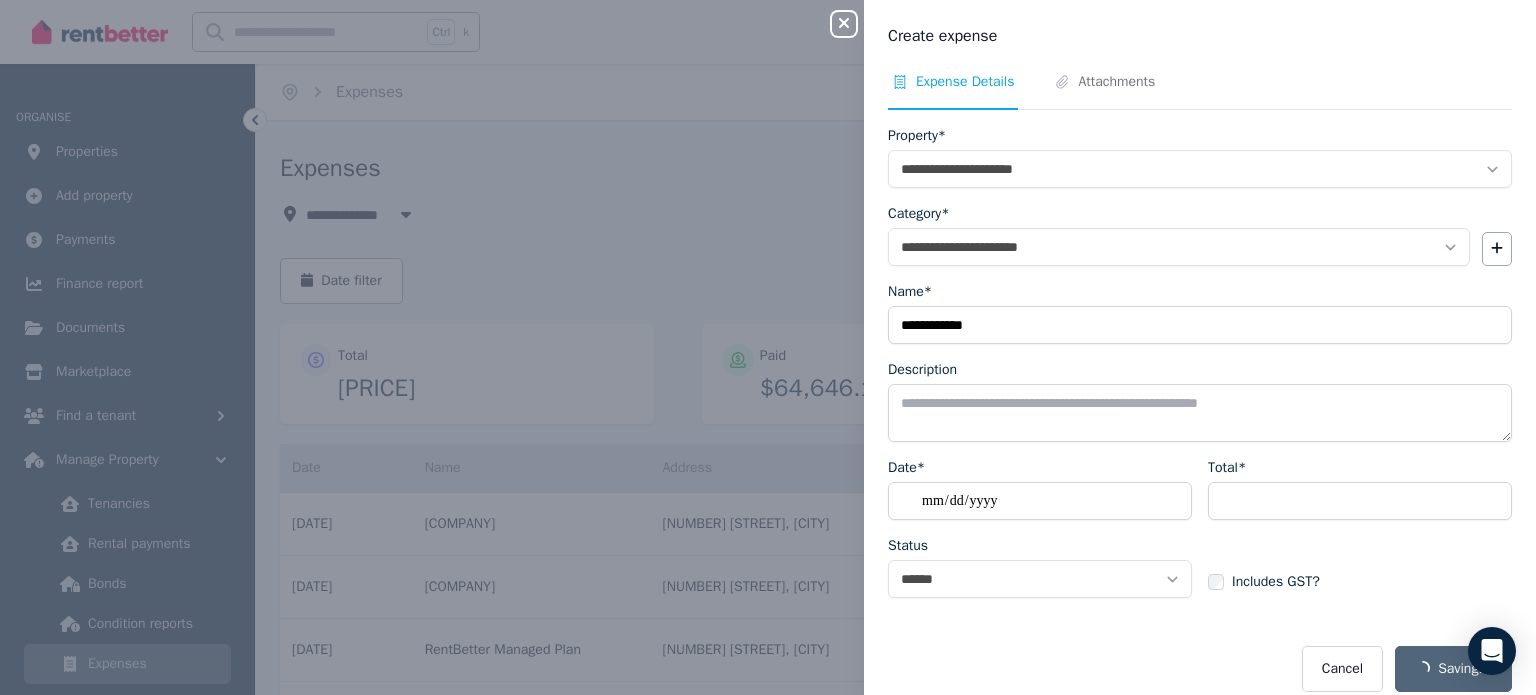 select on "**********" 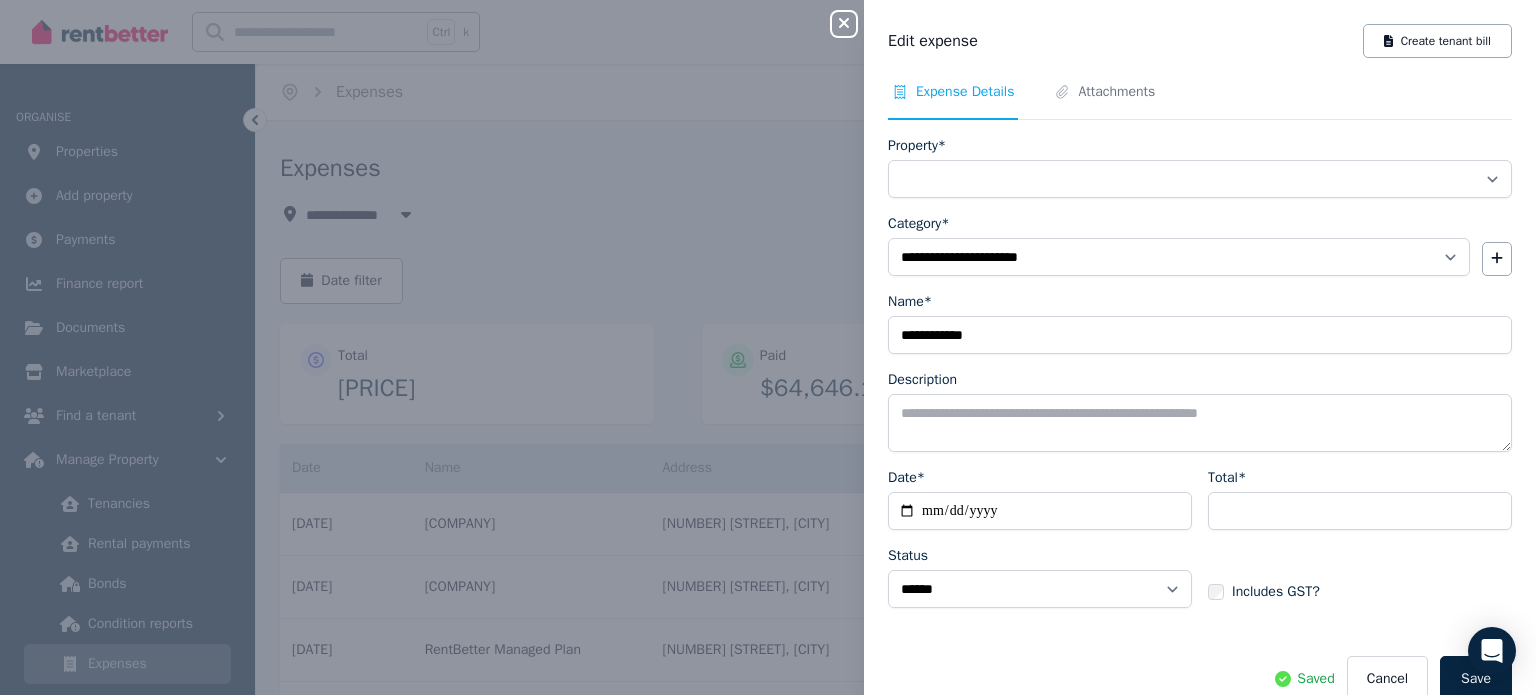 select on "**********" 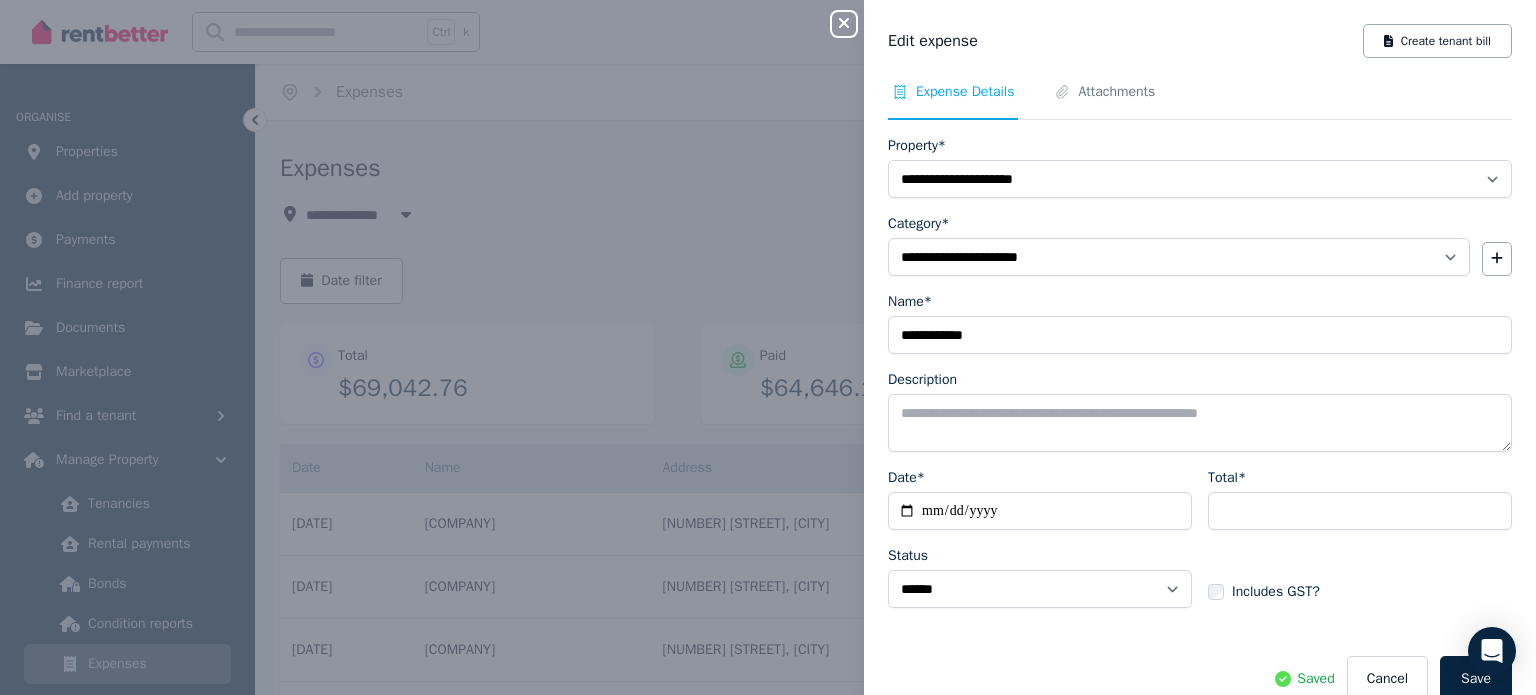 click 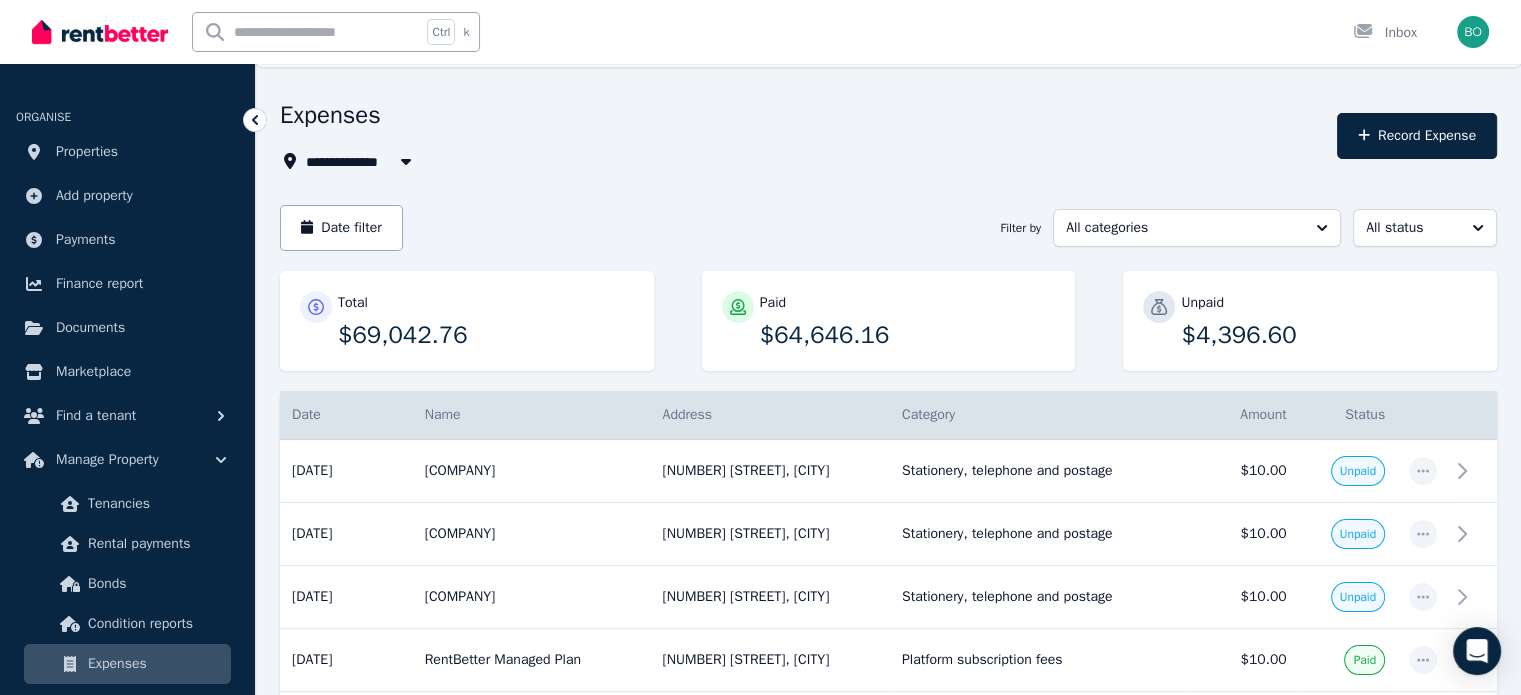 scroll, scrollTop: 200, scrollLeft: 0, axis: vertical 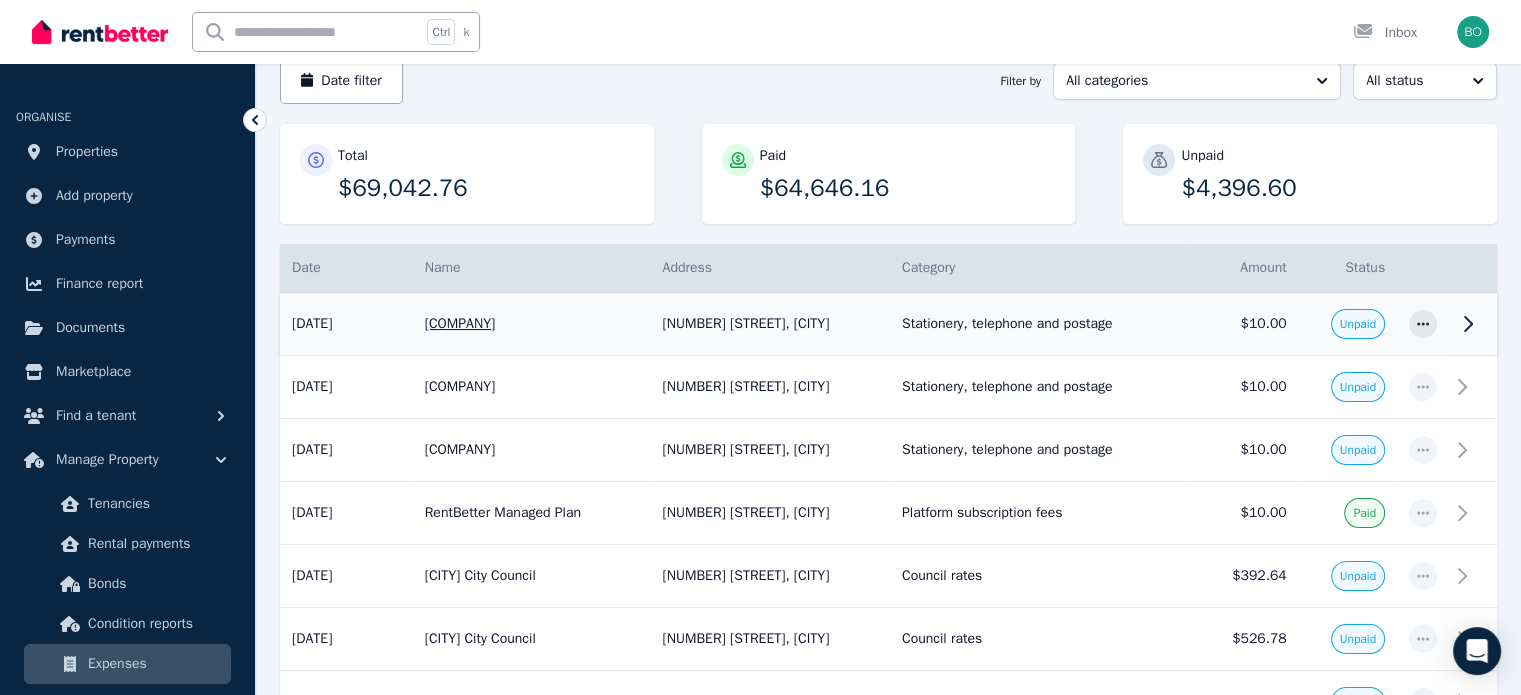 click on "Unpaid" at bounding box center [1358, 324] 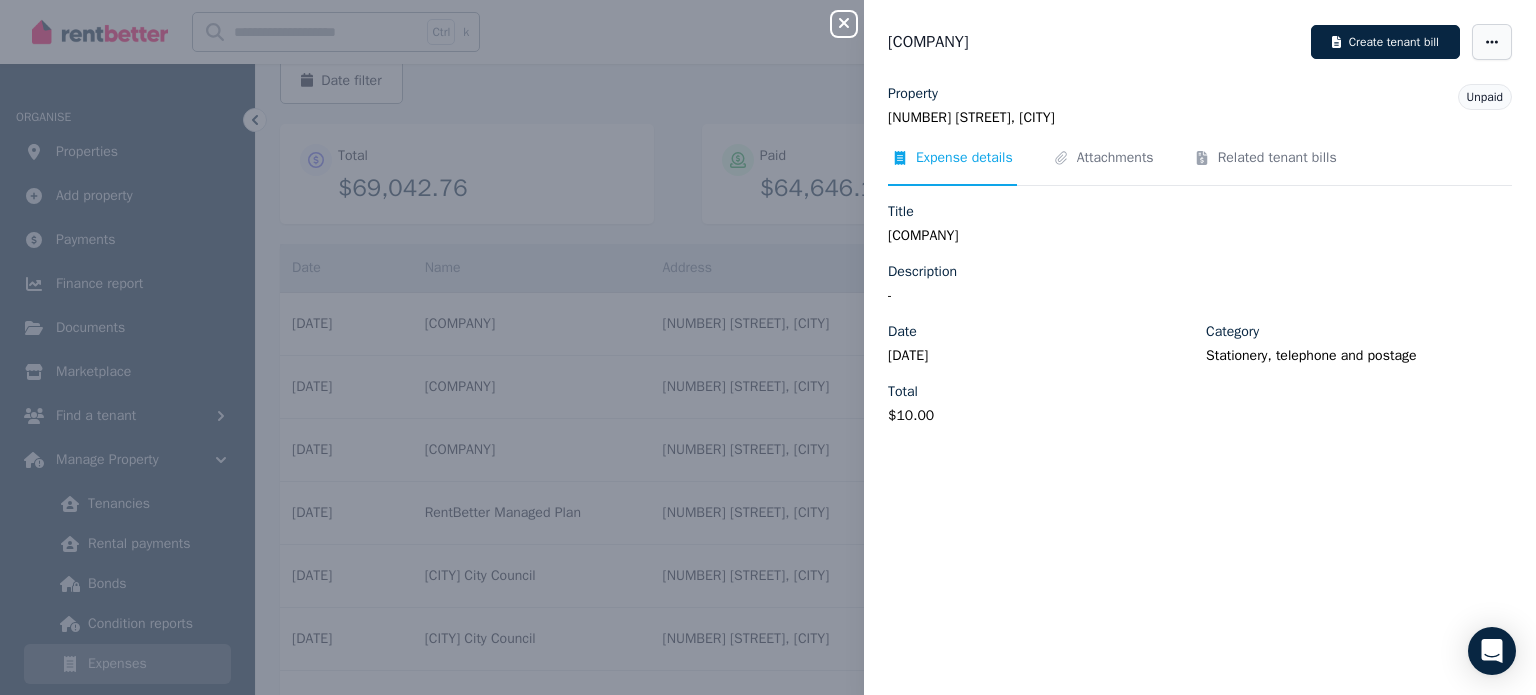 click at bounding box center [1492, 42] 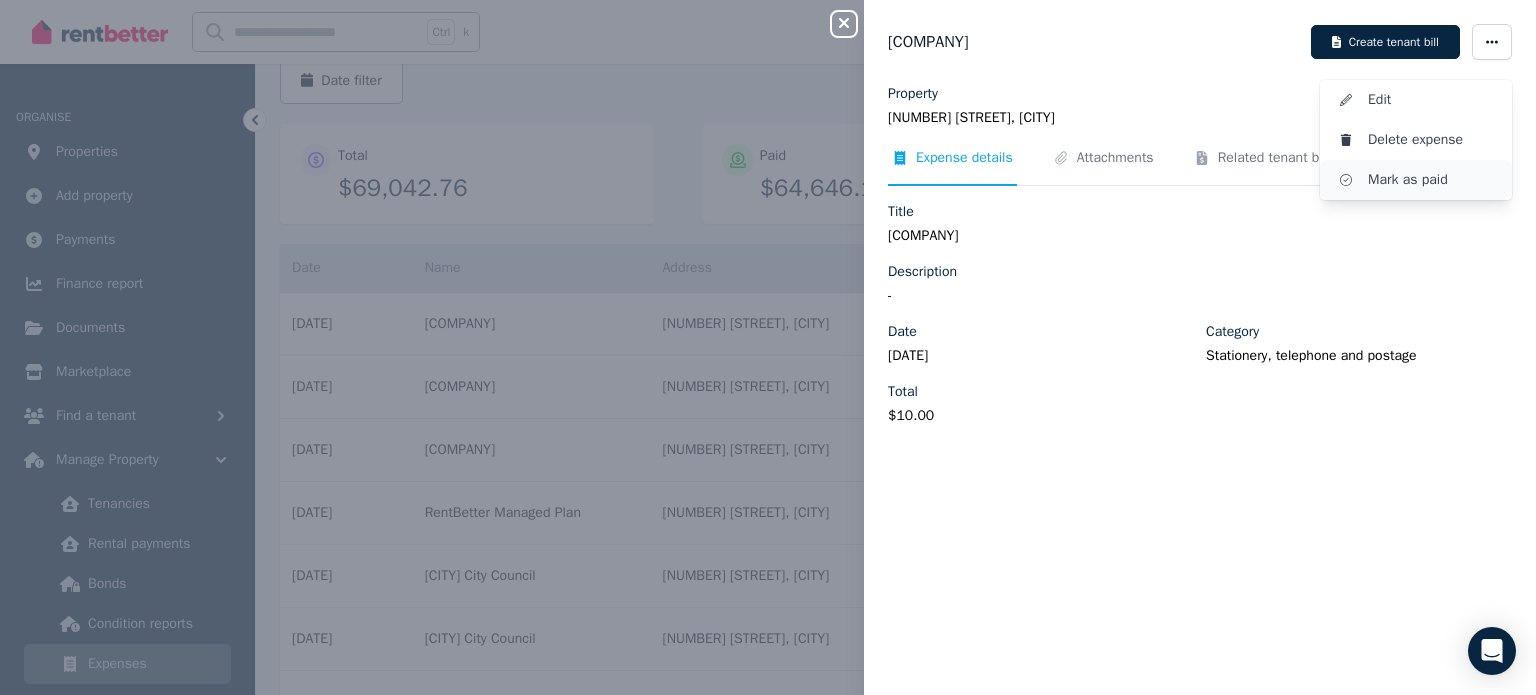 click on "Mark as paid" at bounding box center (1432, 180) 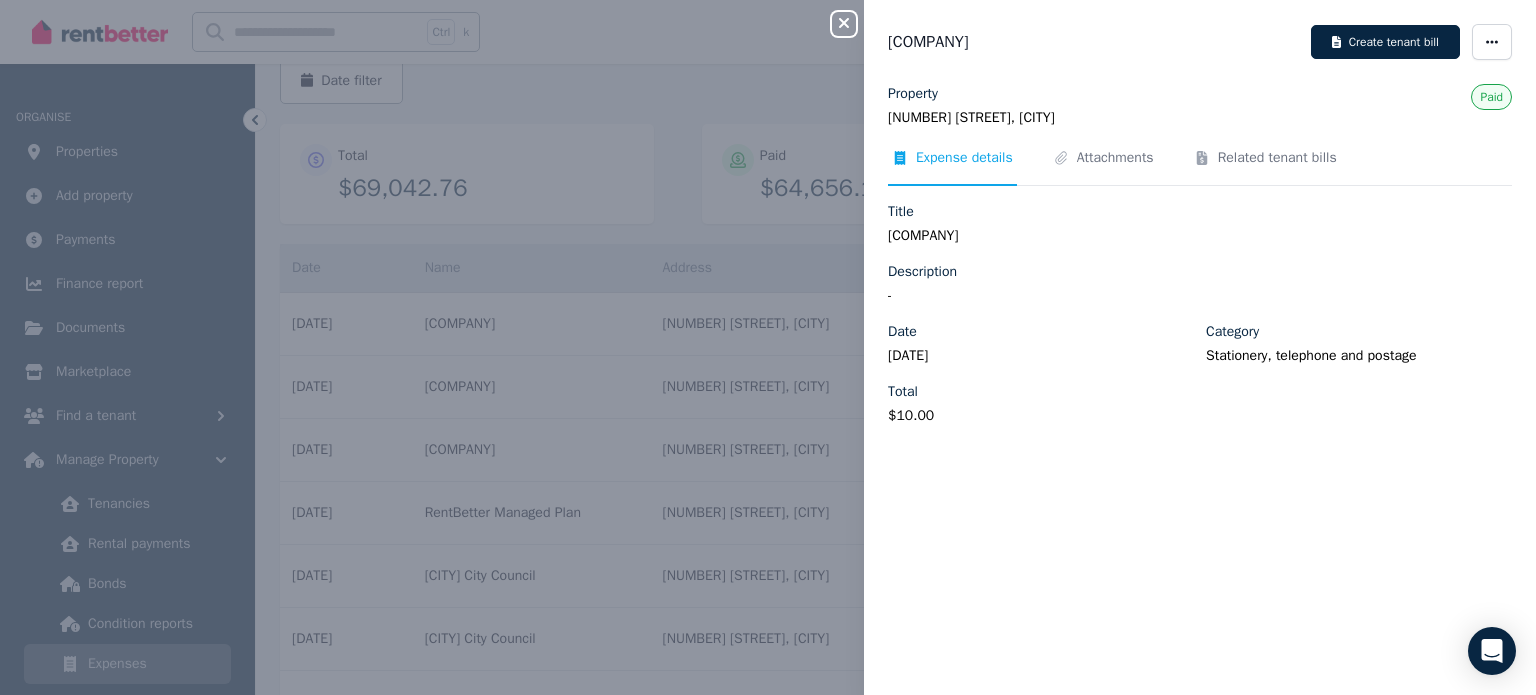 click 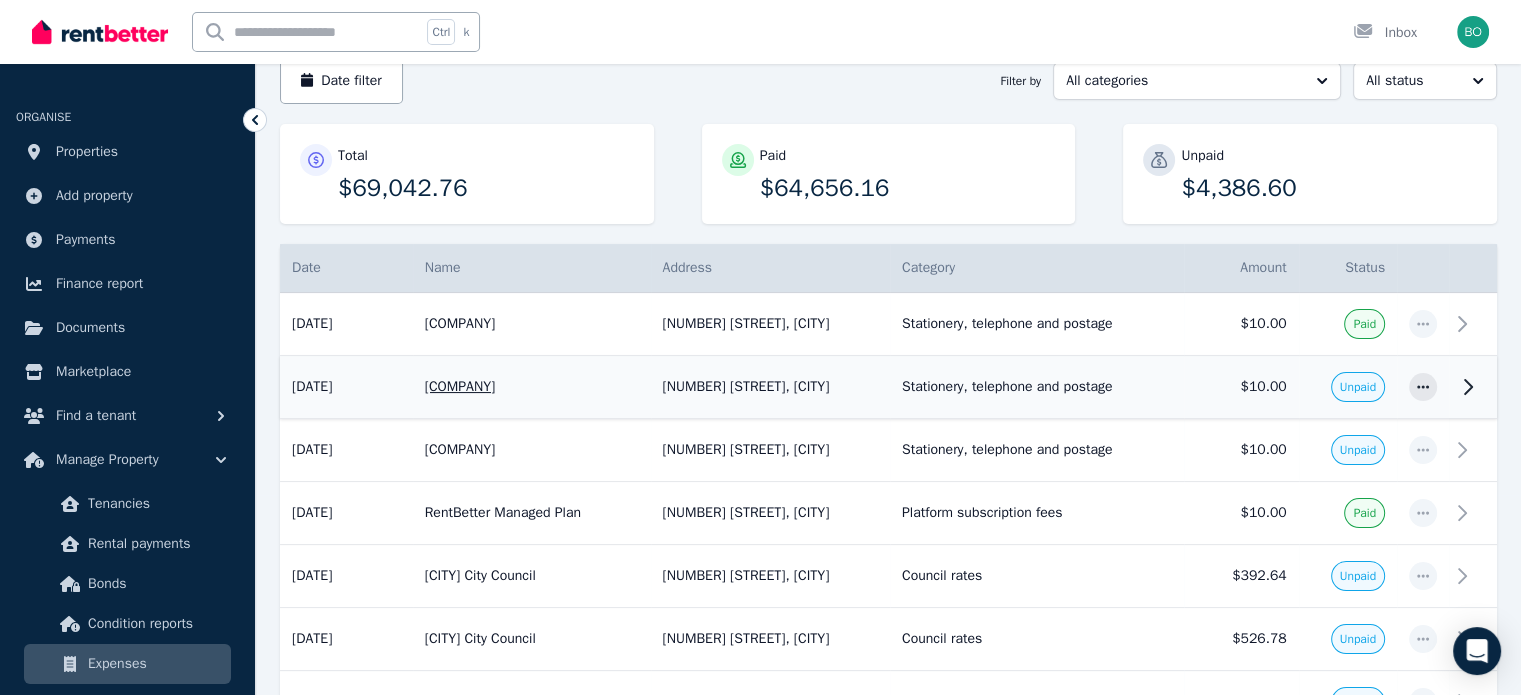 click 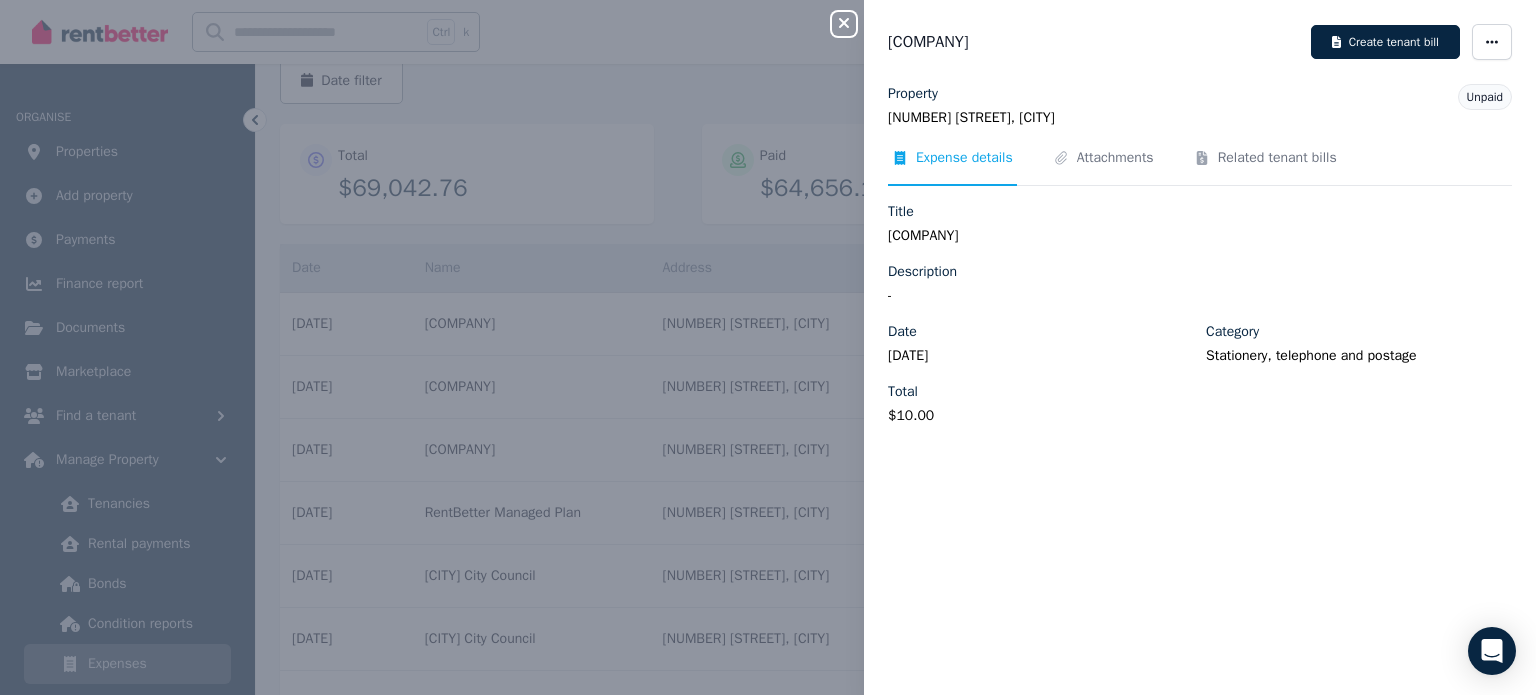 click 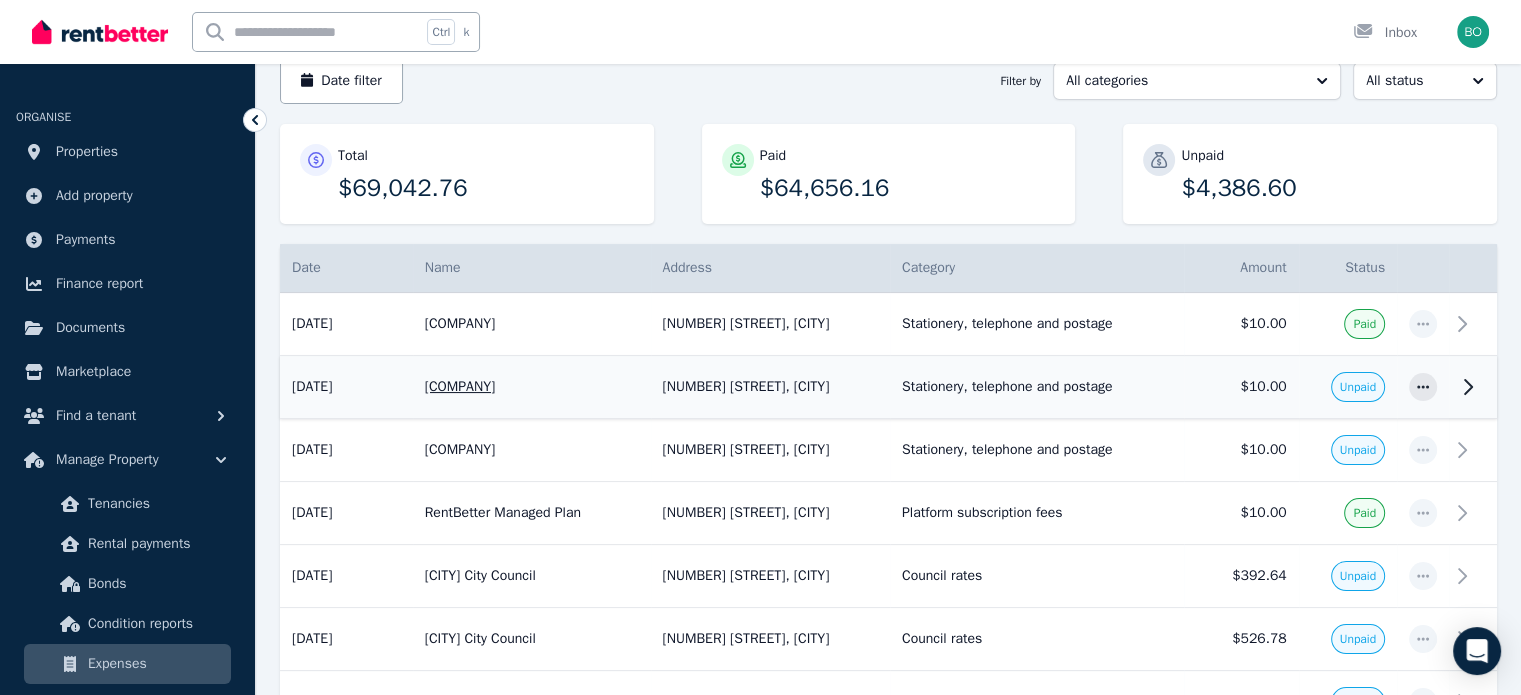 click on "Unpaid" at bounding box center (1358, 387) 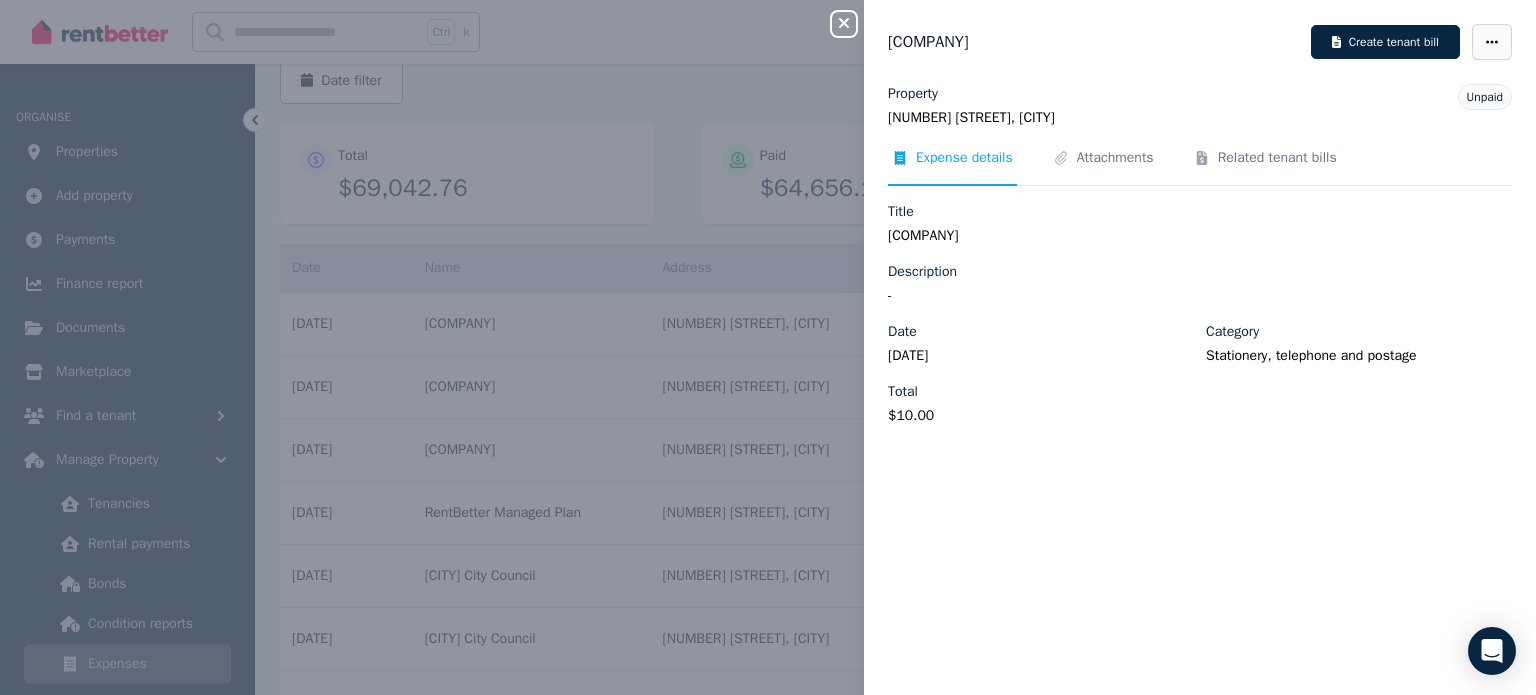 click at bounding box center [1492, 42] 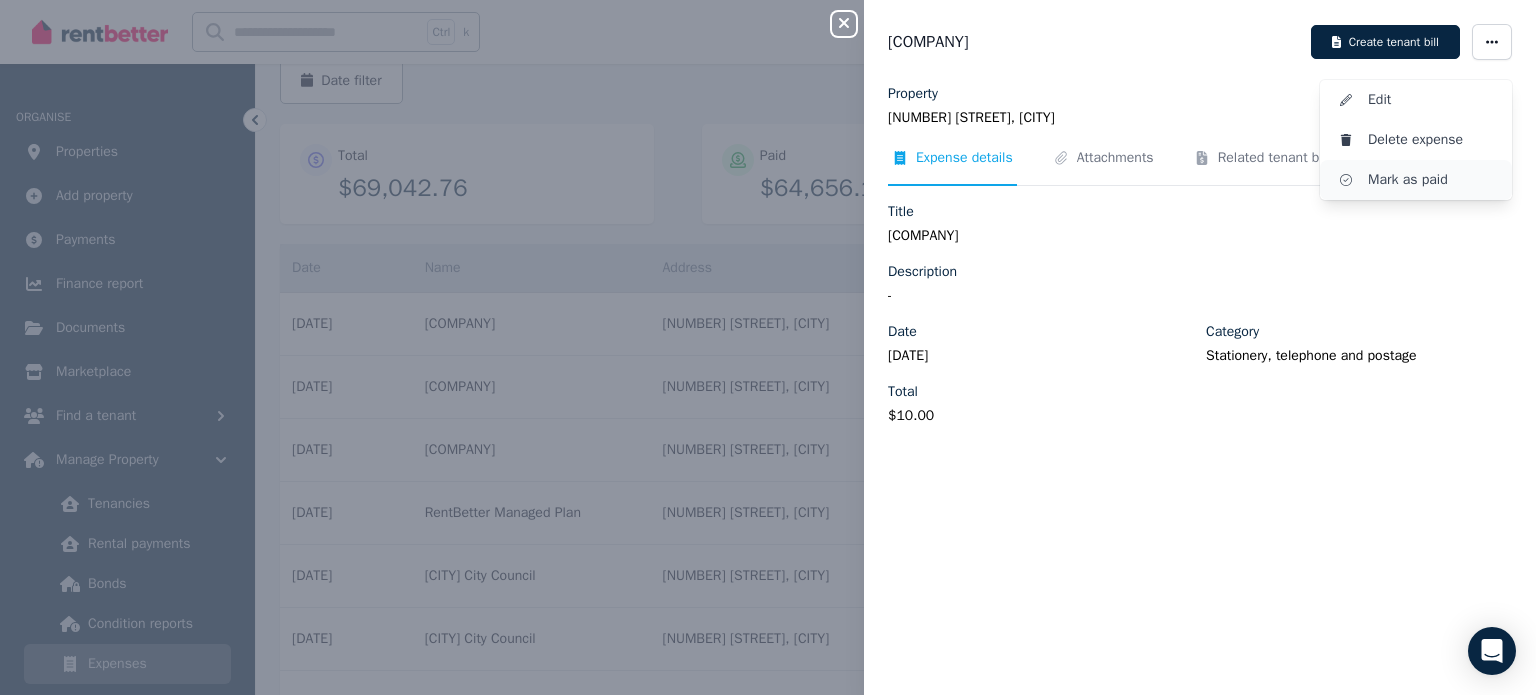 click on "Mark as paid" at bounding box center [1432, 180] 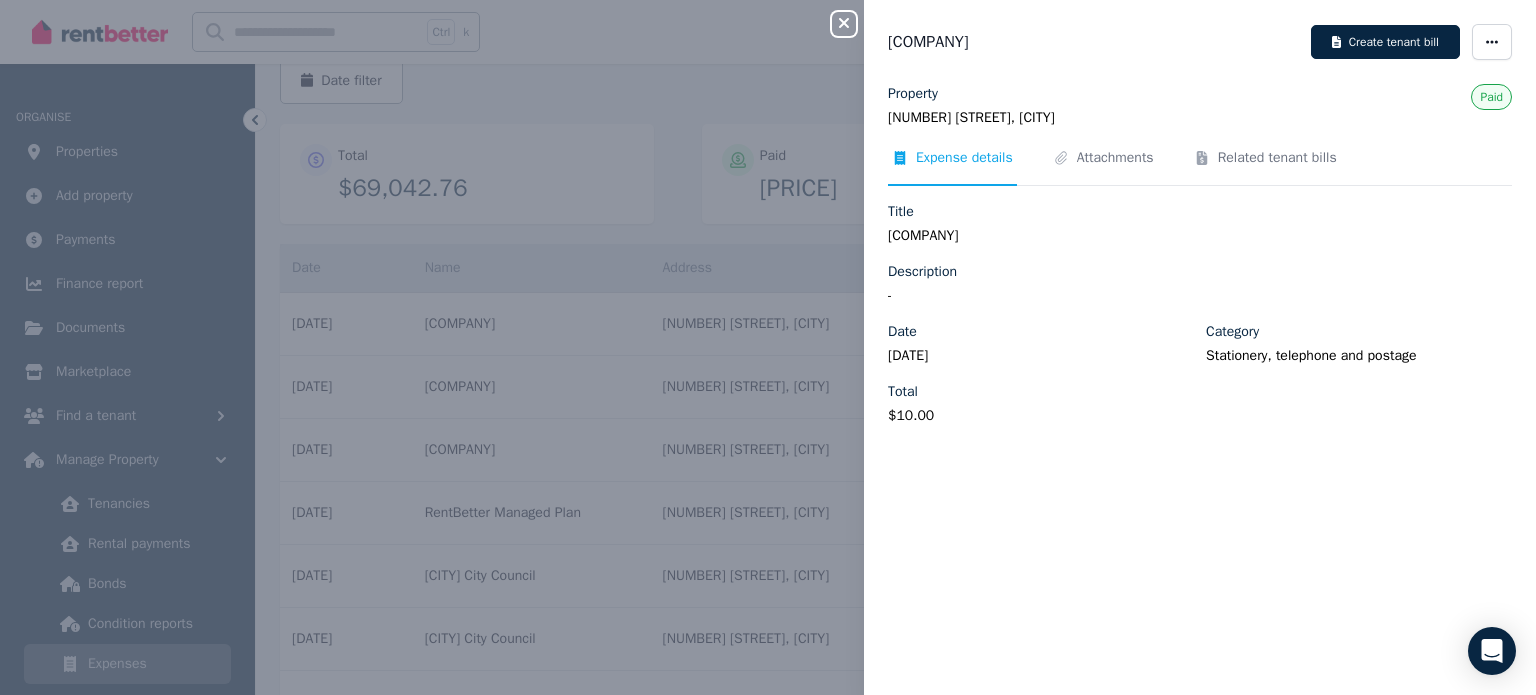 click 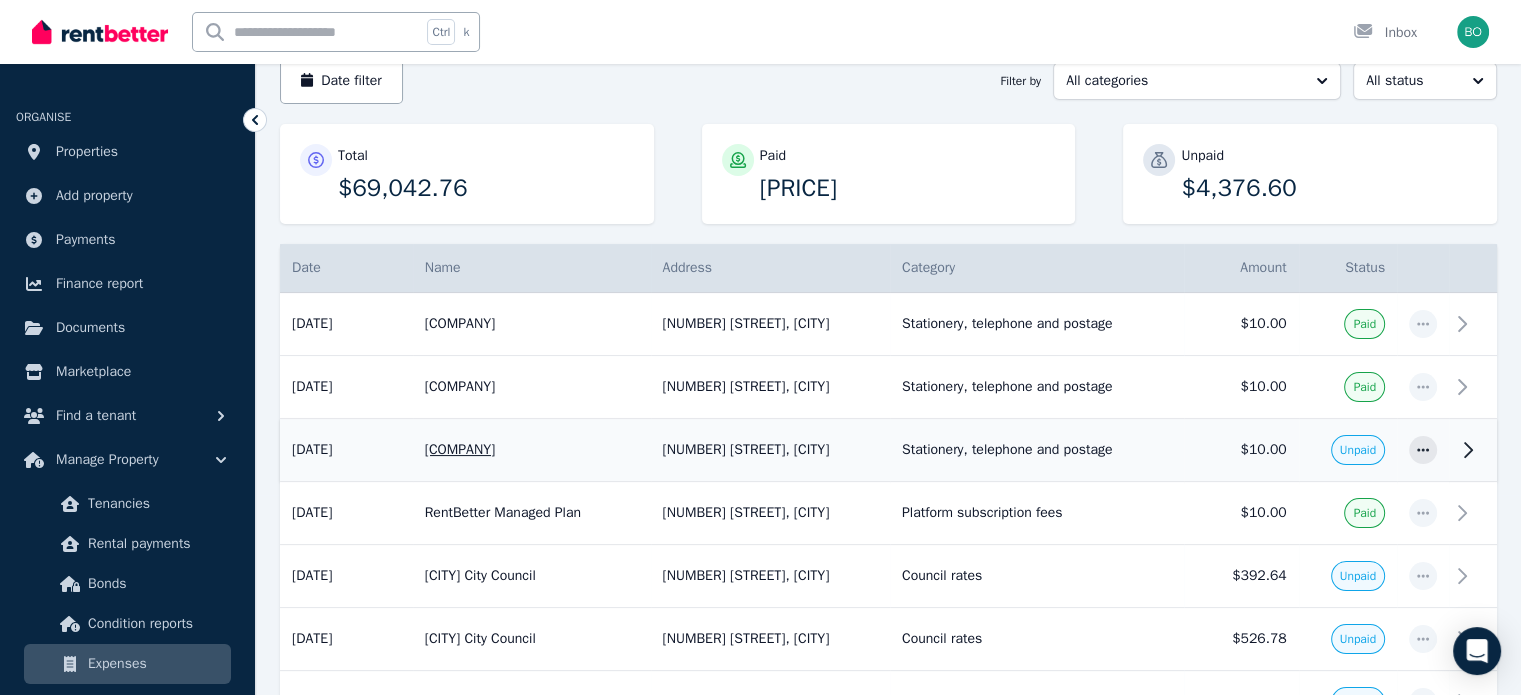 click on "Unpaid" at bounding box center [1358, 450] 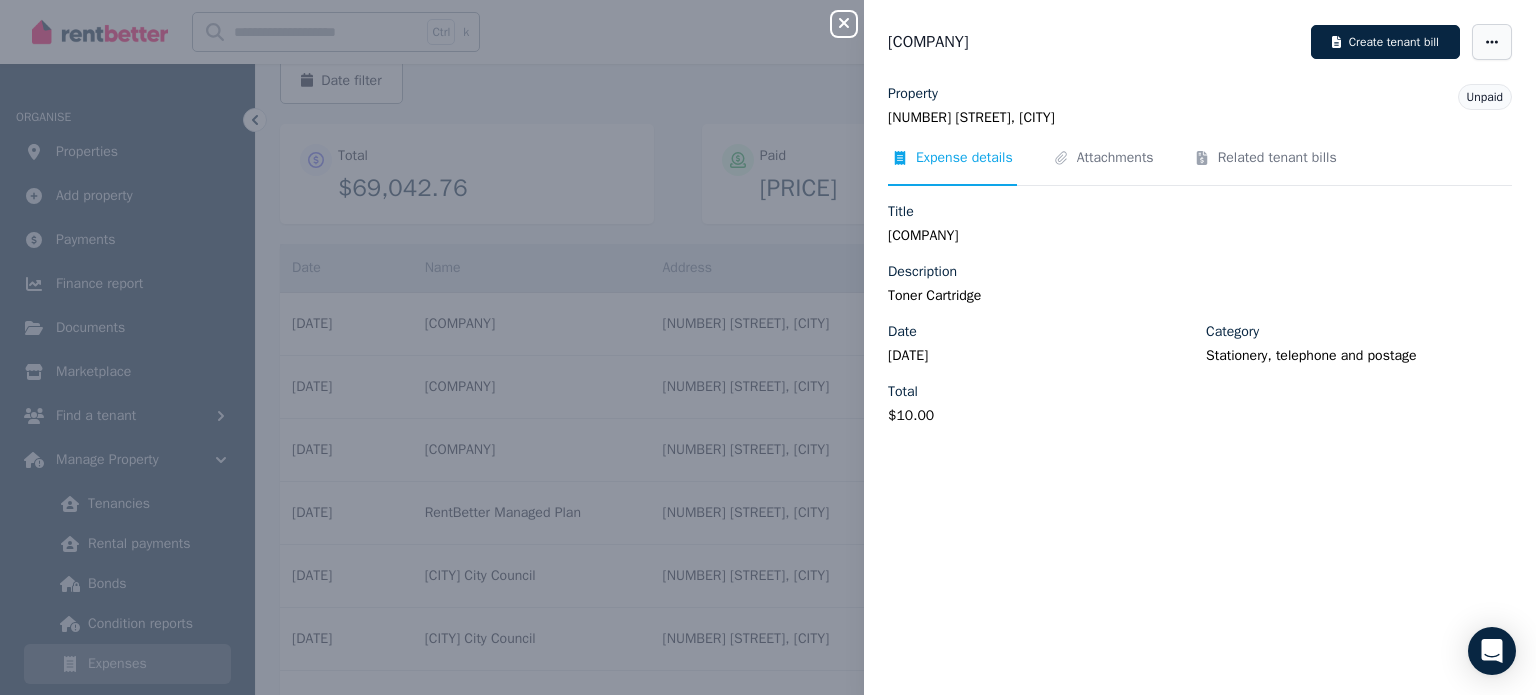 click at bounding box center [1492, 42] 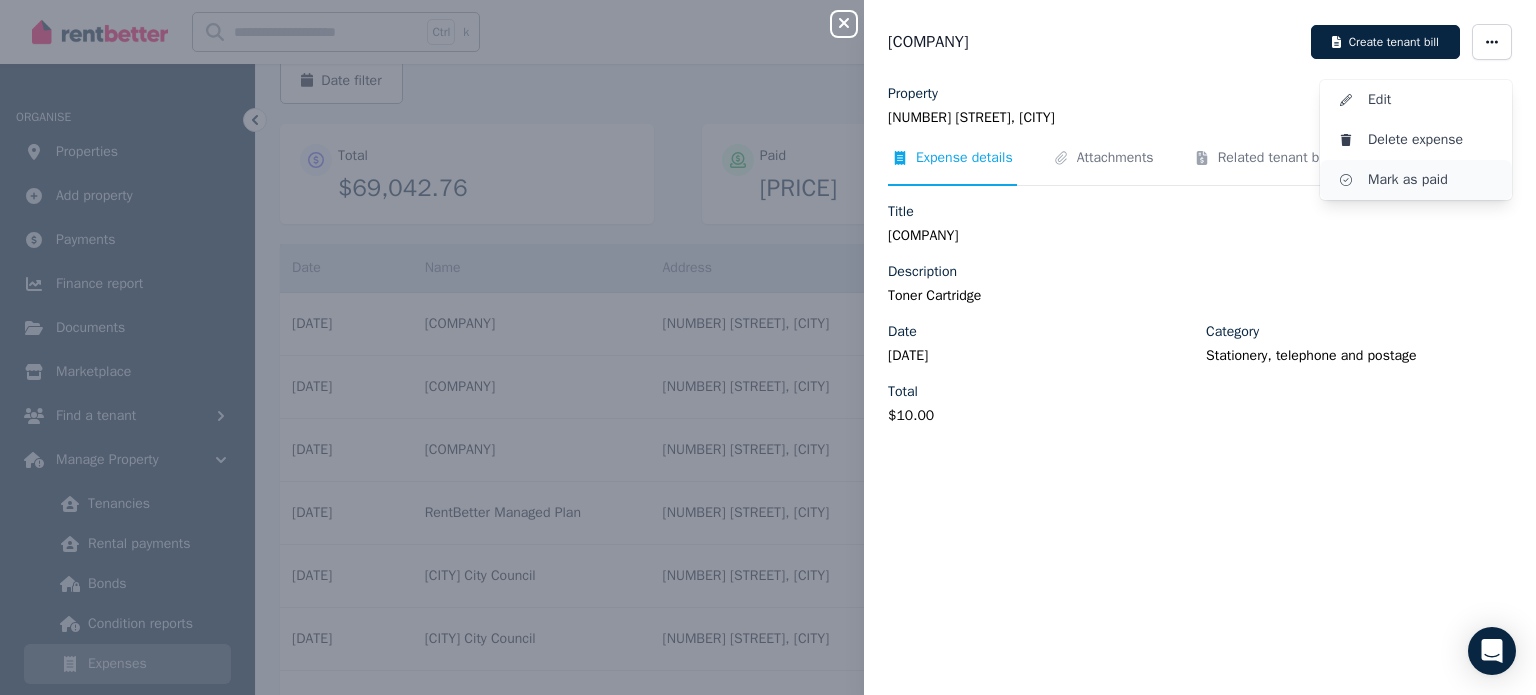 click on "Mark as paid" at bounding box center [1432, 180] 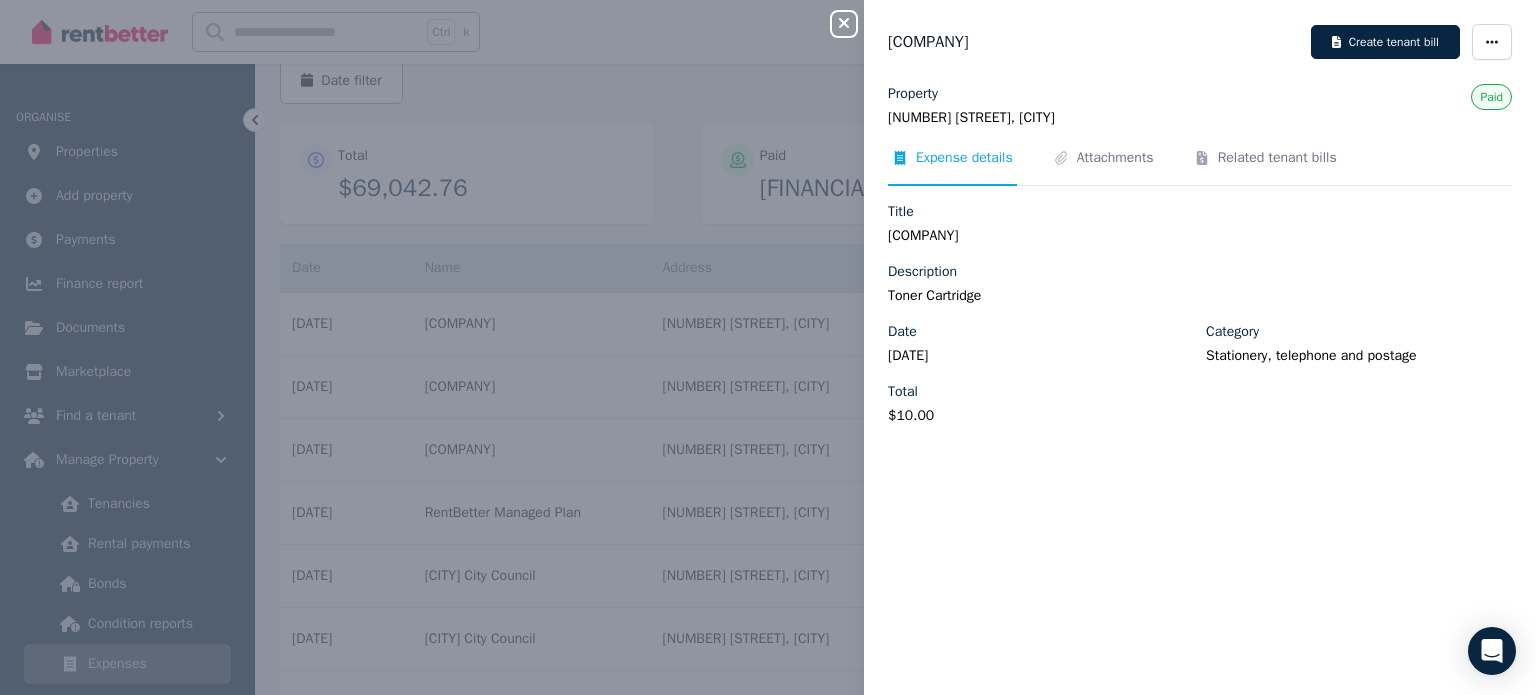 click 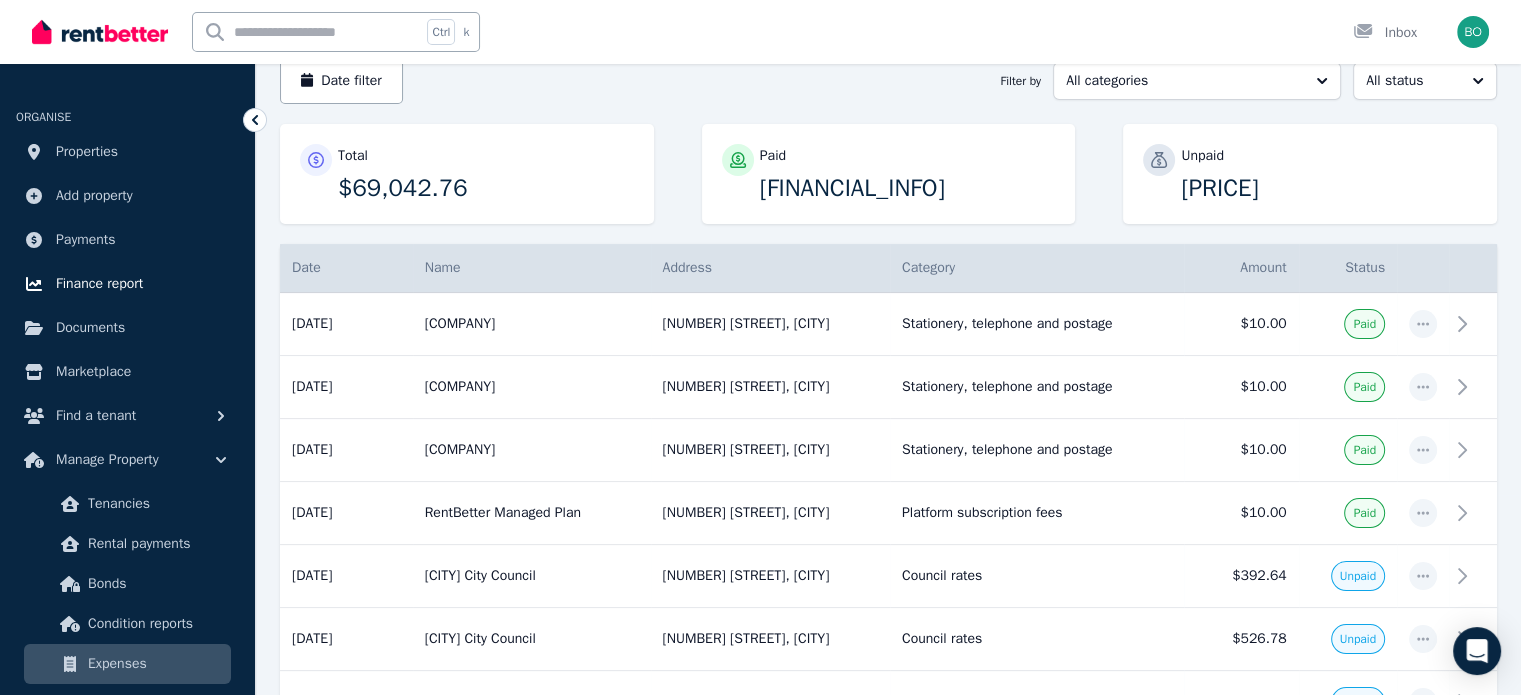 click on "Finance report" at bounding box center (99, 284) 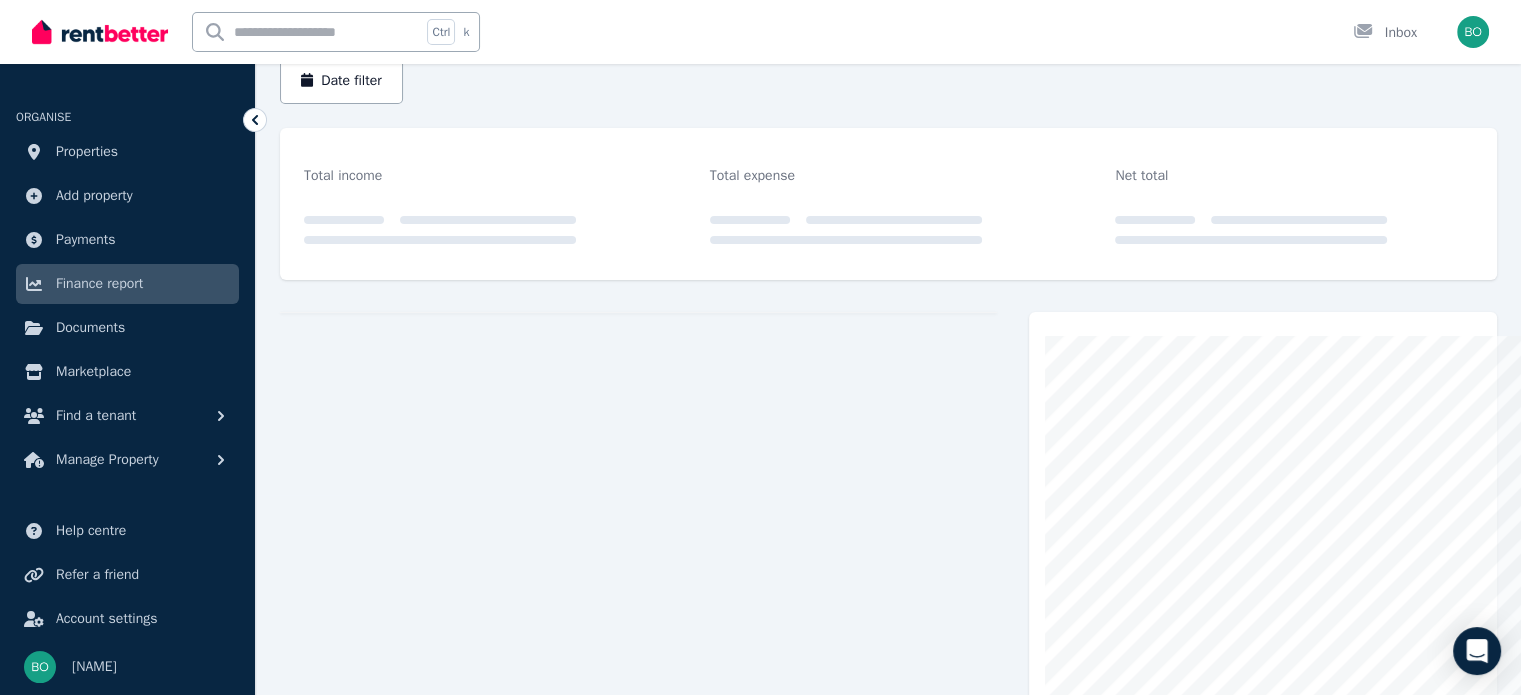 scroll, scrollTop: 0, scrollLeft: 0, axis: both 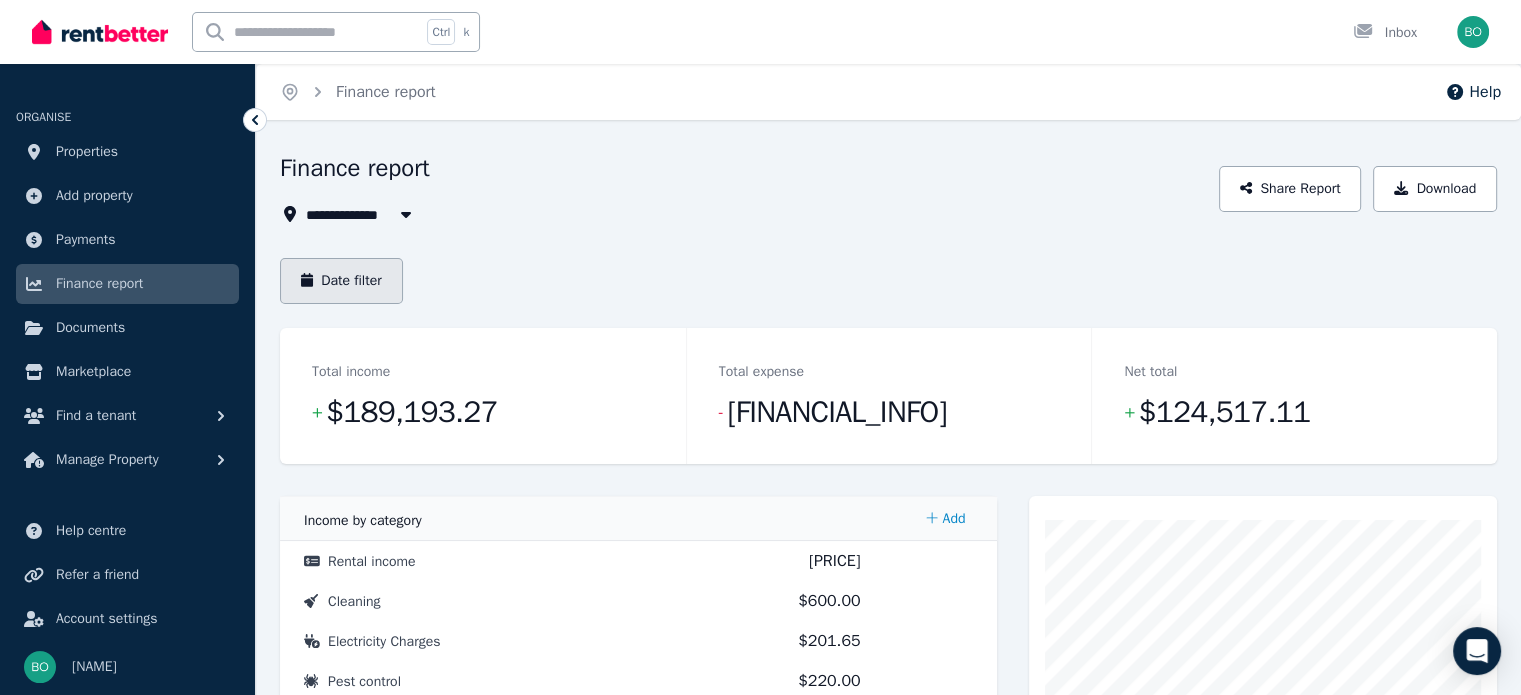 click on "Date filter" at bounding box center [341, 281] 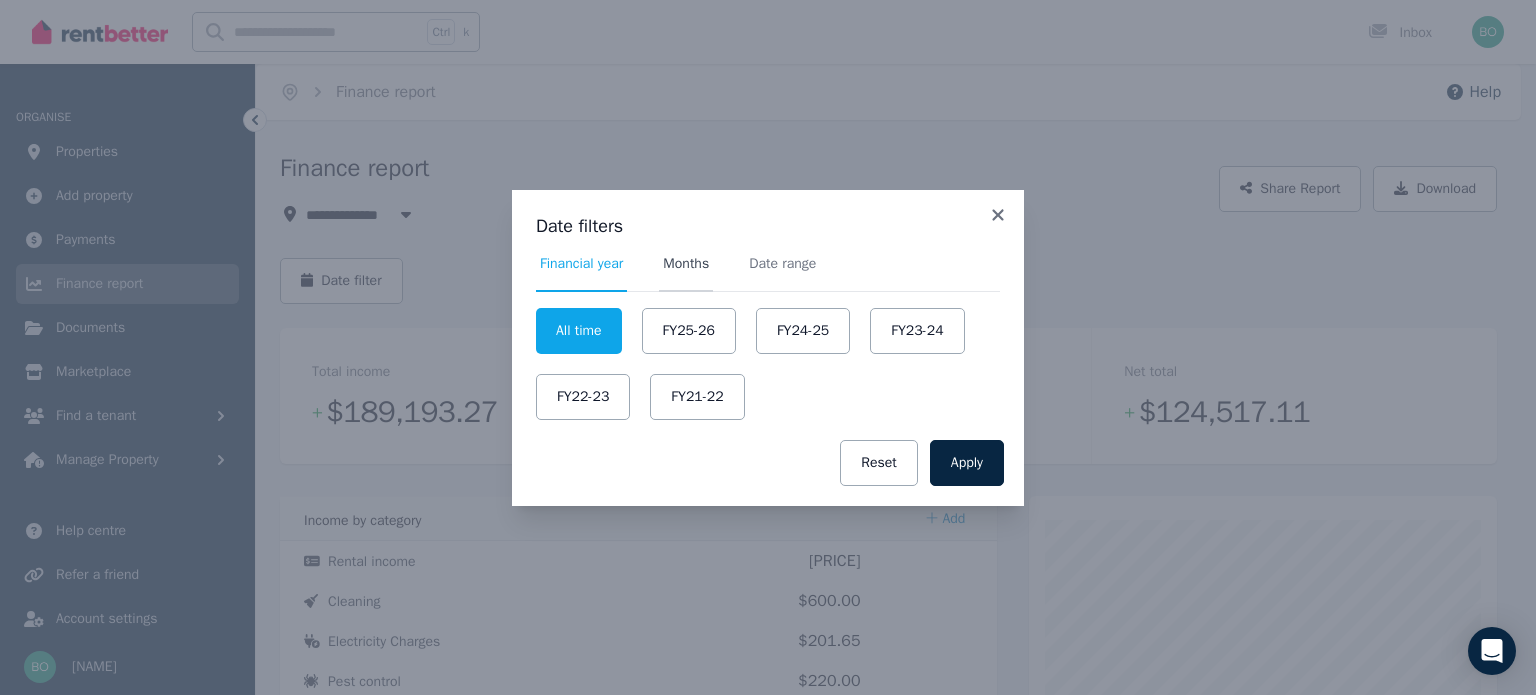click on "Months" at bounding box center [686, 264] 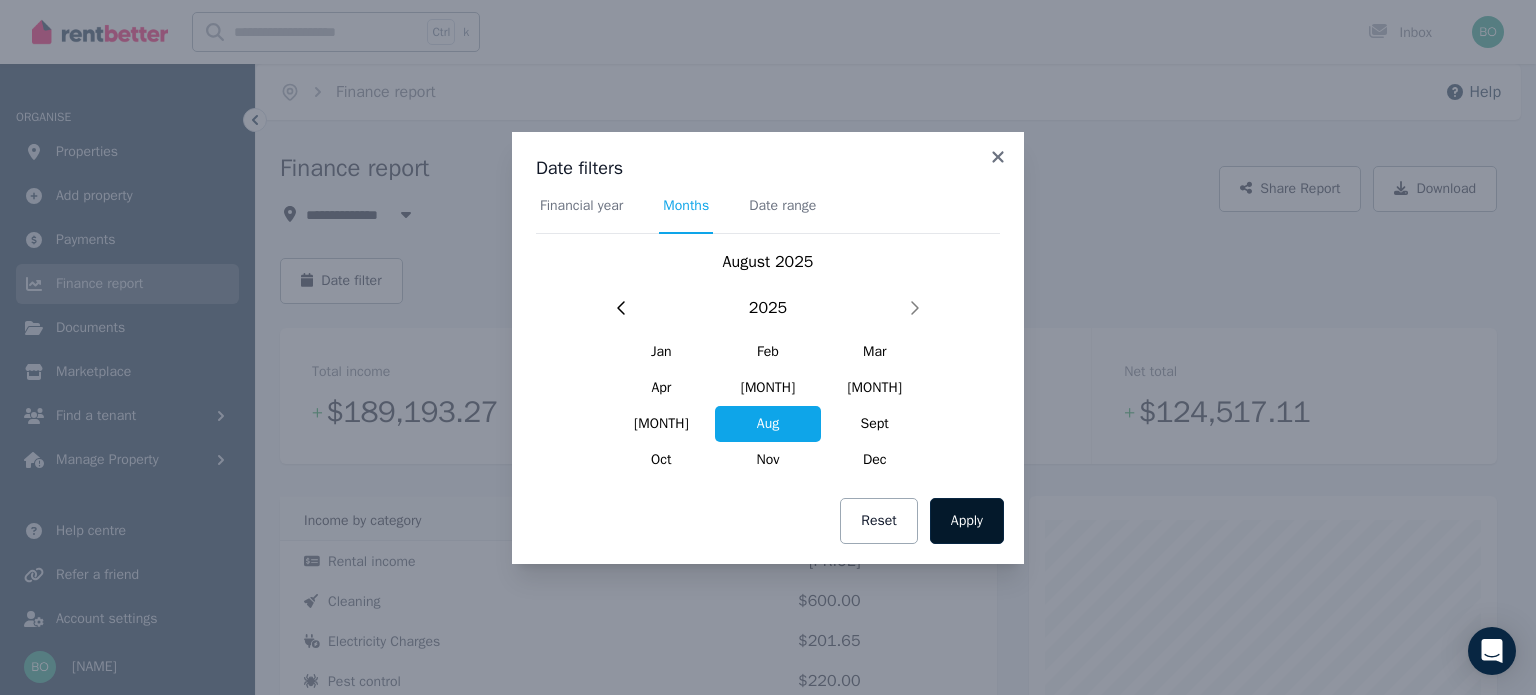 click on "Apply" at bounding box center [967, 521] 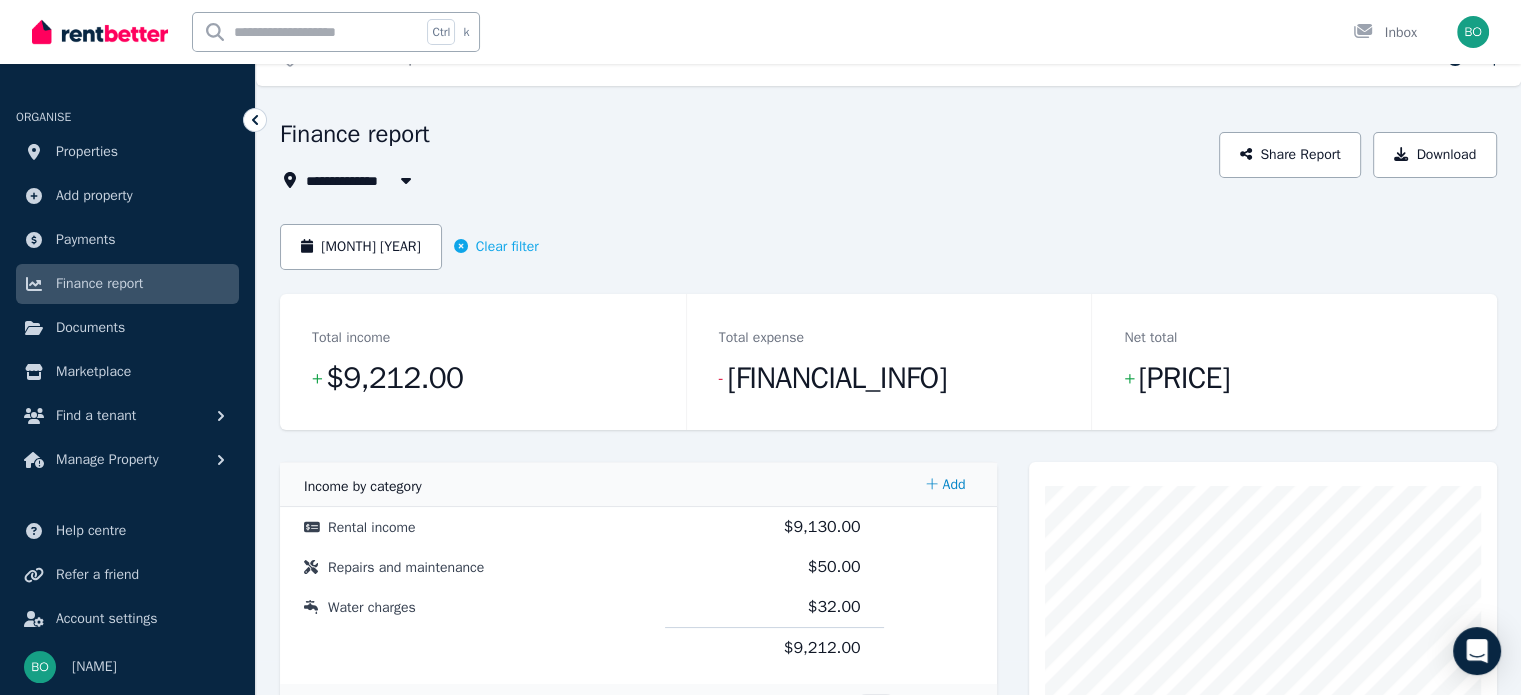 scroll, scrollTop: 0, scrollLeft: 0, axis: both 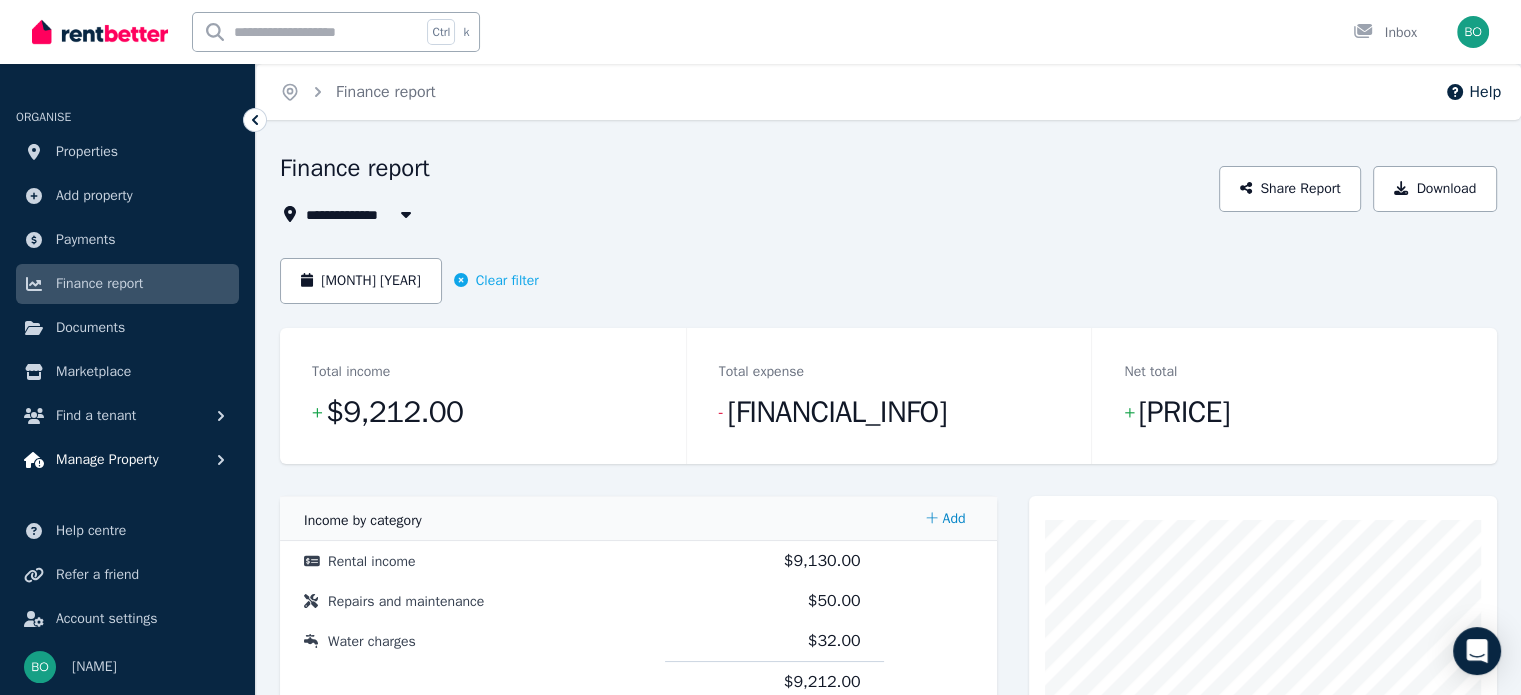 click on "Manage Property" at bounding box center [107, 460] 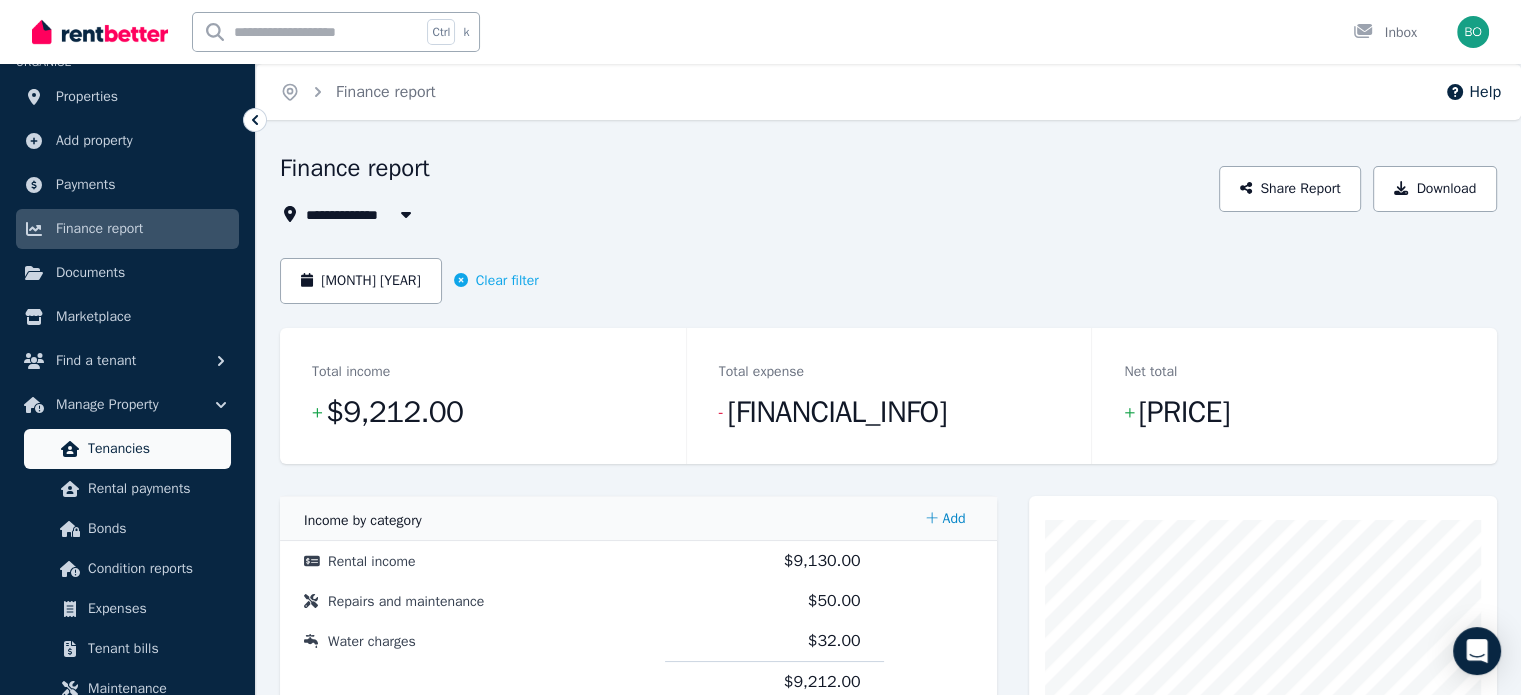 scroll, scrollTop: 100, scrollLeft: 0, axis: vertical 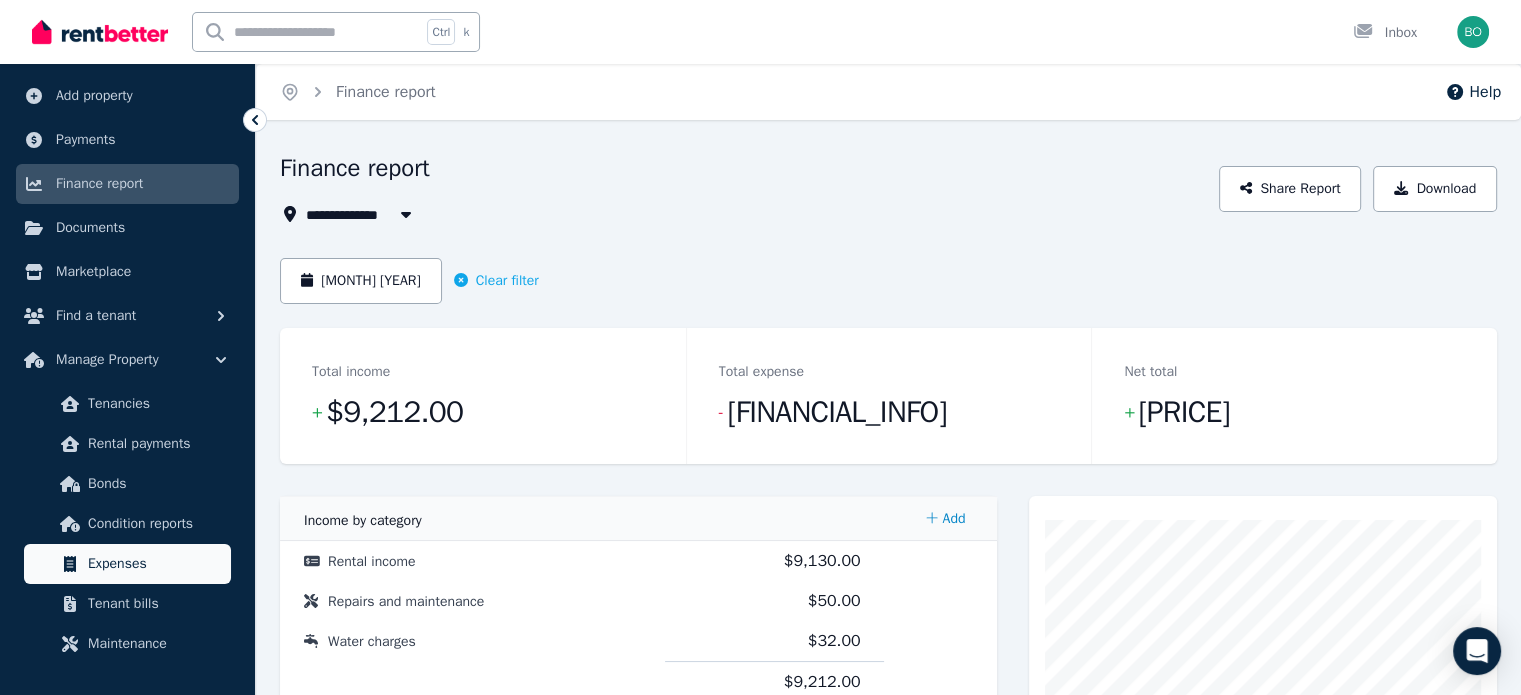 click on "Expenses" at bounding box center [155, 564] 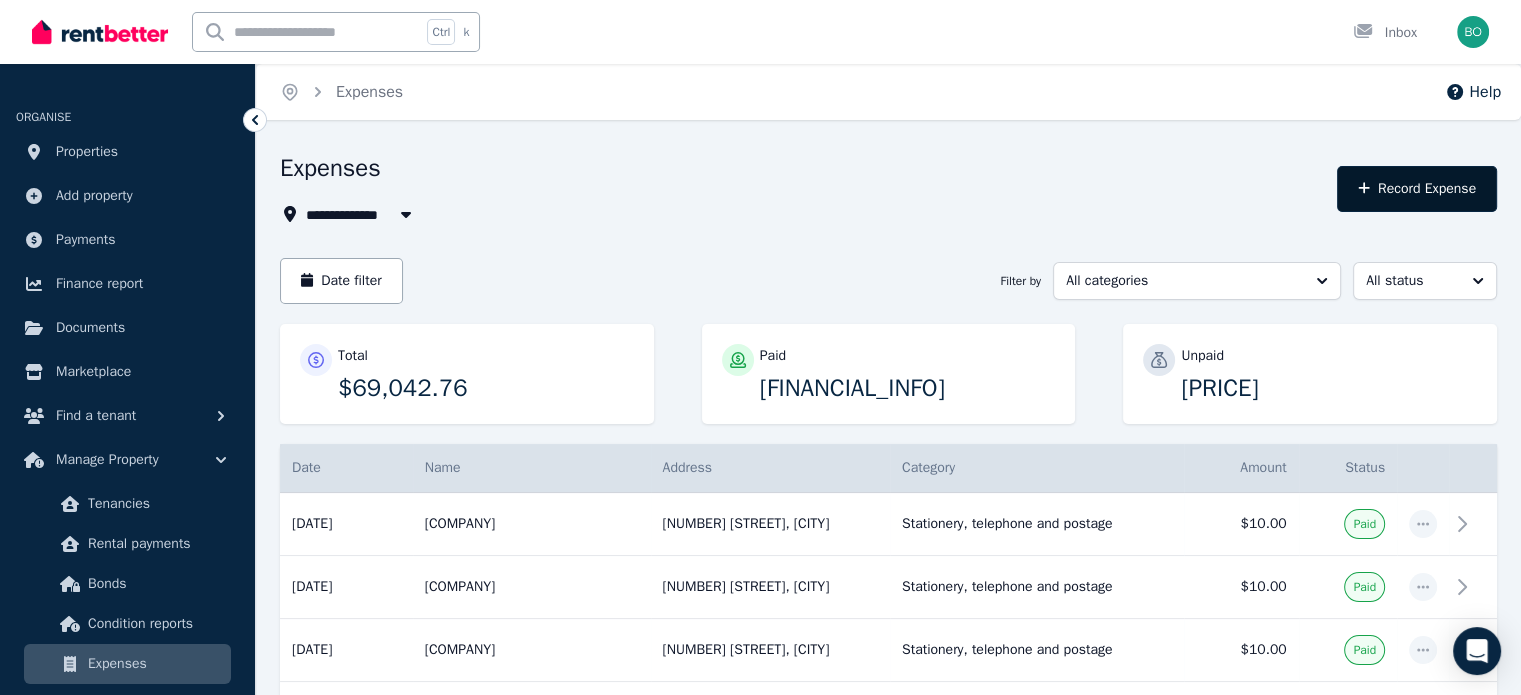 click on "Record Expense" at bounding box center (1417, 189) 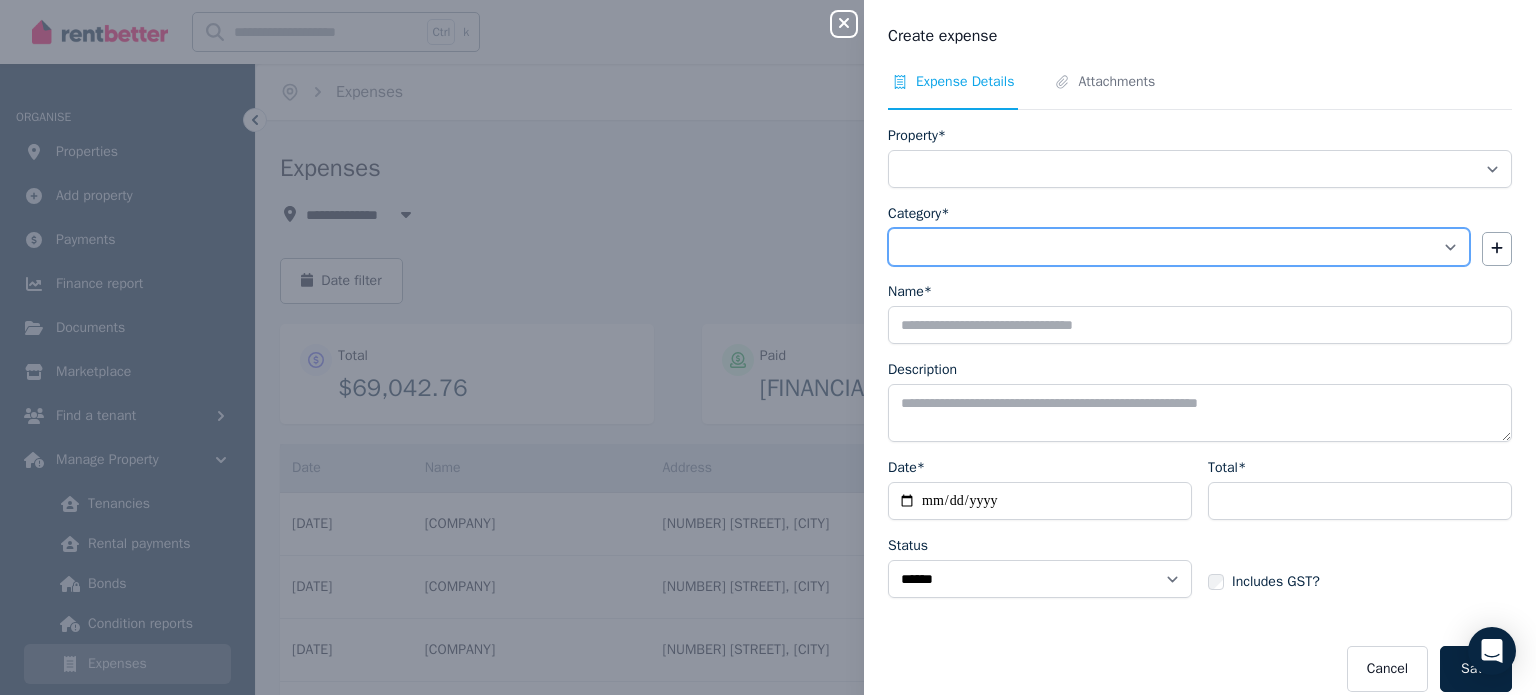 click on "**********" at bounding box center [1179, 247] 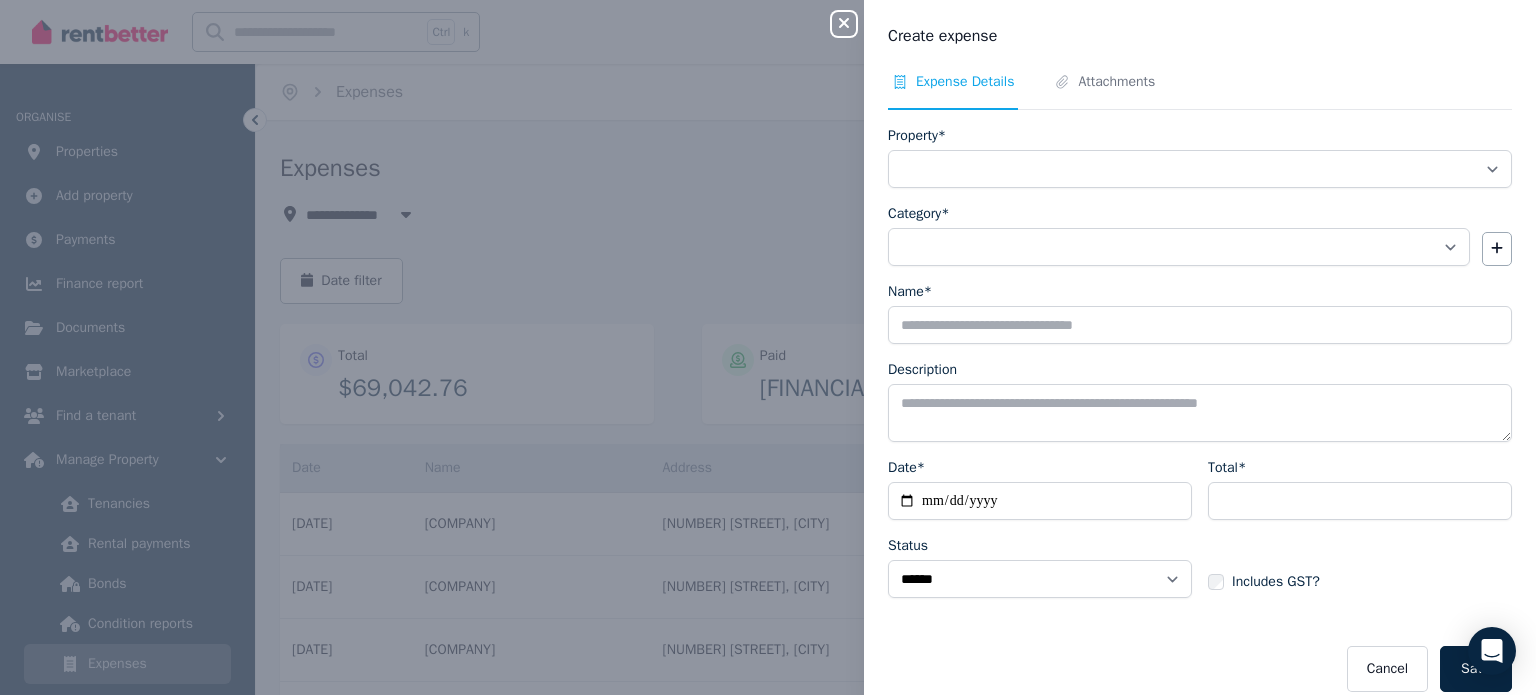 click 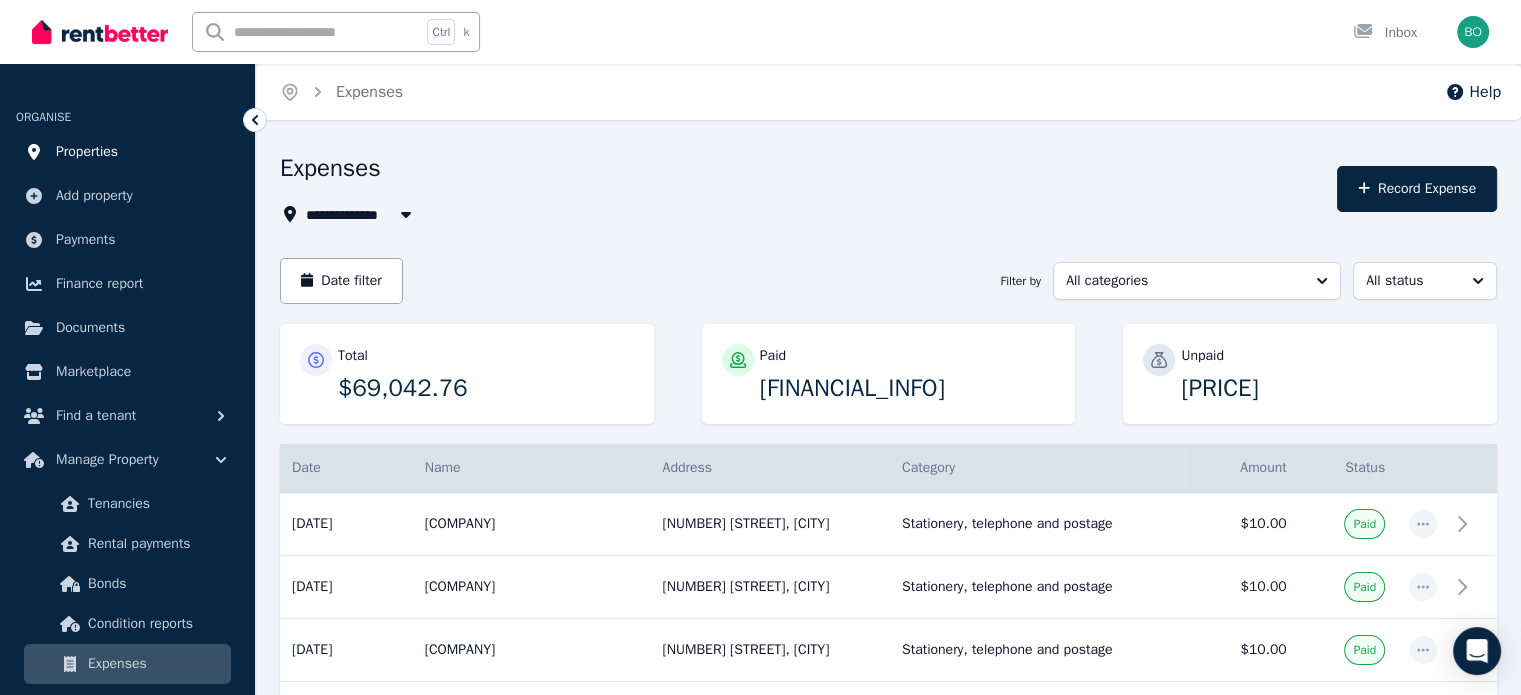click on "Properties" at bounding box center (127, 152) 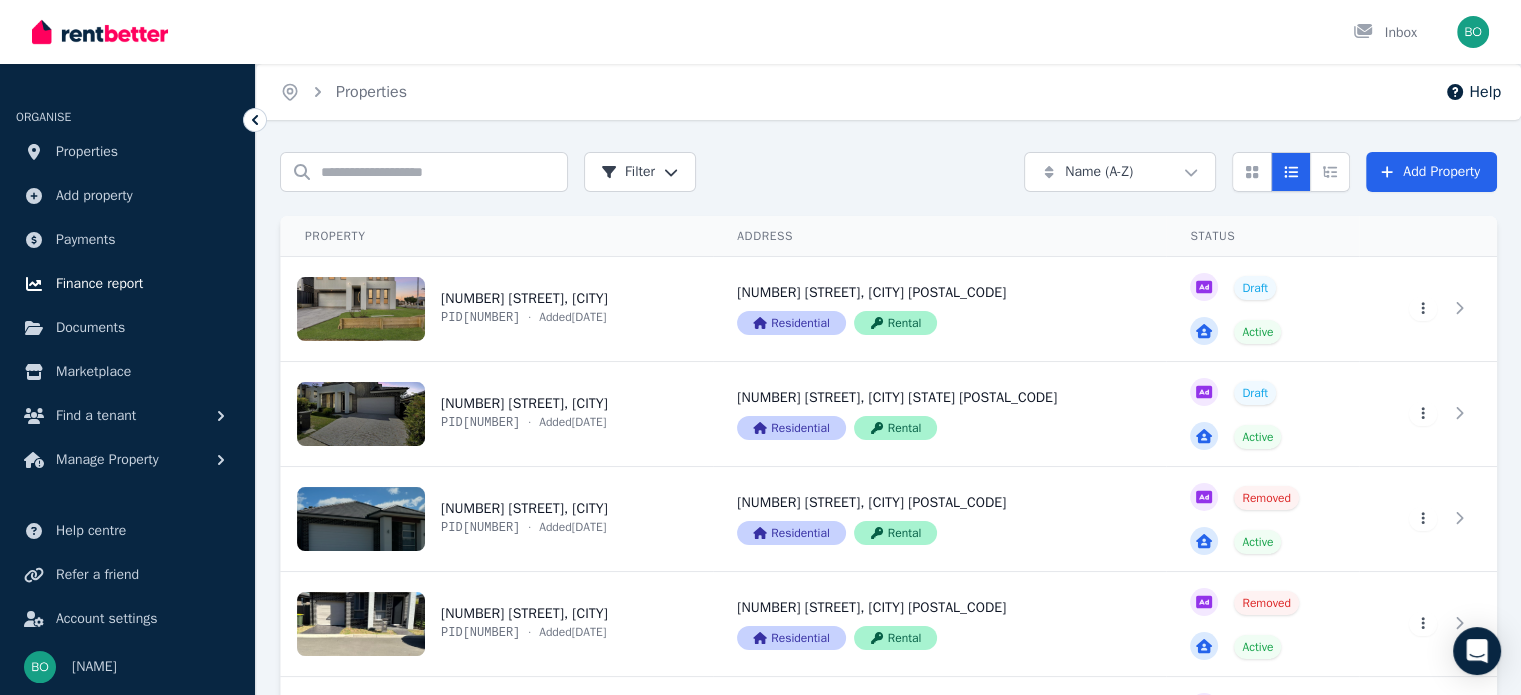 click on "Finance report" at bounding box center [99, 284] 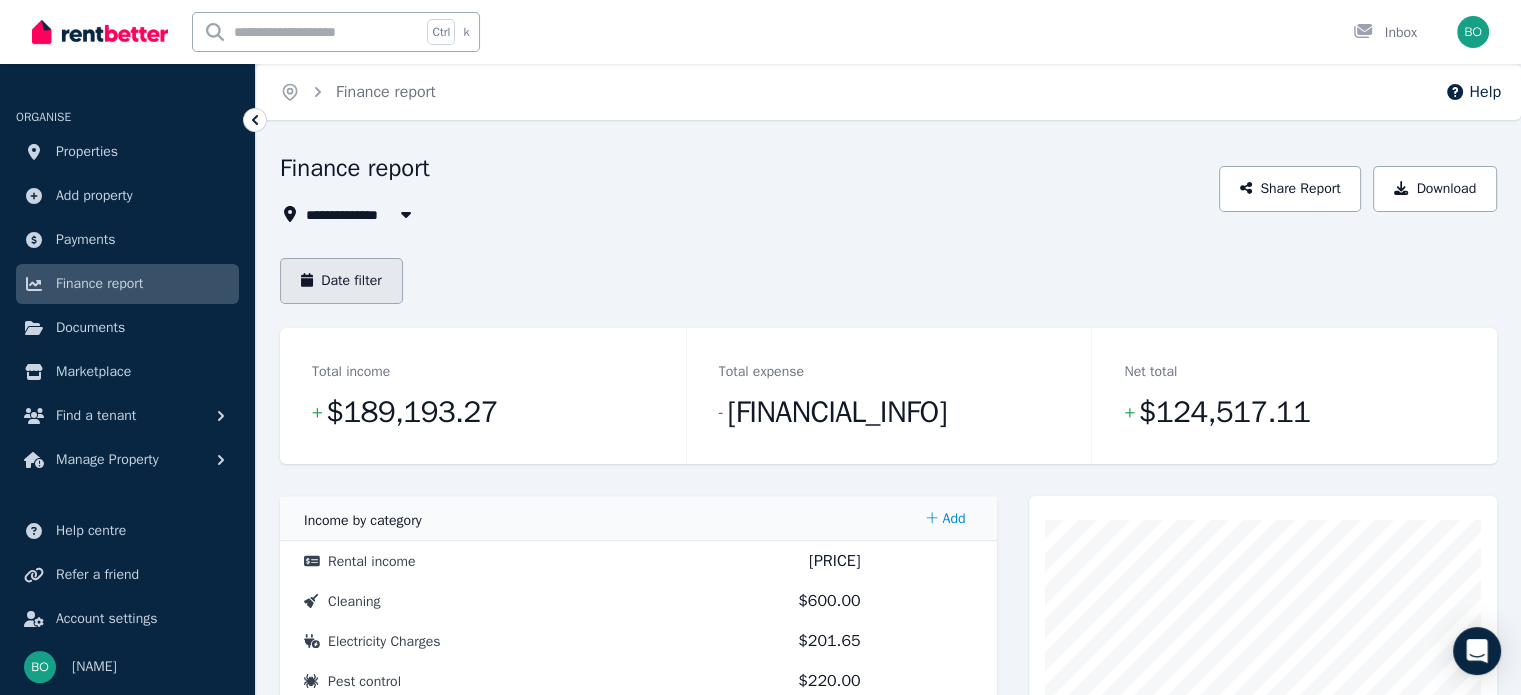 click on "Date filter" at bounding box center (341, 281) 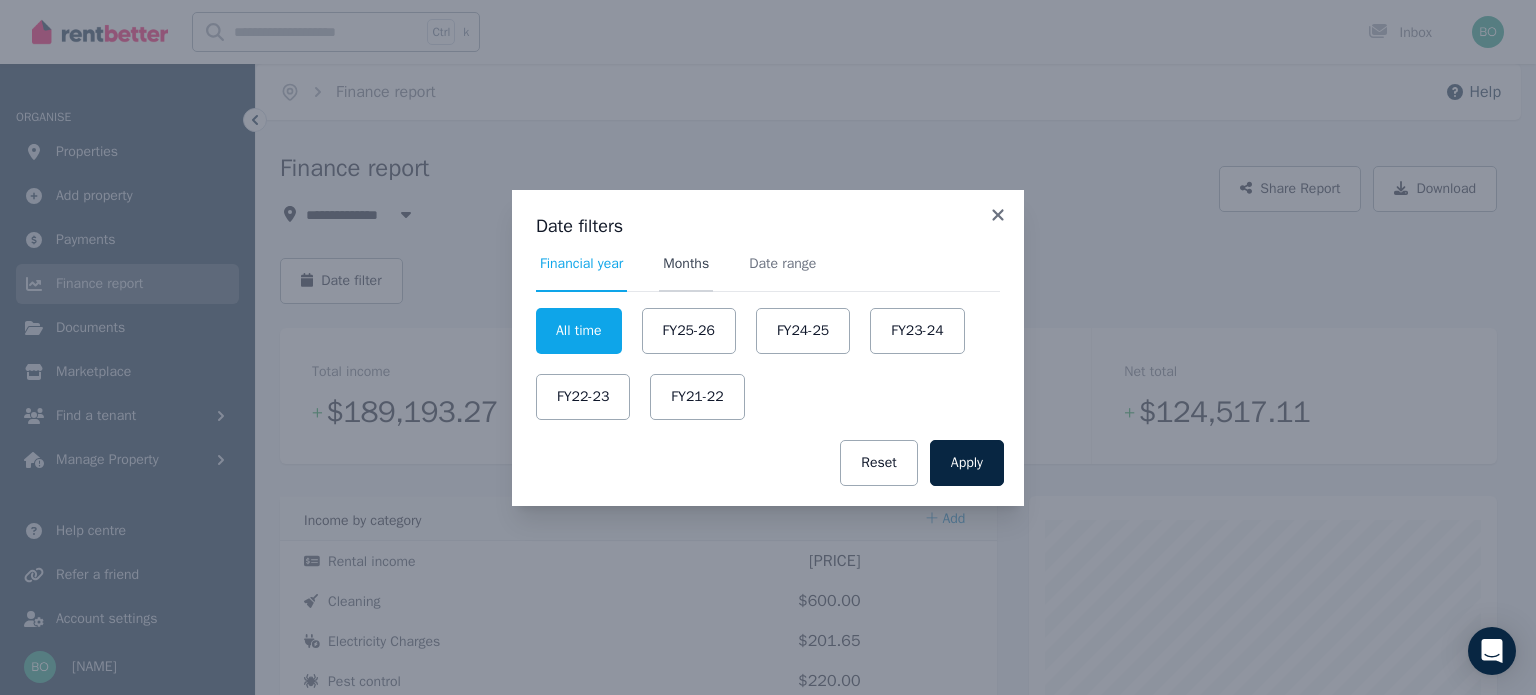 click on "Months" at bounding box center (686, 264) 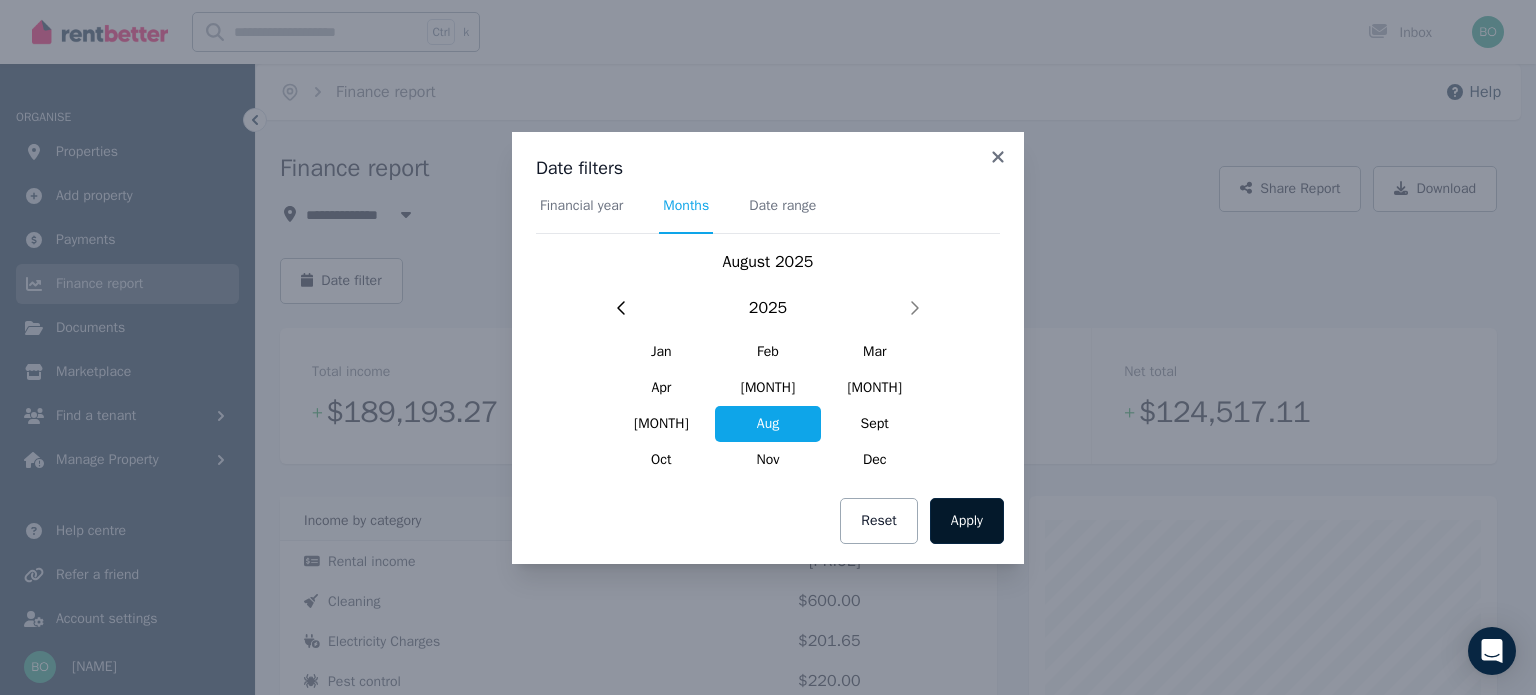 click on "Apply" at bounding box center (967, 521) 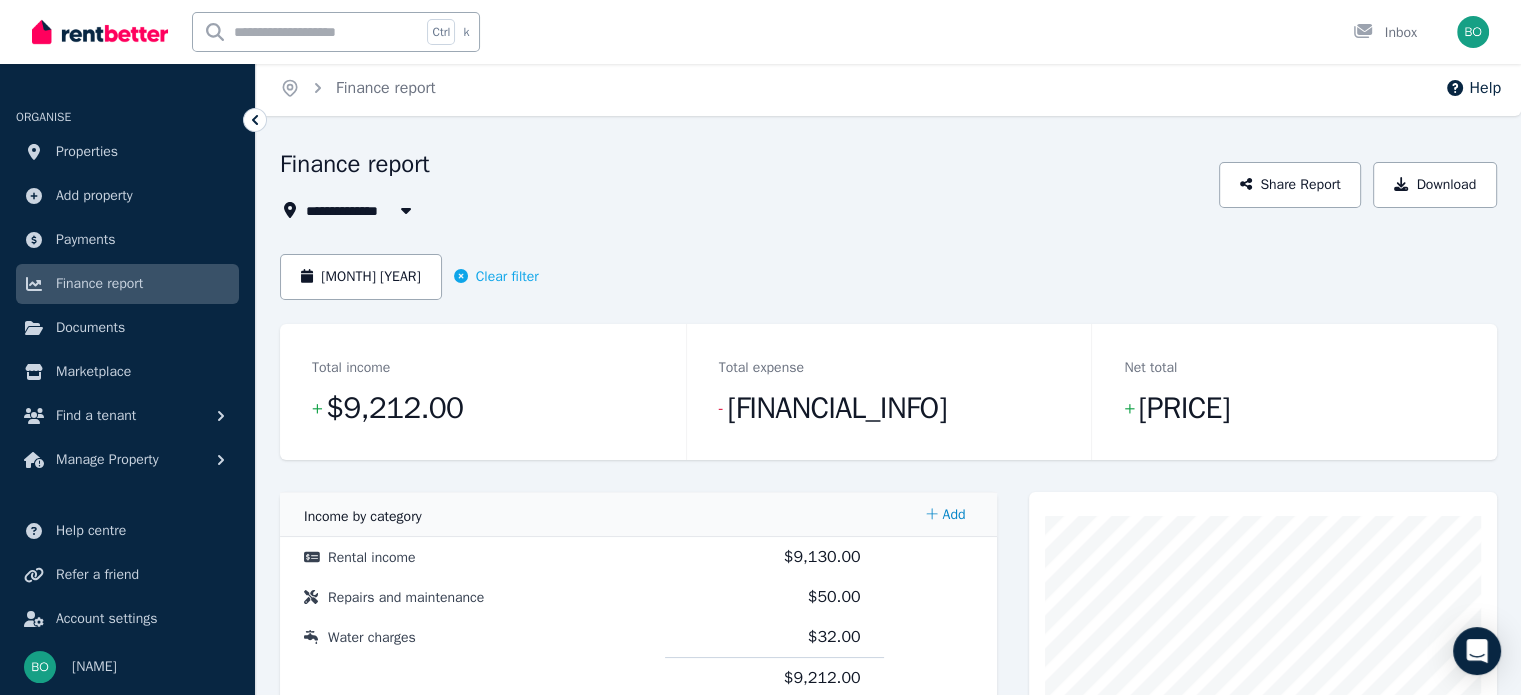 scroll, scrollTop: 0, scrollLeft: 0, axis: both 